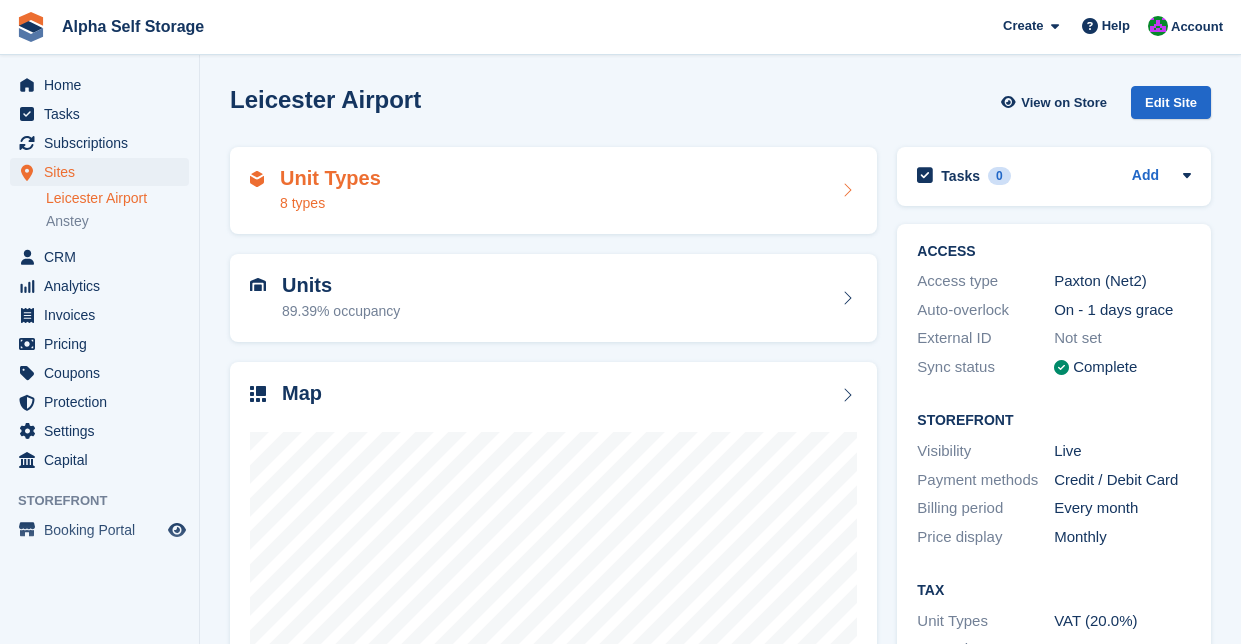 scroll, scrollTop: 0, scrollLeft: 0, axis: both 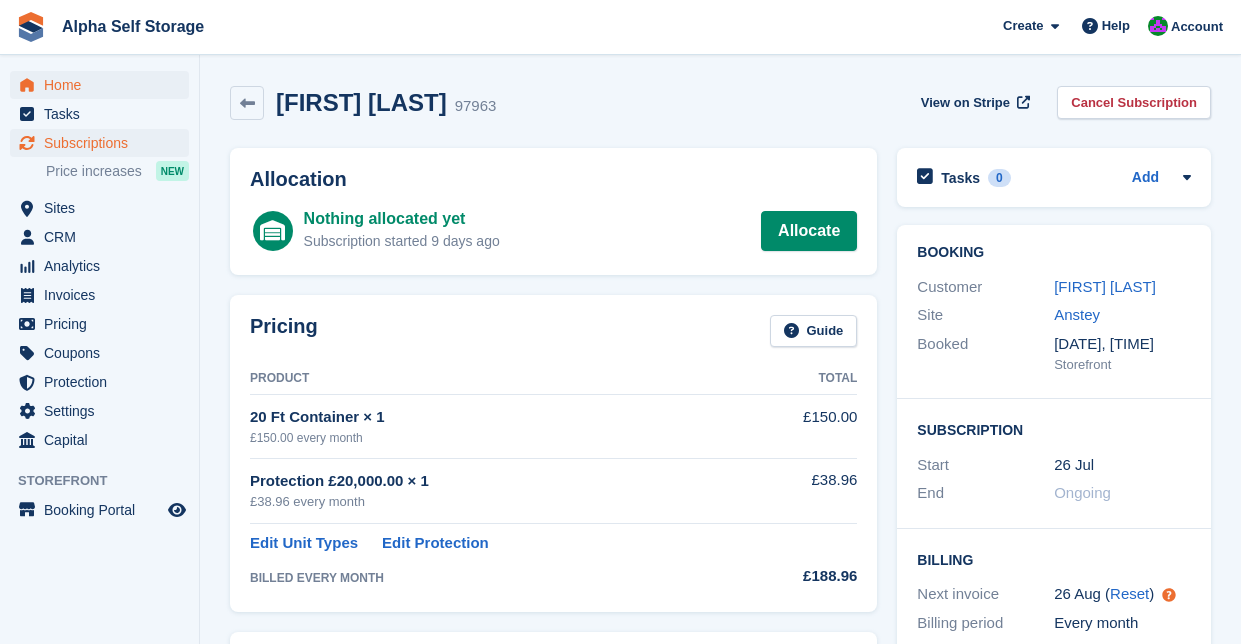 click on "Home" at bounding box center (104, 85) 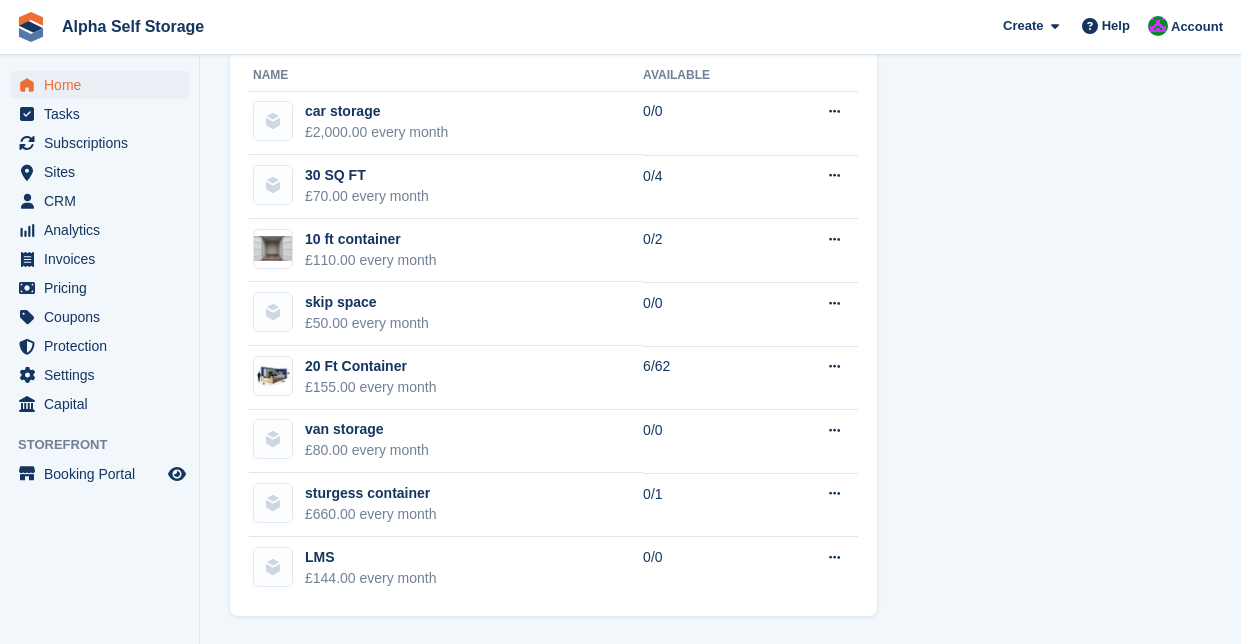 scroll, scrollTop: 1234, scrollLeft: 0, axis: vertical 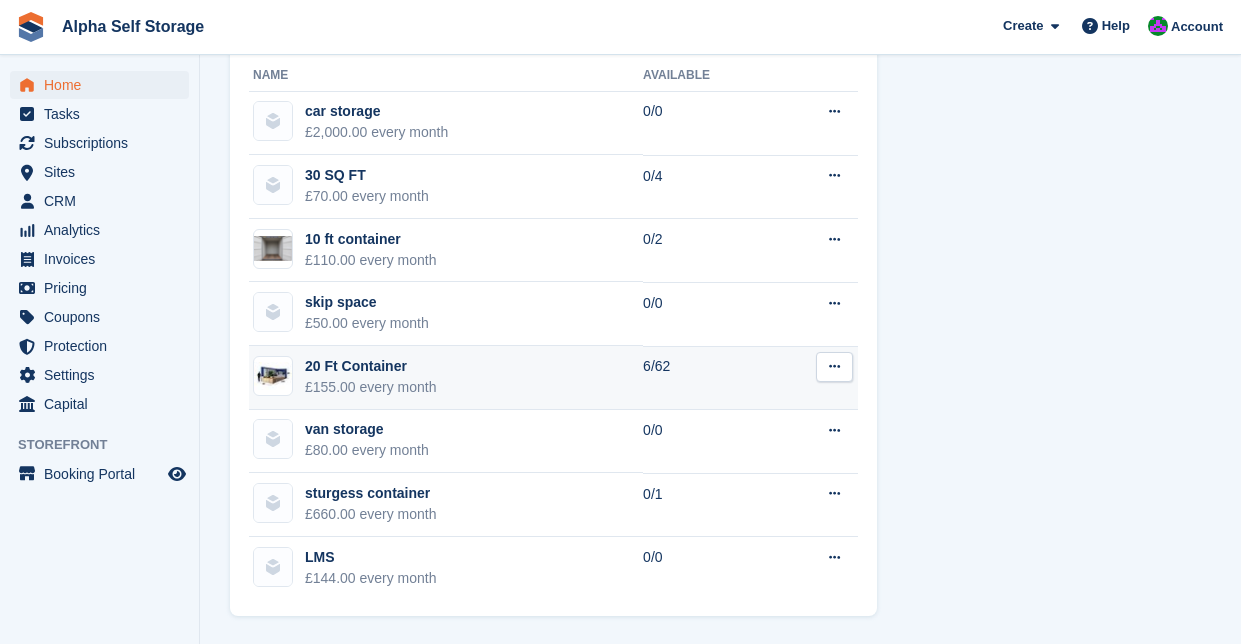 click at bounding box center [834, 366] 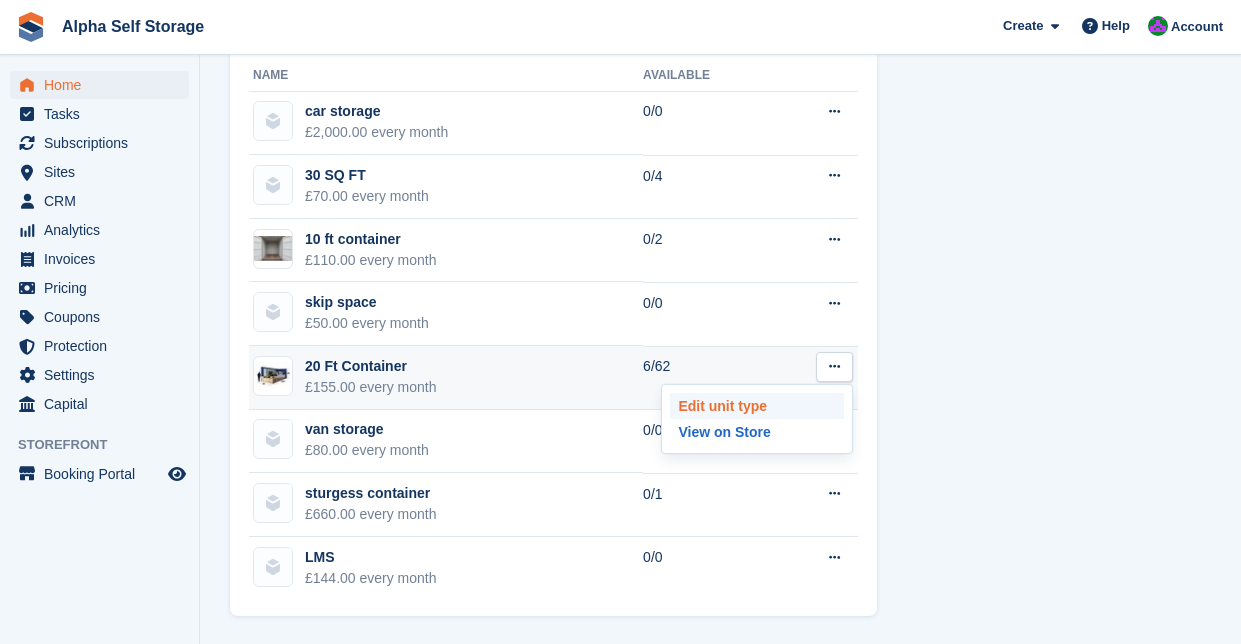 click on "Edit unit type" at bounding box center (757, 406) 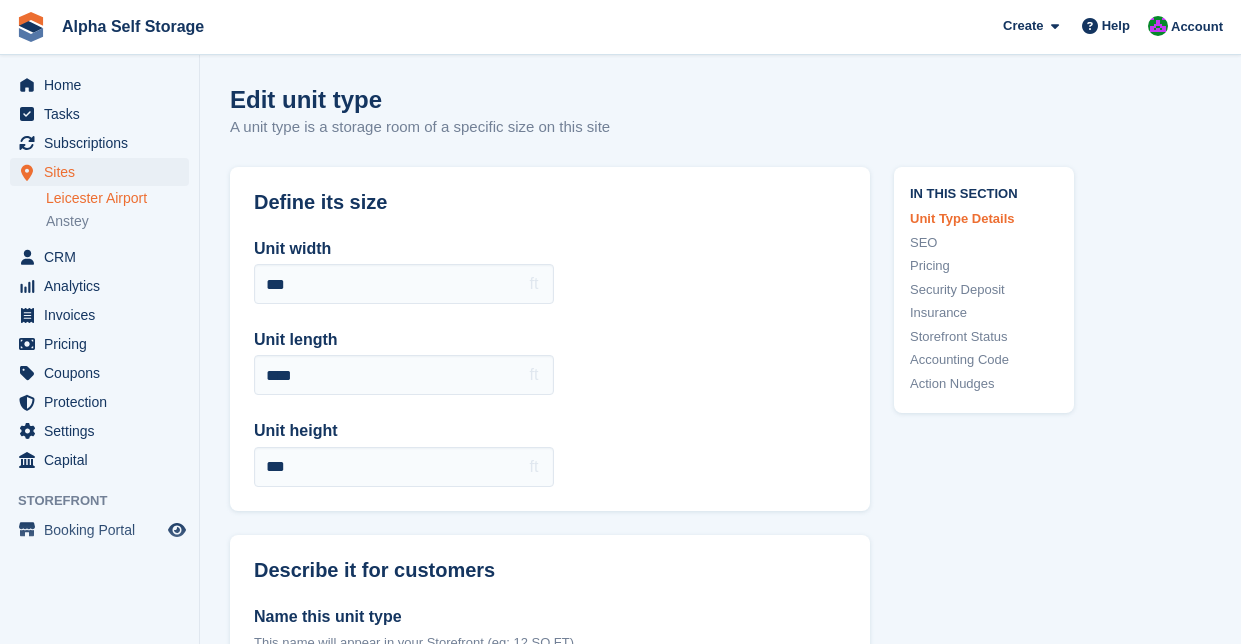 scroll, scrollTop: 0, scrollLeft: 0, axis: both 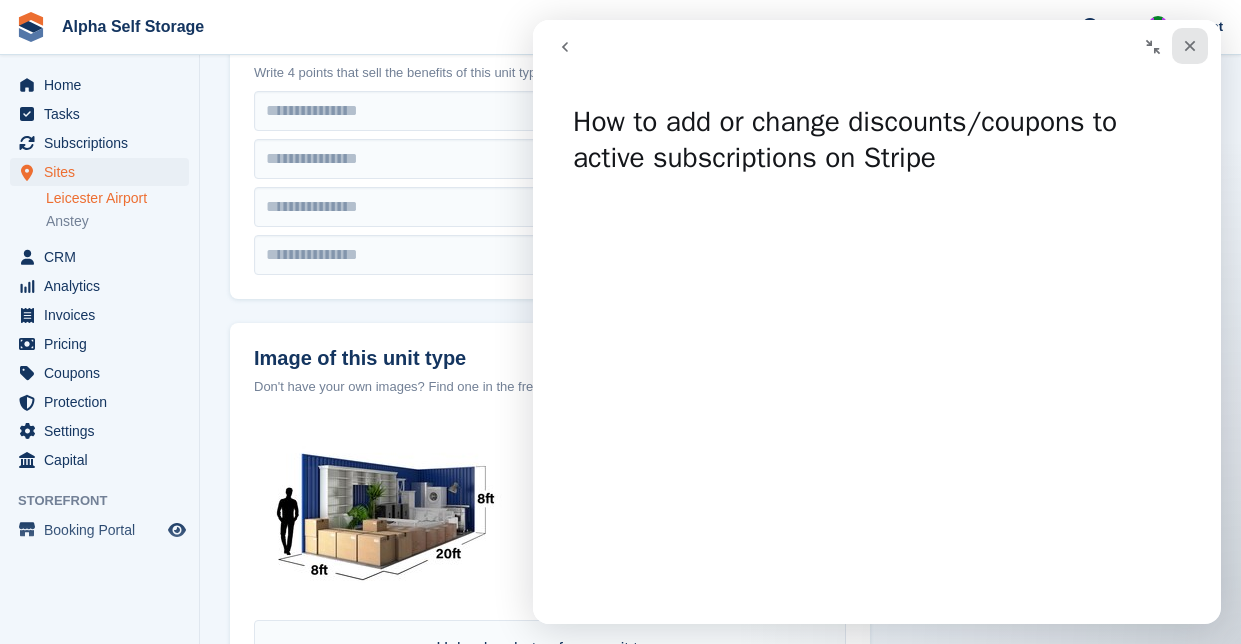 click 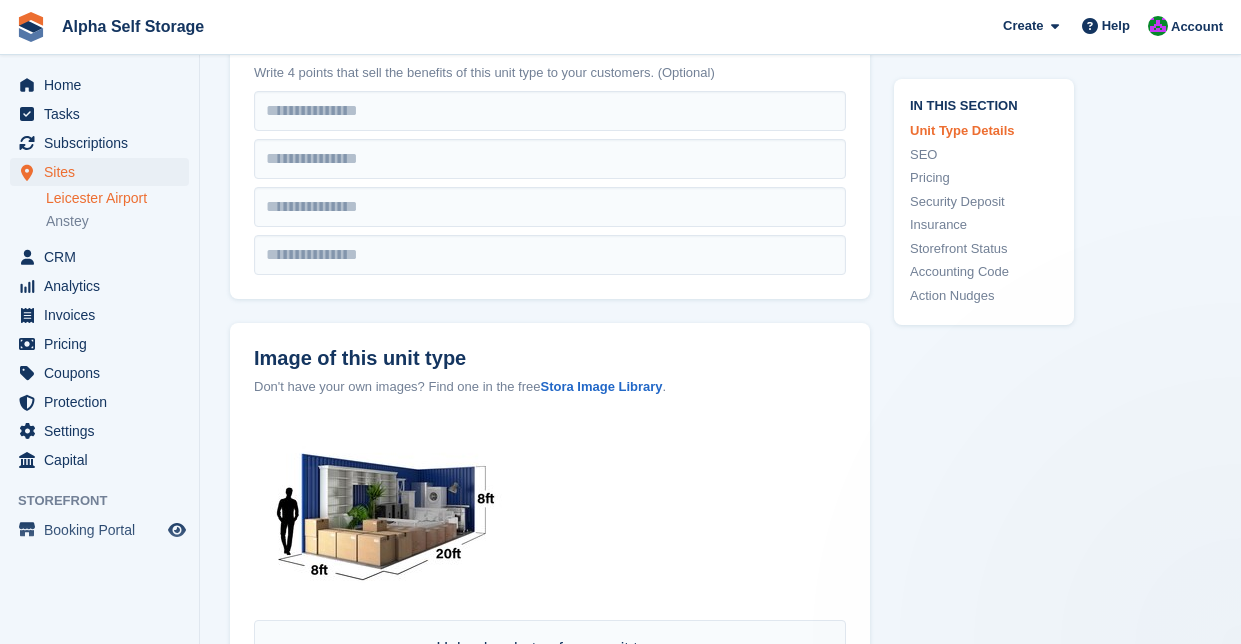 scroll, scrollTop: 0, scrollLeft: 0, axis: both 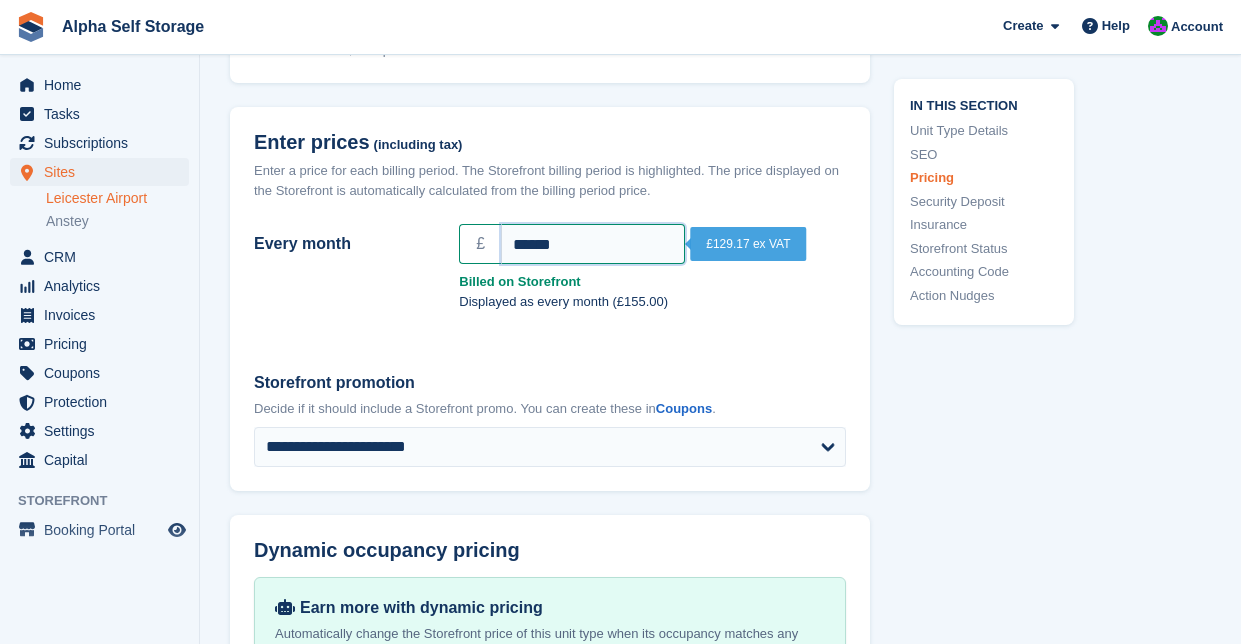 click on "******" at bounding box center (593, 244) 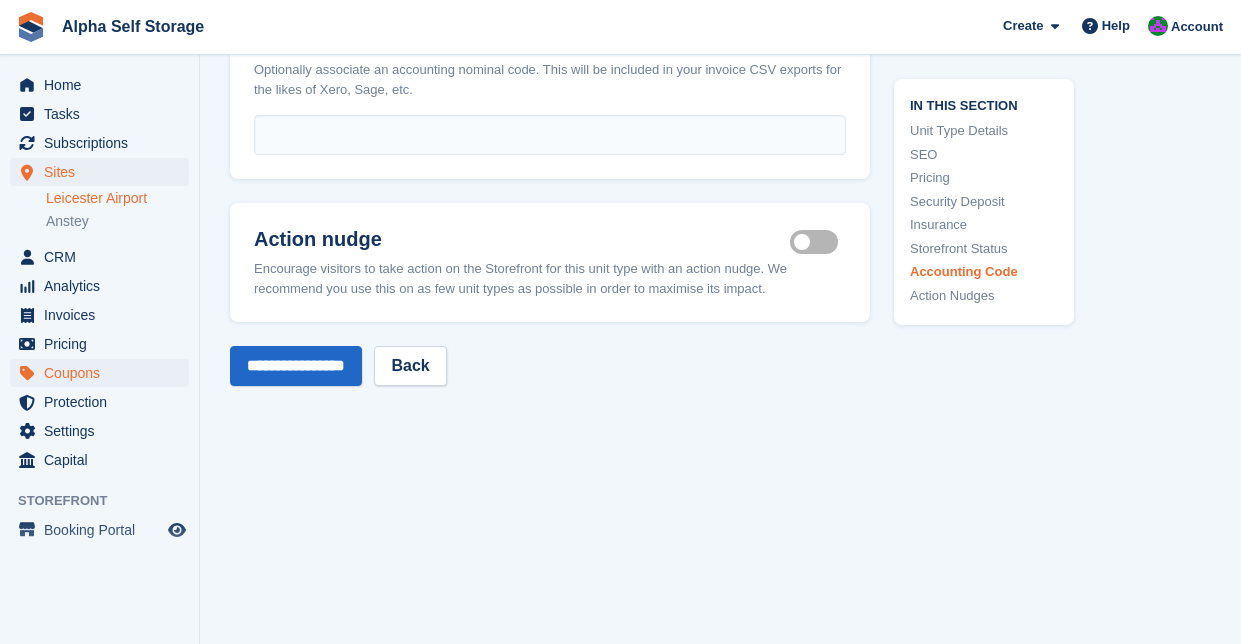 scroll, scrollTop: 3548, scrollLeft: 0, axis: vertical 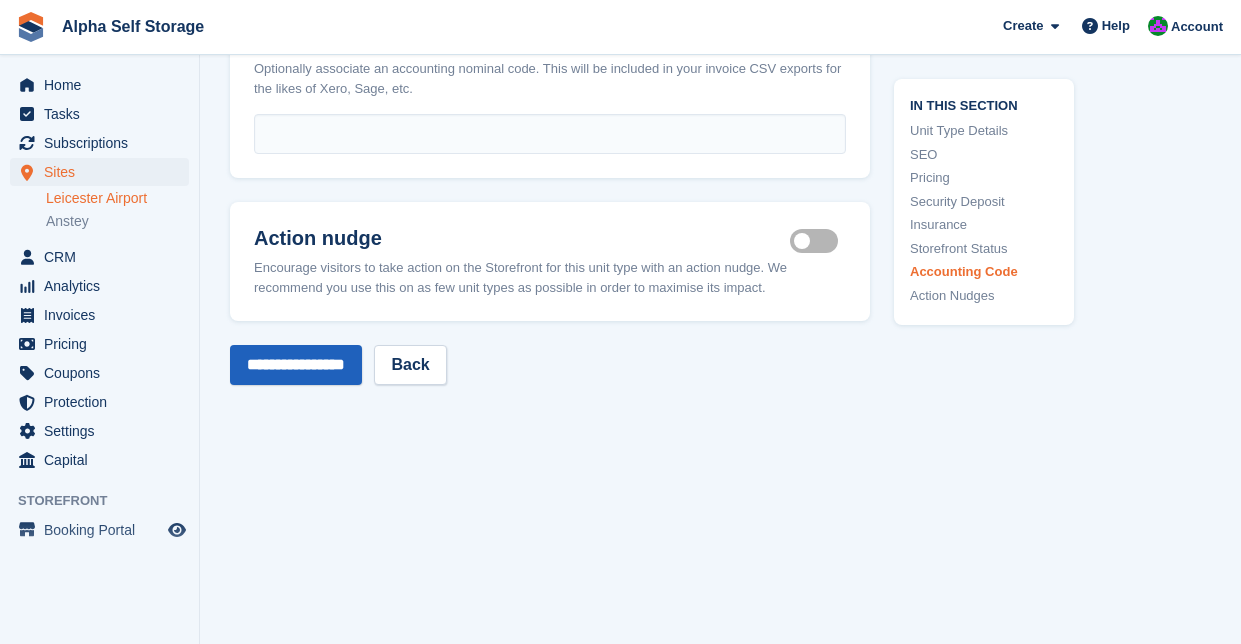 type on "******" 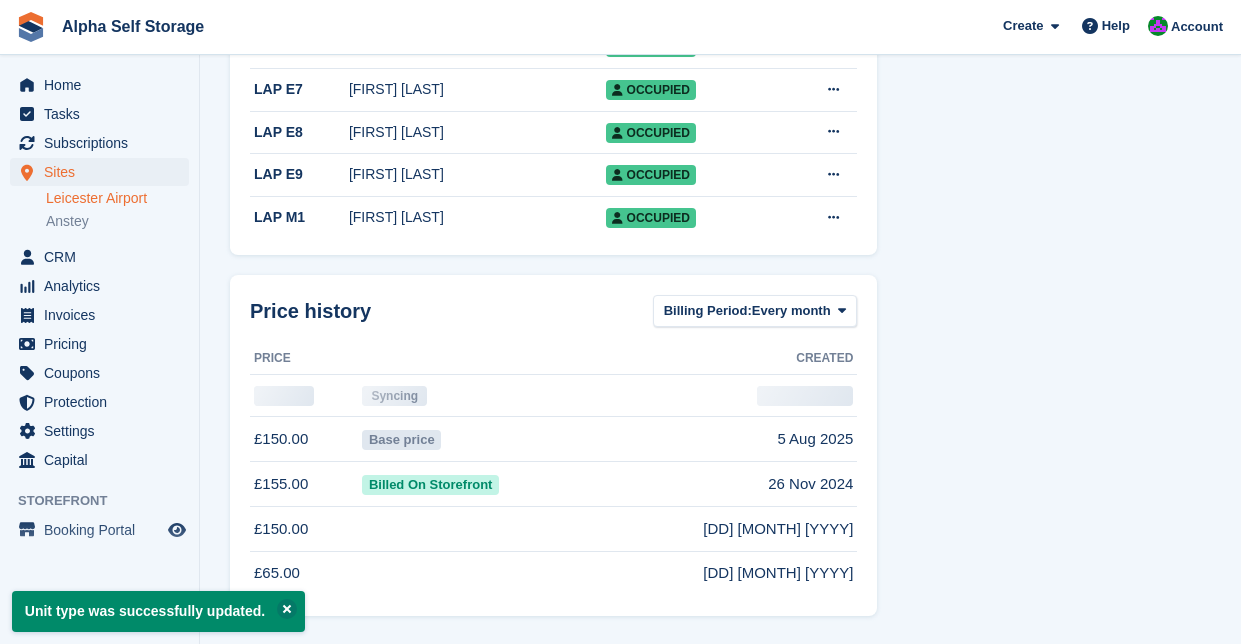 scroll, scrollTop: 0, scrollLeft: 0, axis: both 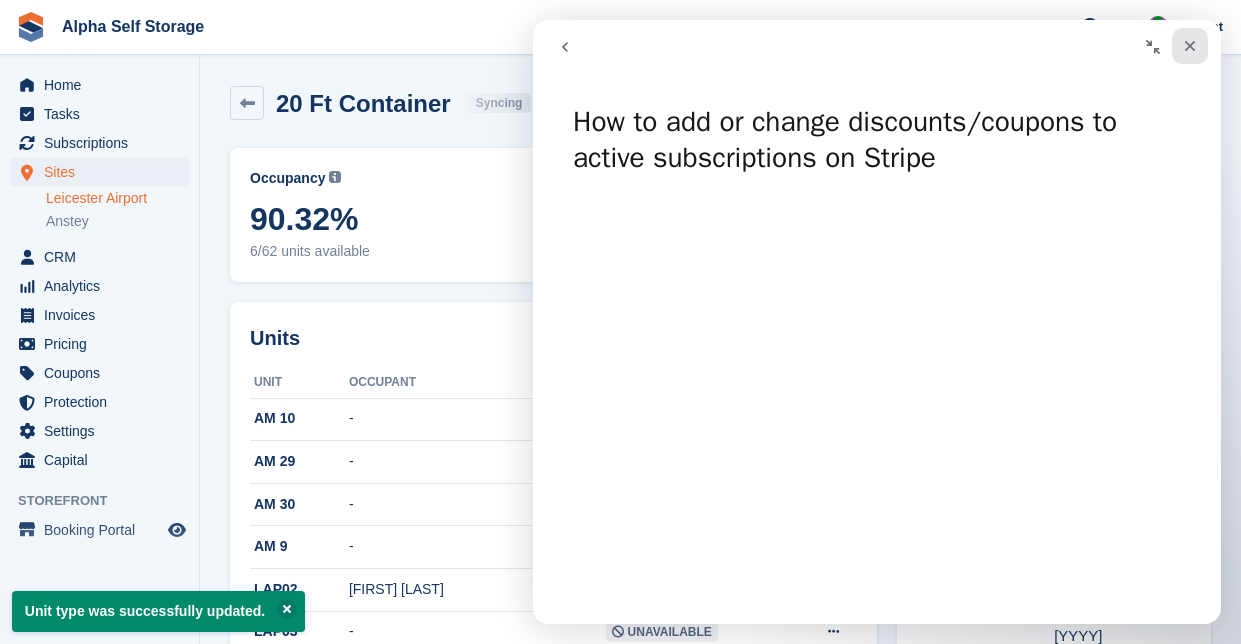 click at bounding box center [1190, 46] 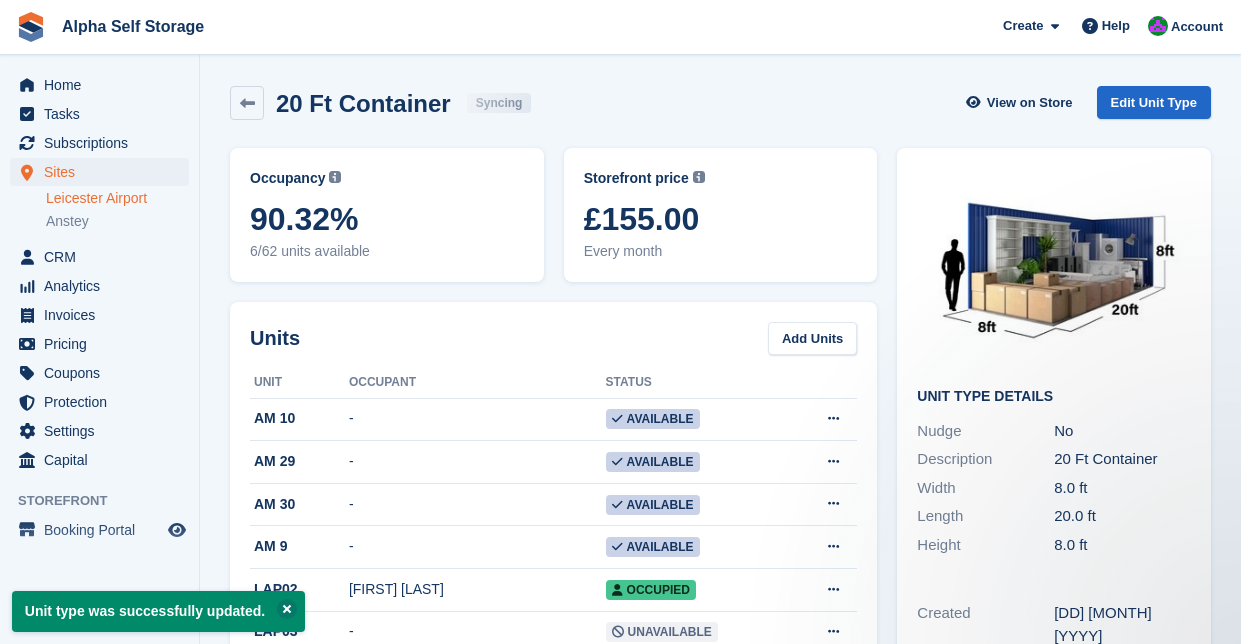 scroll, scrollTop: 0, scrollLeft: 0, axis: both 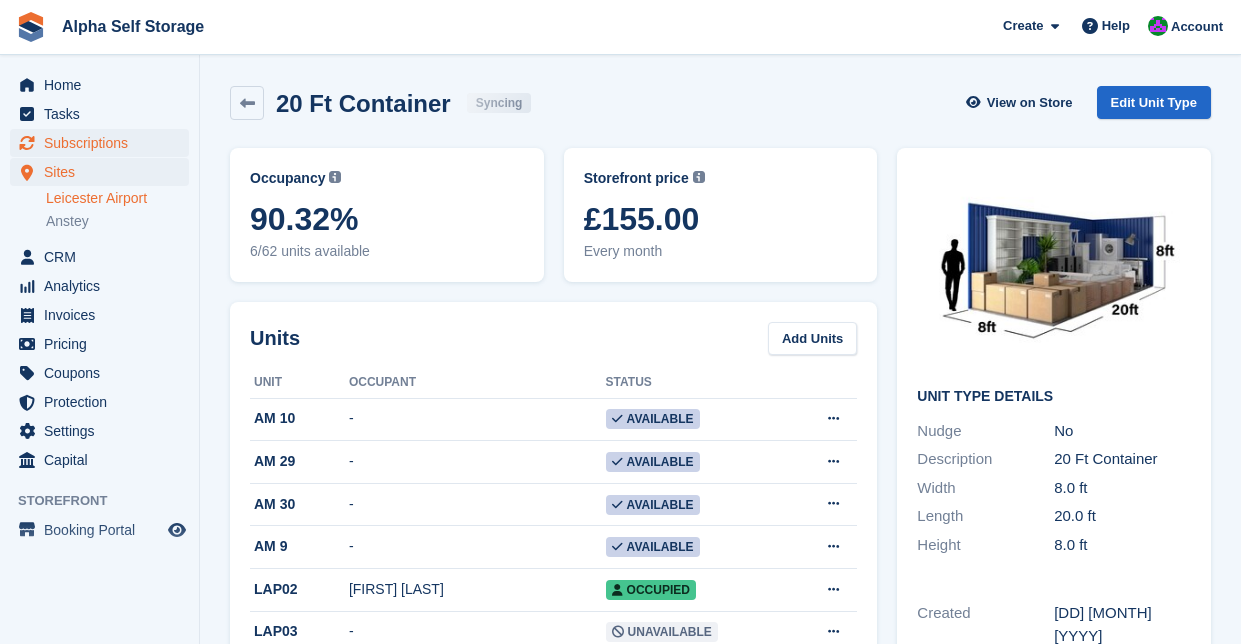 click on "Subscriptions" at bounding box center [104, 143] 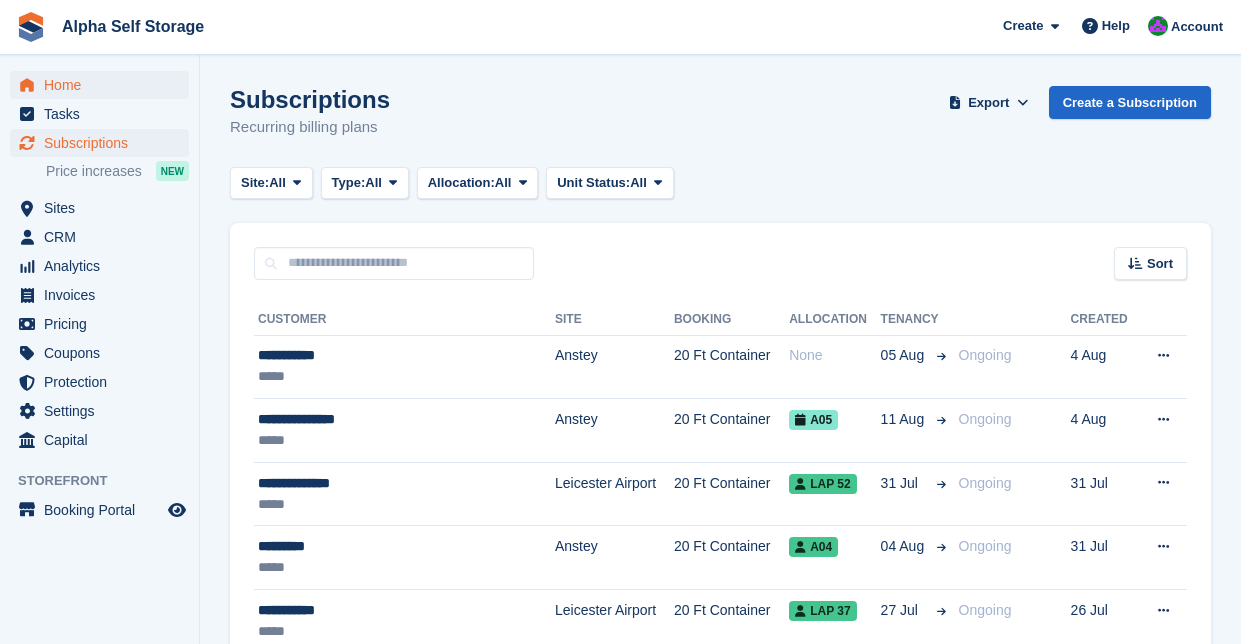 click on "Home" at bounding box center (104, 85) 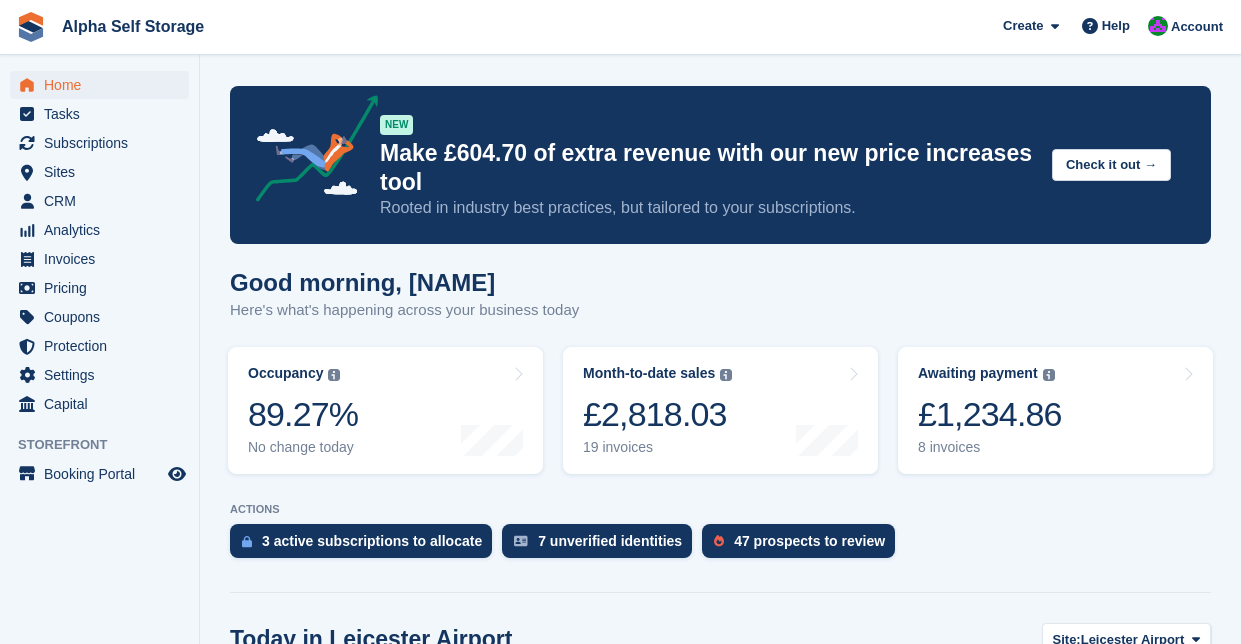 scroll, scrollTop: 0, scrollLeft: 0, axis: both 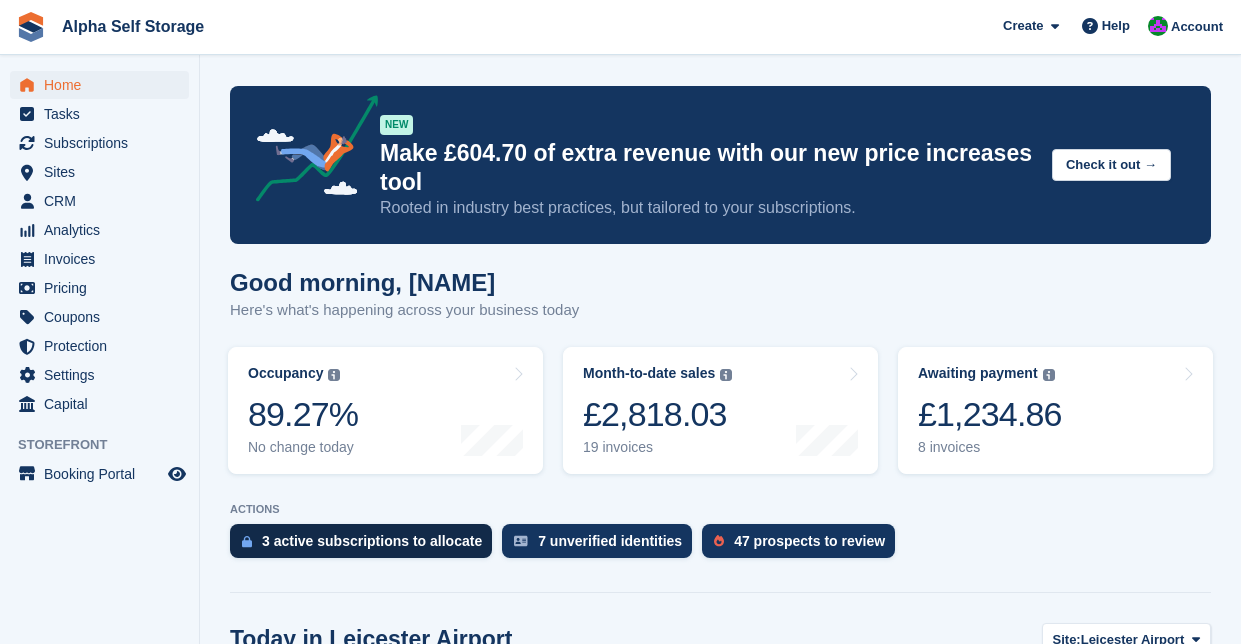 click on "3
active subscriptions to allocate" at bounding box center (372, 541) 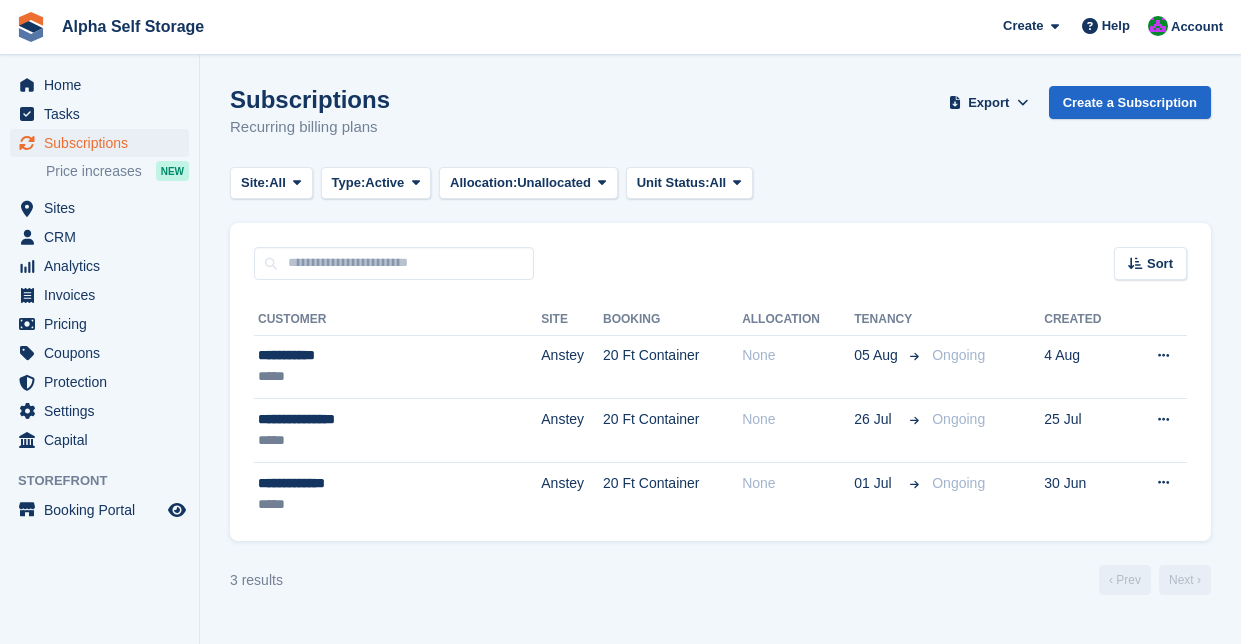 scroll, scrollTop: 0, scrollLeft: 0, axis: both 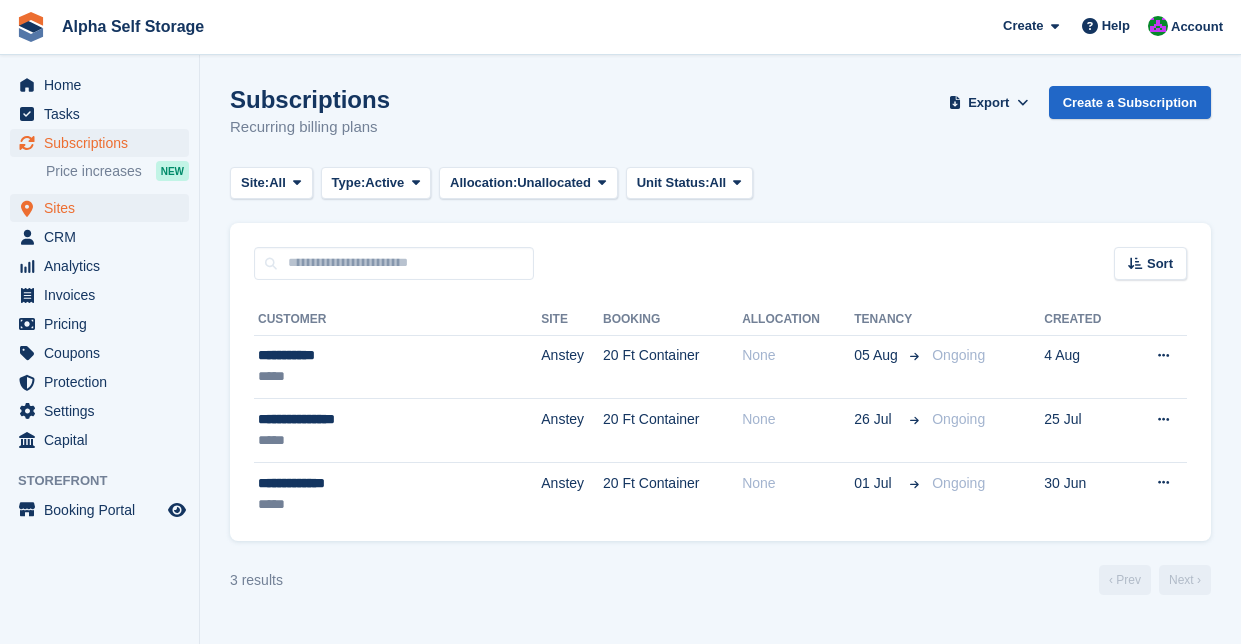 click on "Sites" at bounding box center [104, 208] 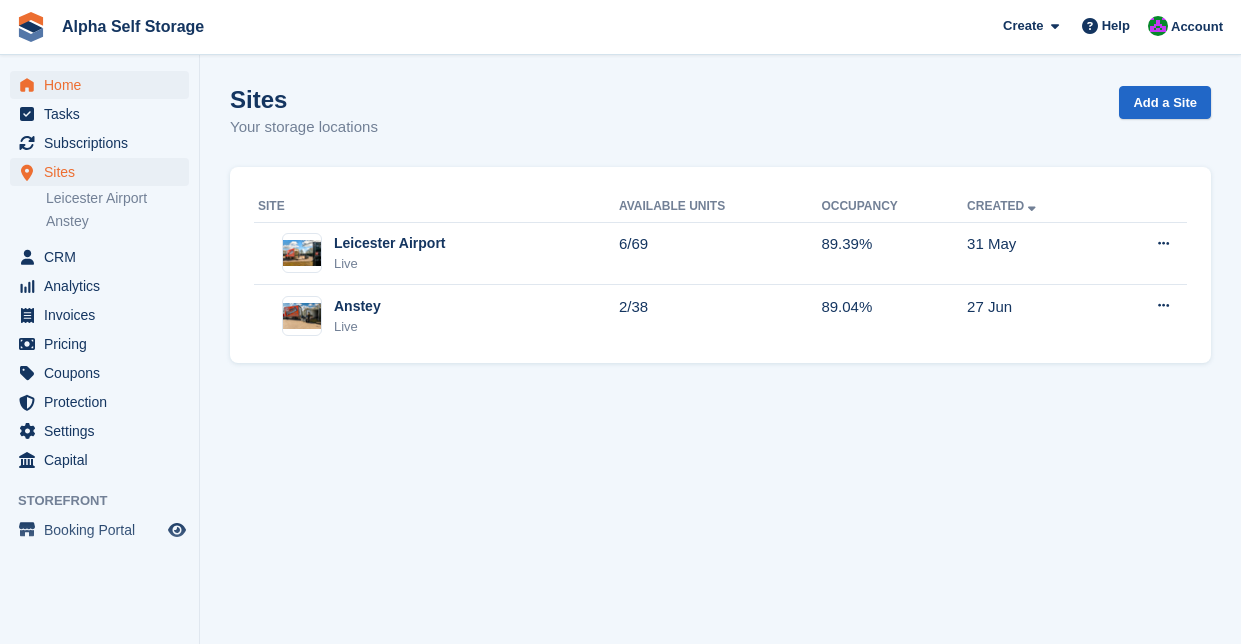 click on "Home" at bounding box center [104, 85] 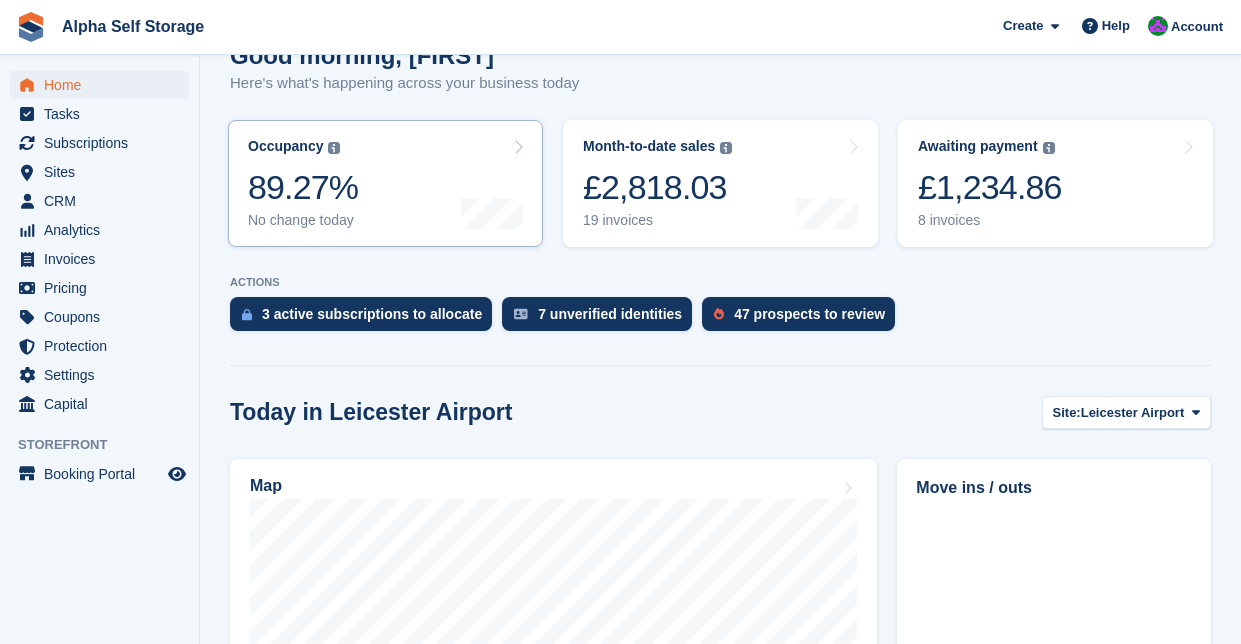 scroll, scrollTop: 228, scrollLeft: 0, axis: vertical 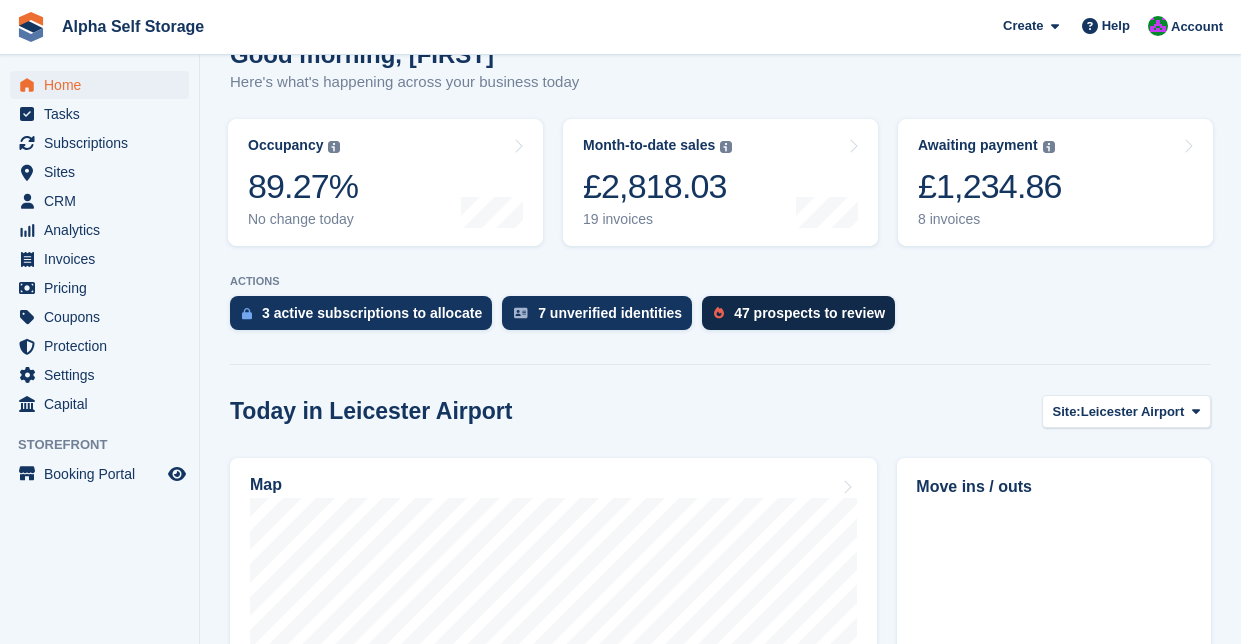 click on "47
prospects to review" at bounding box center (809, 313) 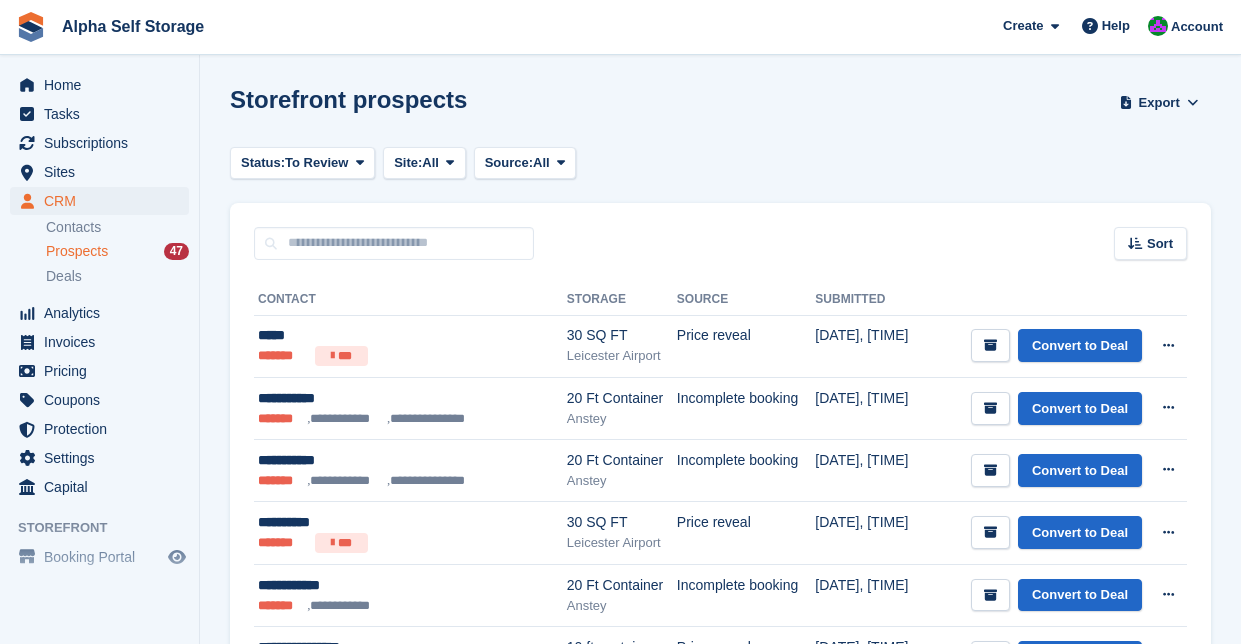 scroll, scrollTop: 0, scrollLeft: 0, axis: both 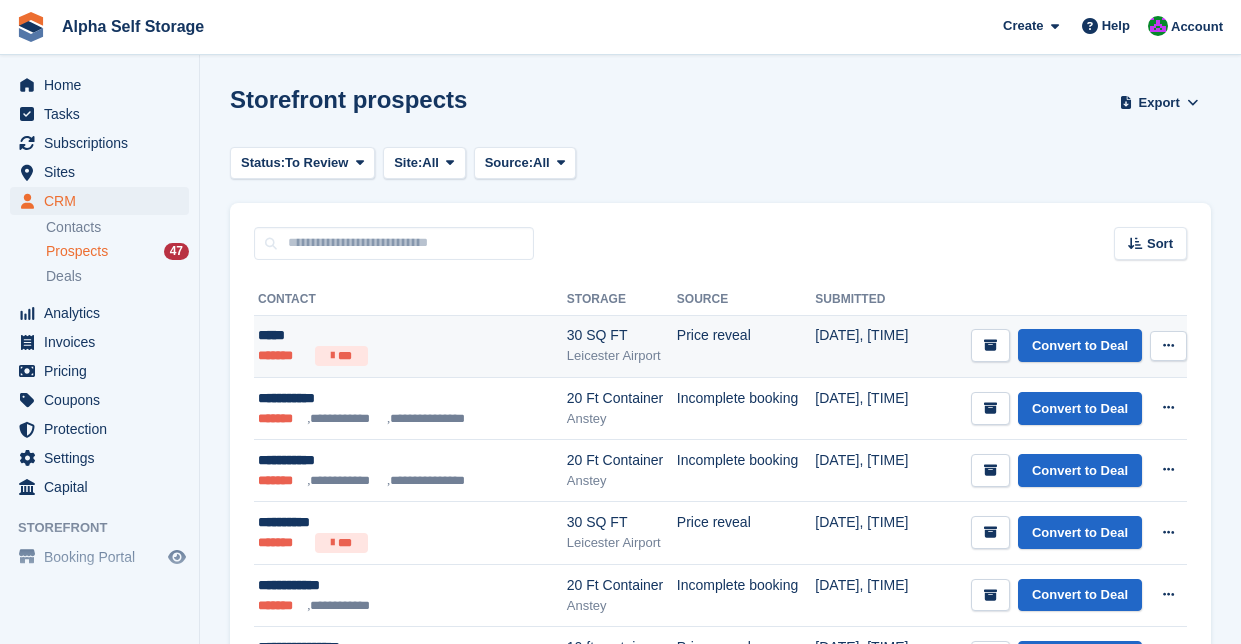 click on "05 Aug, 11:55 AM" at bounding box center (877, 346) 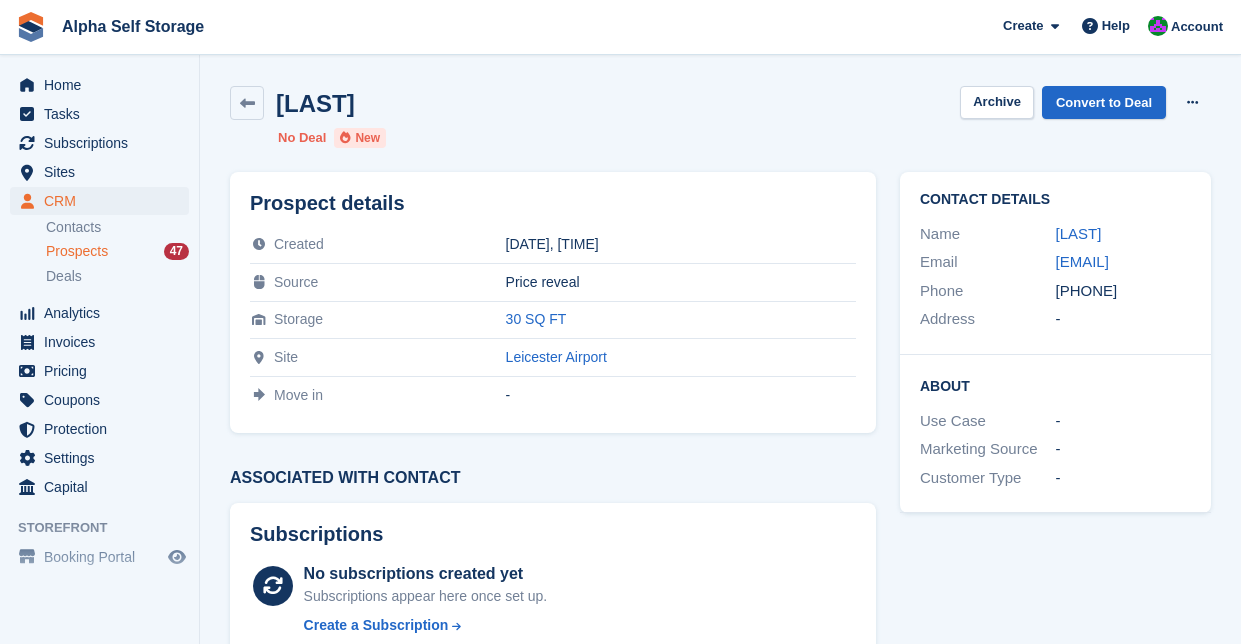 scroll, scrollTop: 0, scrollLeft: 0, axis: both 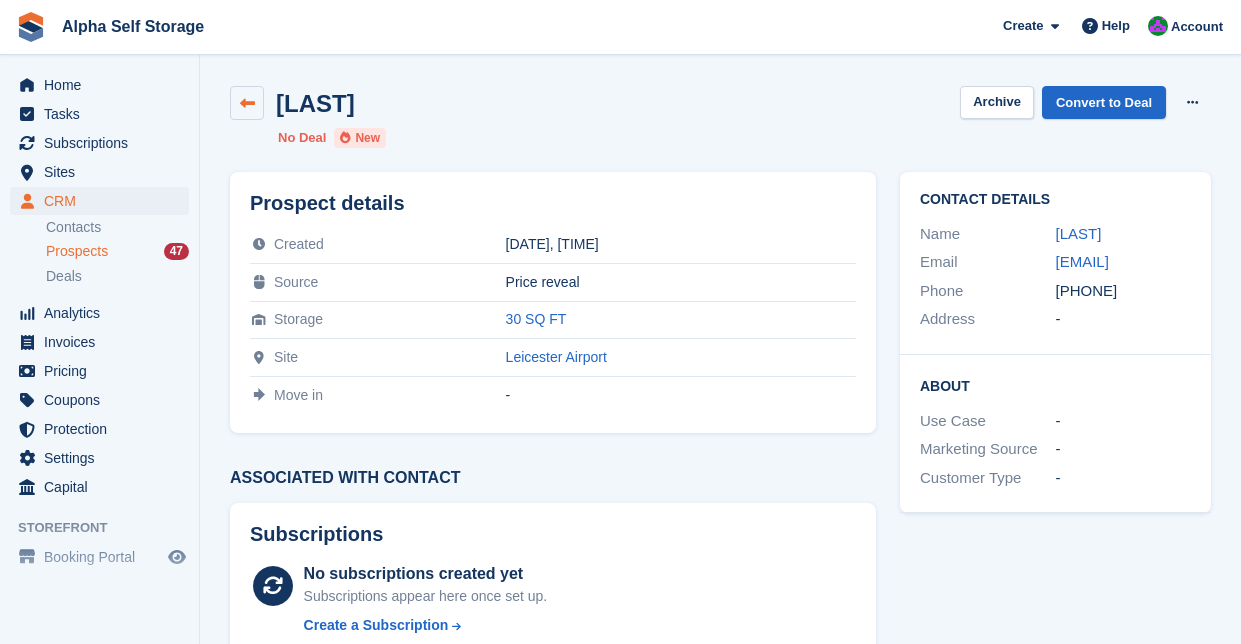 click at bounding box center [247, 103] 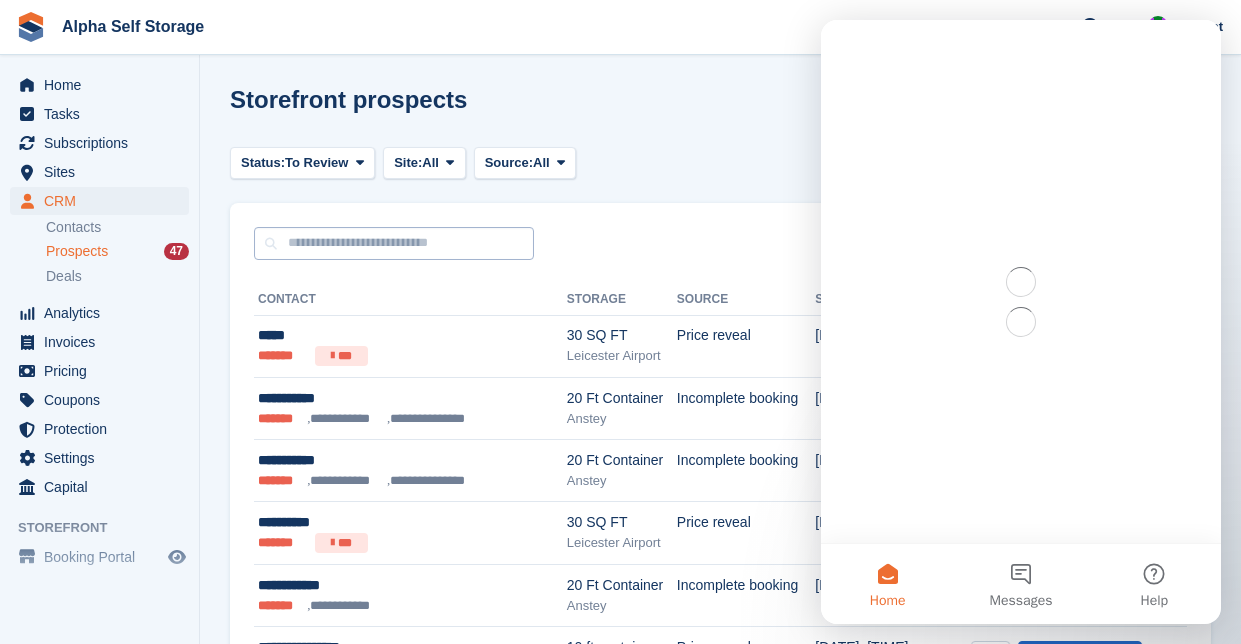 scroll, scrollTop: 0, scrollLeft: 0, axis: both 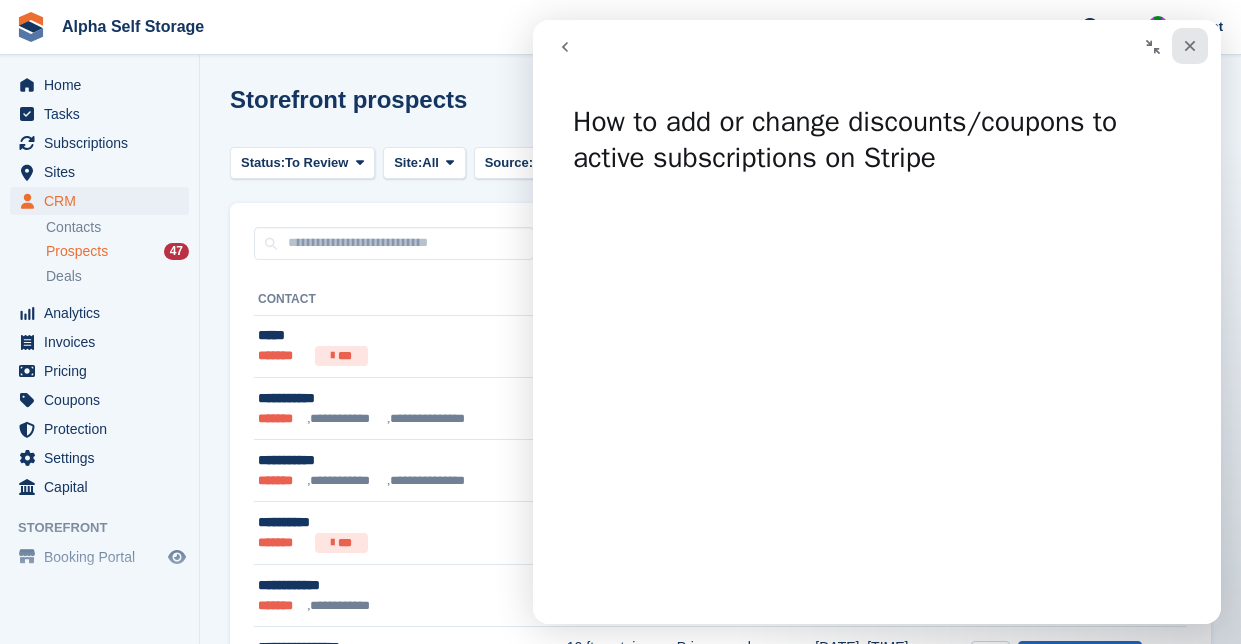 click 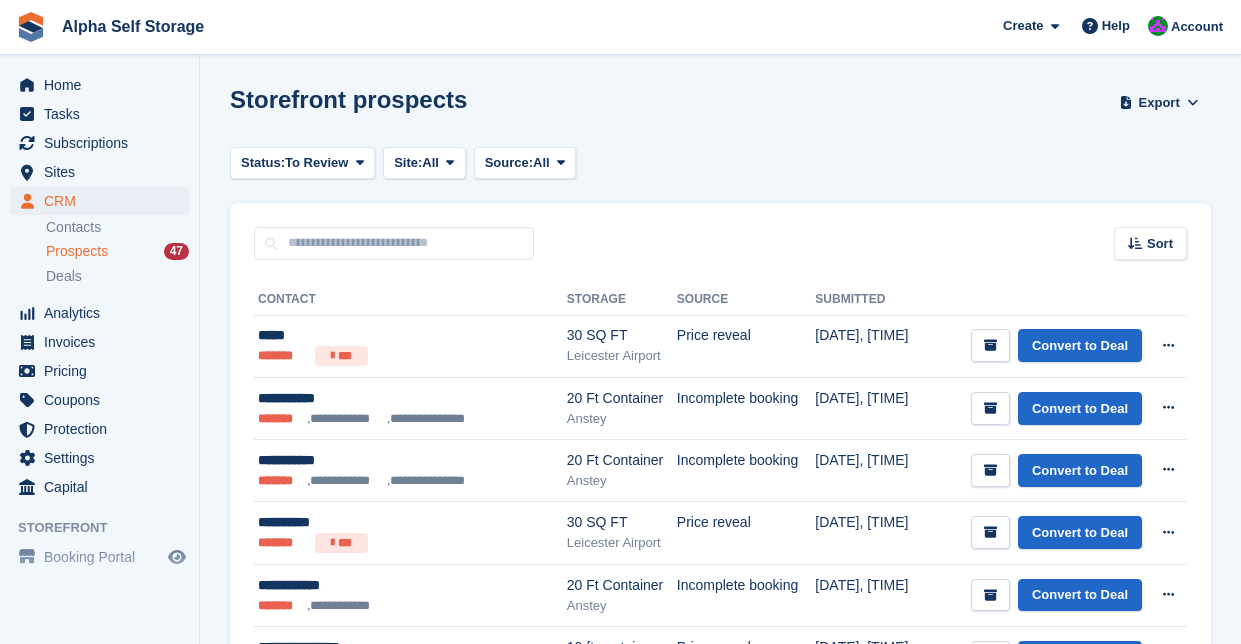 scroll, scrollTop: 0, scrollLeft: 0, axis: both 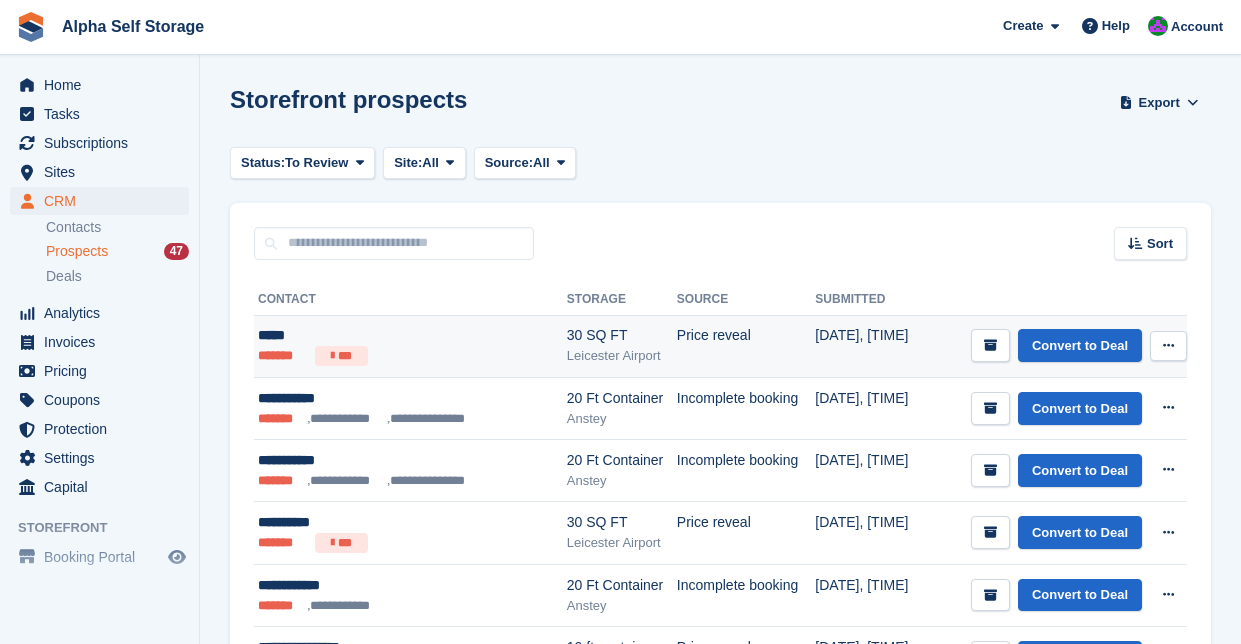 click at bounding box center (1168, 345) 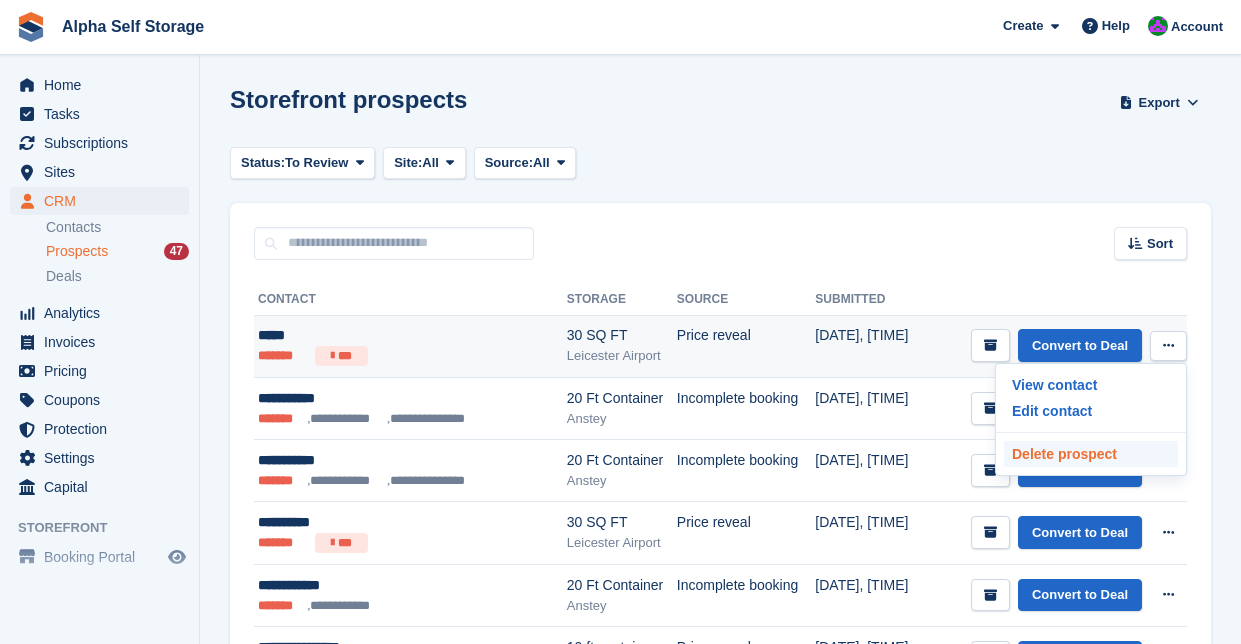 click on "Delete prospect" at bounding box center (1091, 454) 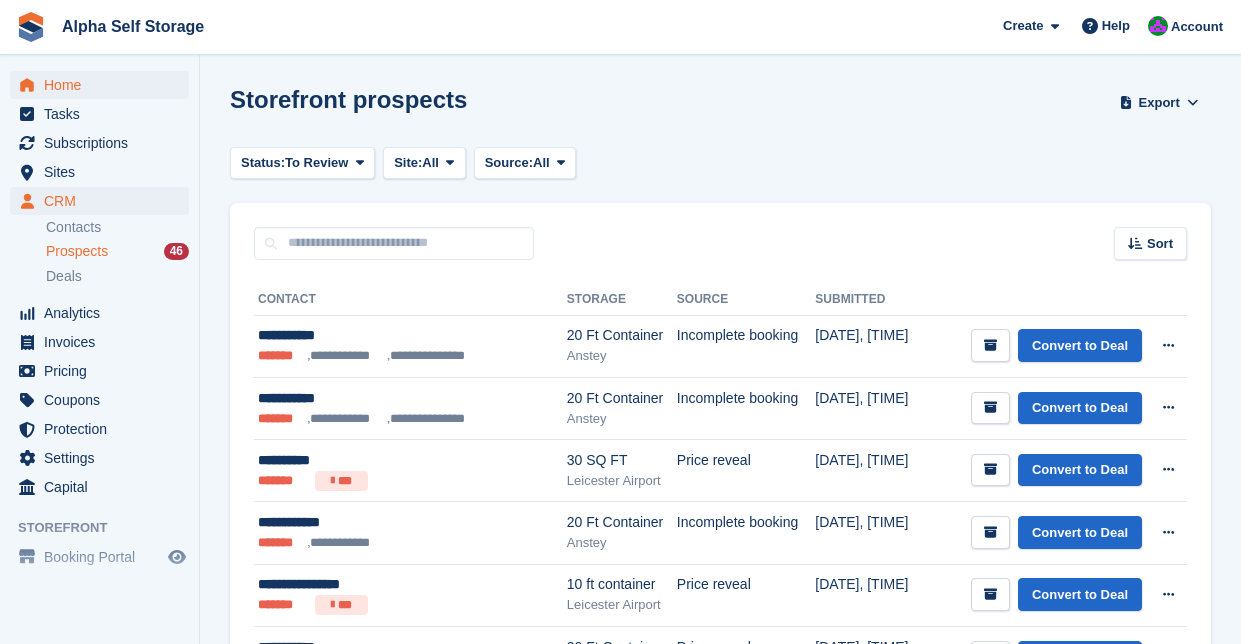 click on "Home" at bounding box center [104, 85] 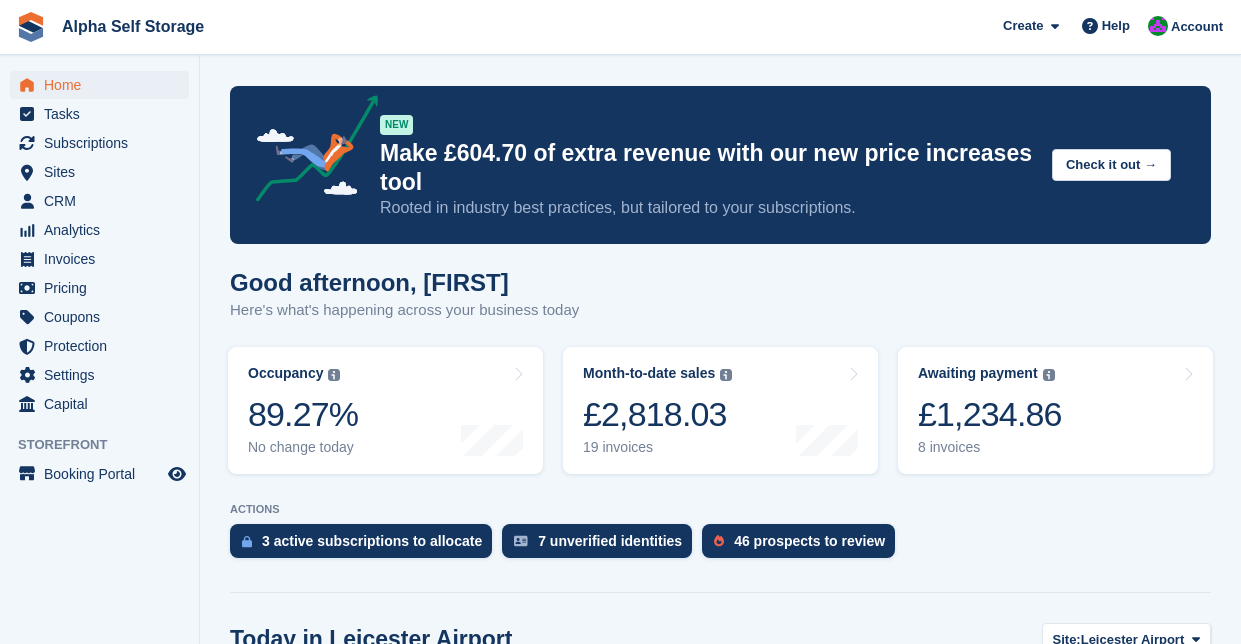 scroll, scrollTop: 0, scrollLeft: 0, axis: both 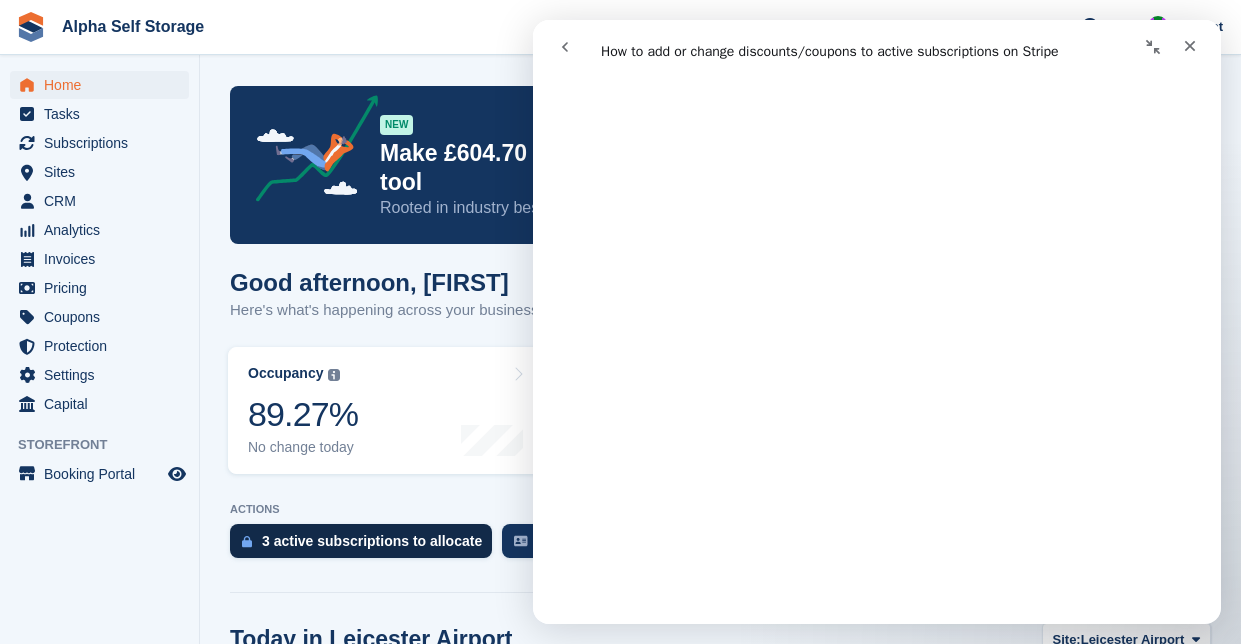 click on "3
active subscriptions to allocate" at bounding box center (372, 541) 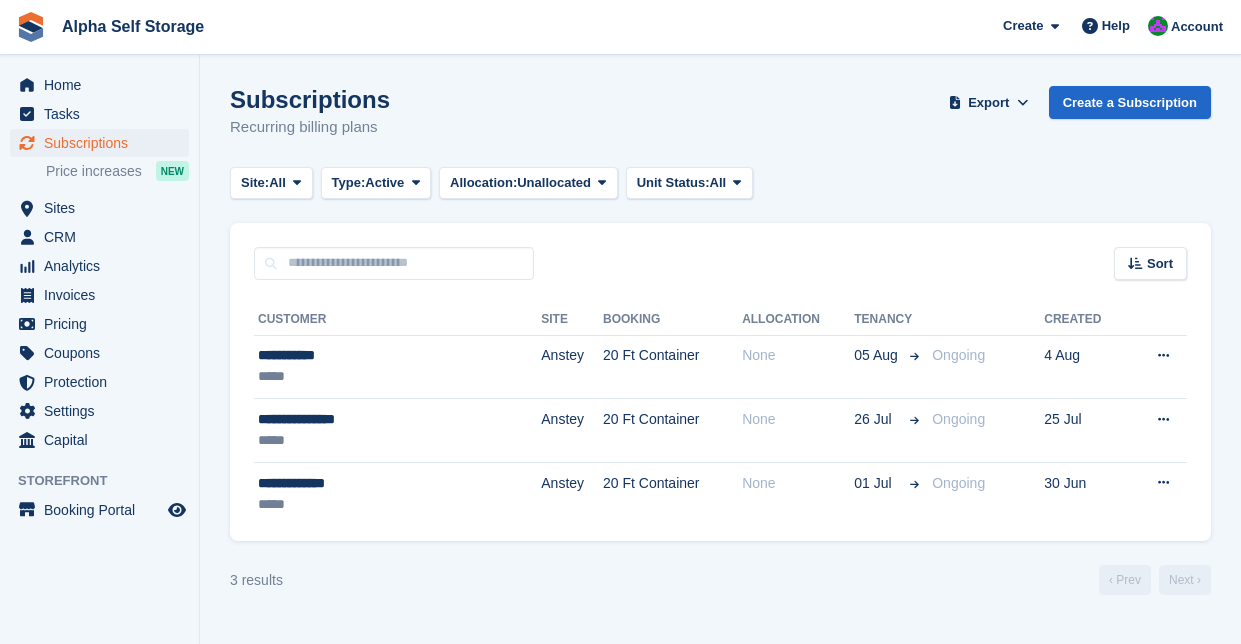 scroll, scrollTop: 0, scrollLeft: 0, axis: both 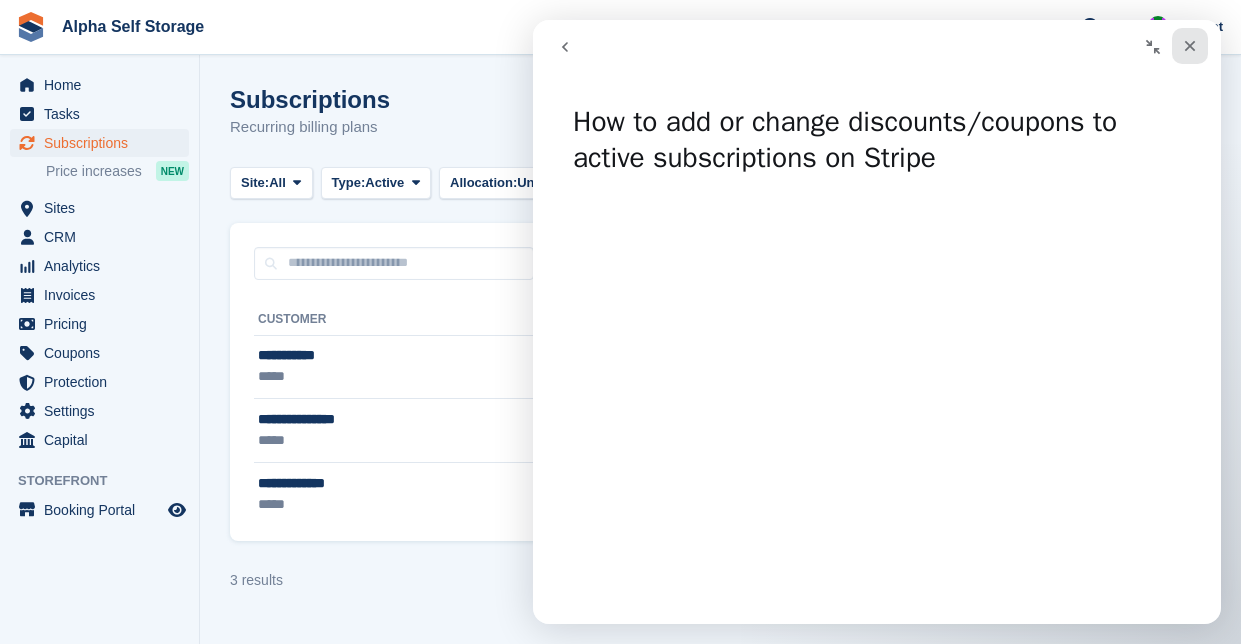 click at bounding box center (1190, 46) 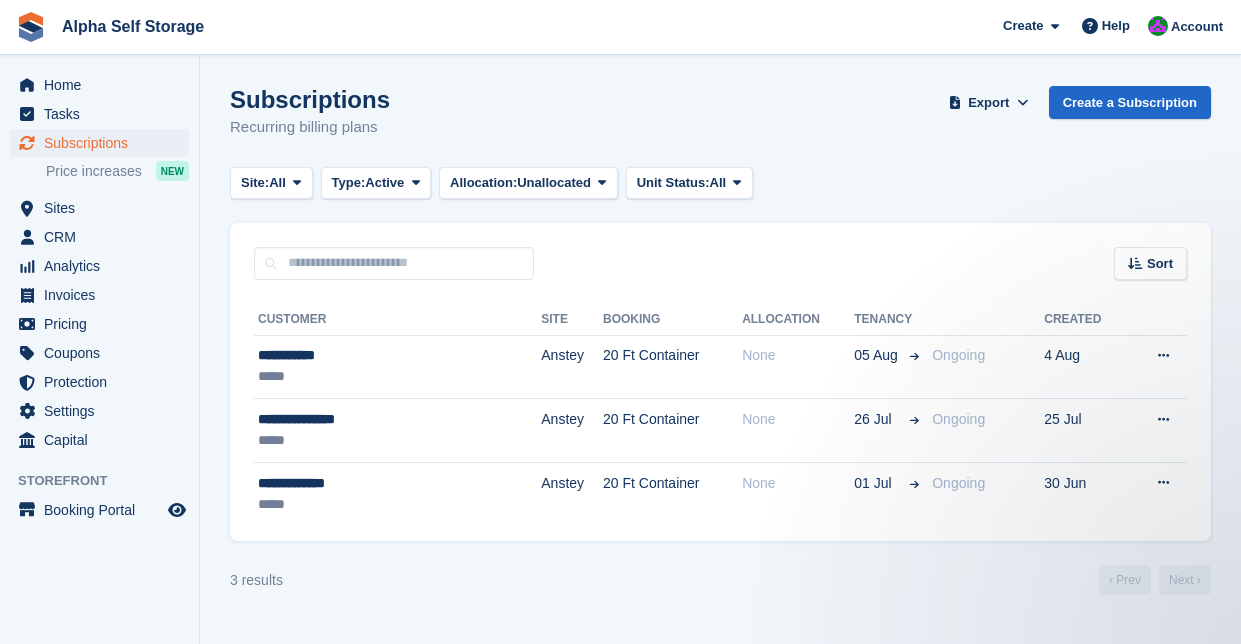 scroll, scrollTop: 0, scrollLeft: 0, axis: both 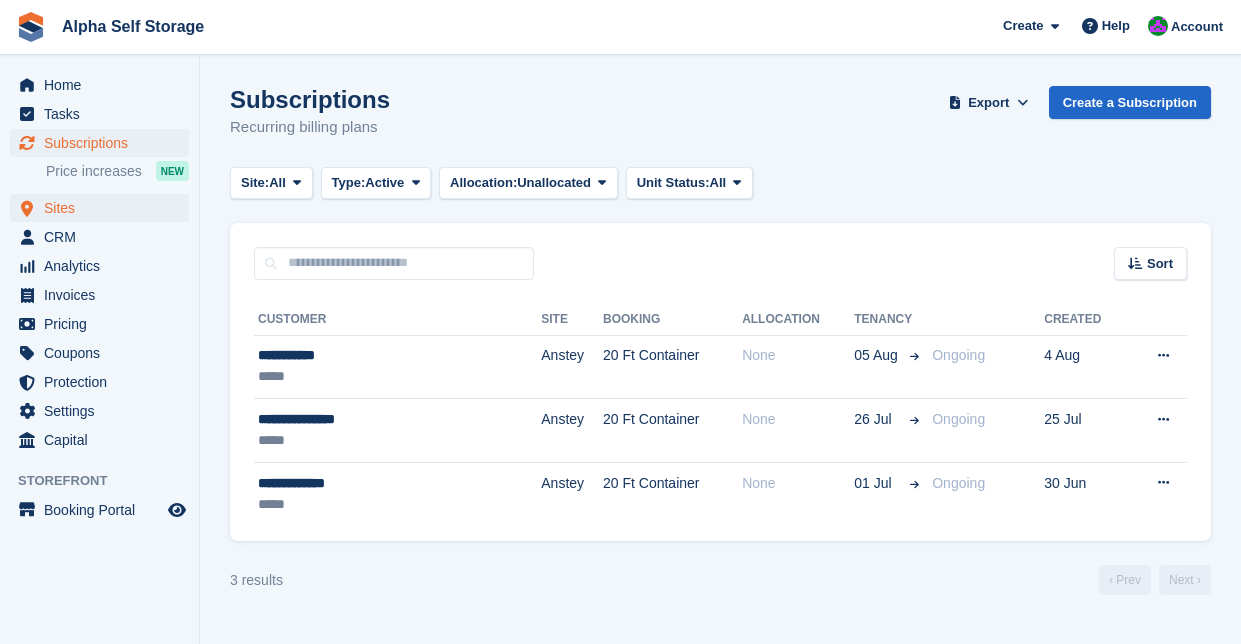 click on "Sites" at bounding box center (104, 208) 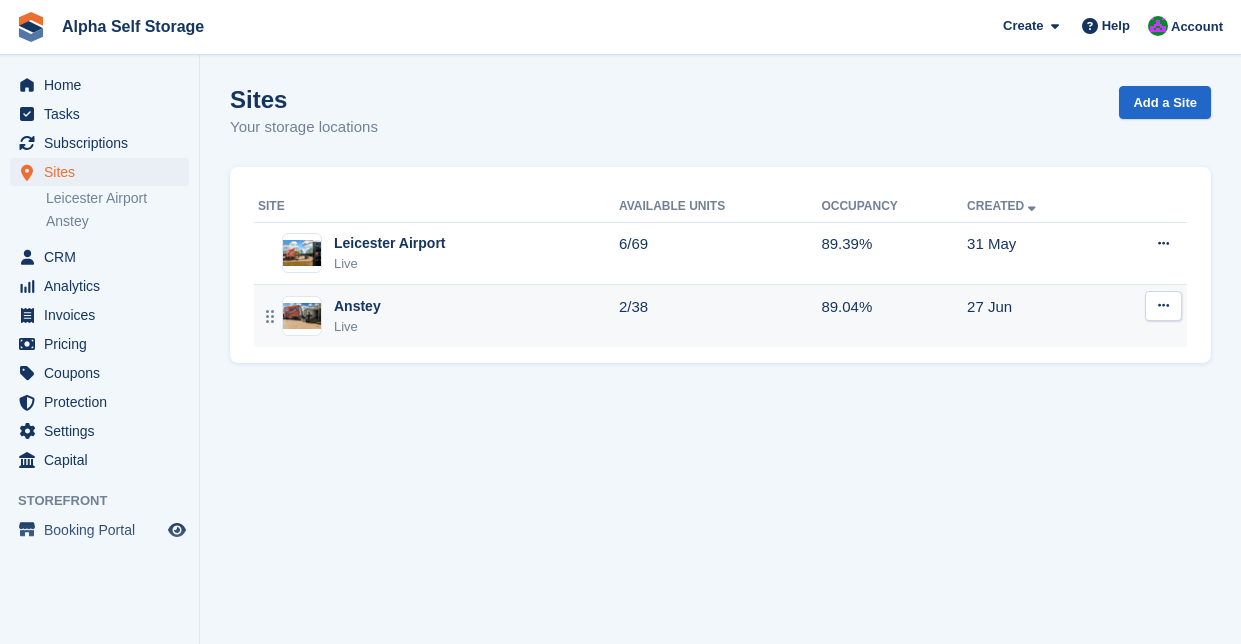 click on "Anstey" at bounding box center (357, 306) 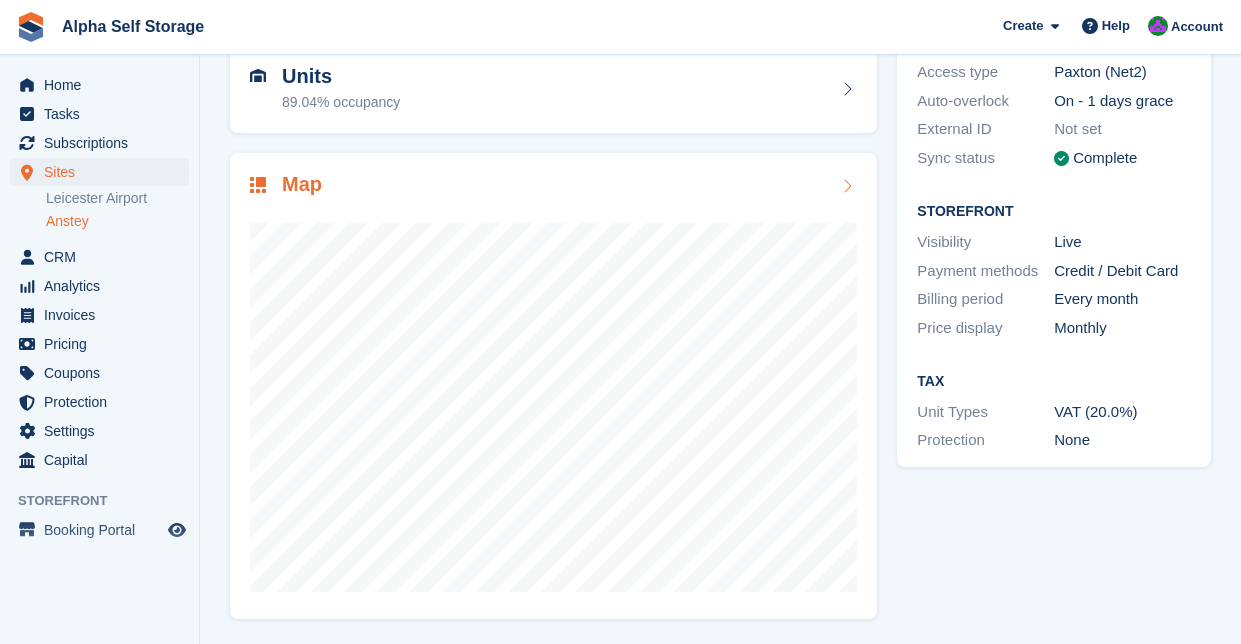 scroll, scrollTop: 208, scrollLeft: 0, axis: vertical 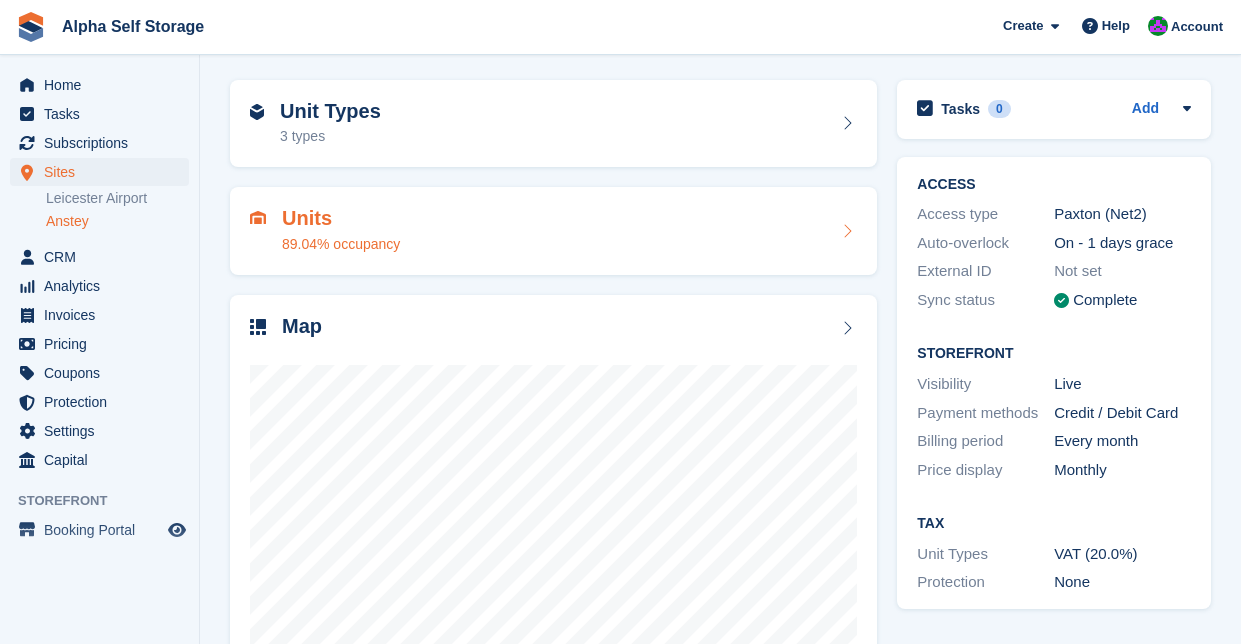 click on "Units
89.04% occupancy" at bounding box center [553, 231] 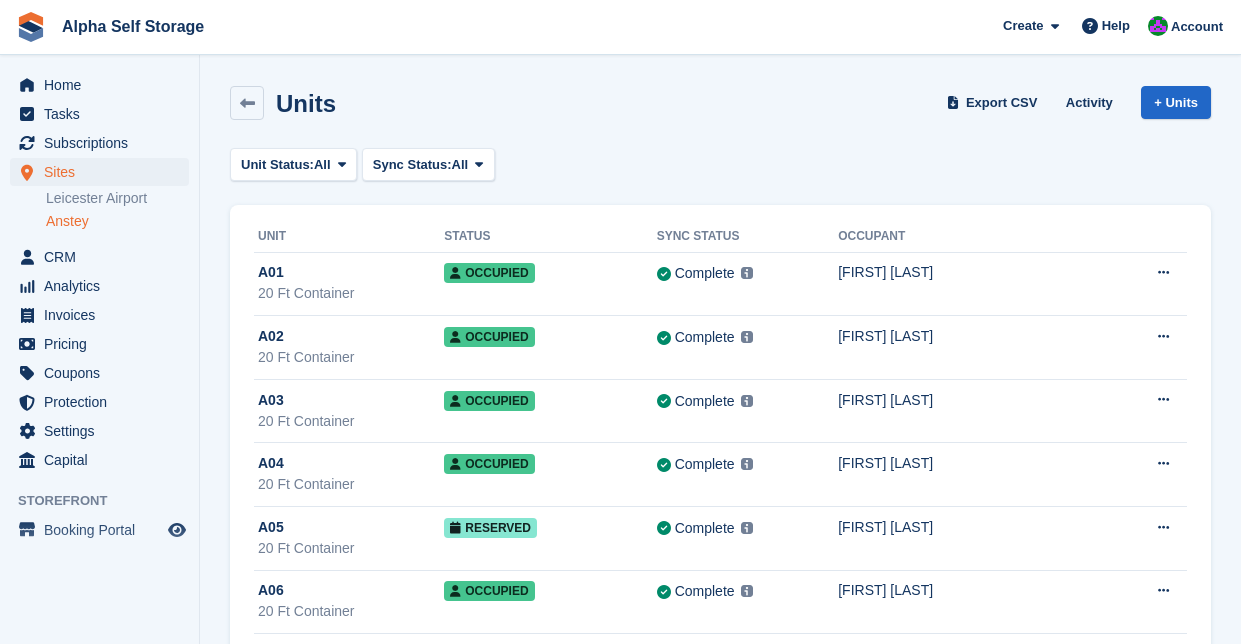 scroll, scrollTop: 0, scrollLeft: 0, axis: both 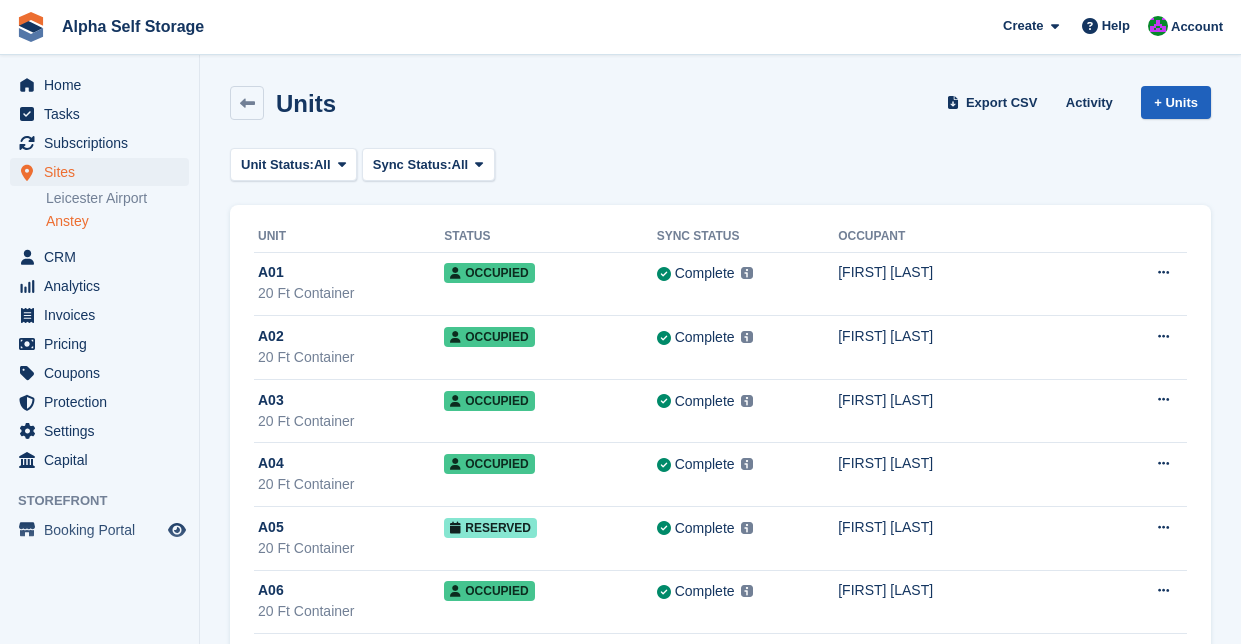 click on "+ Units" at bounding box center [1176, 102] 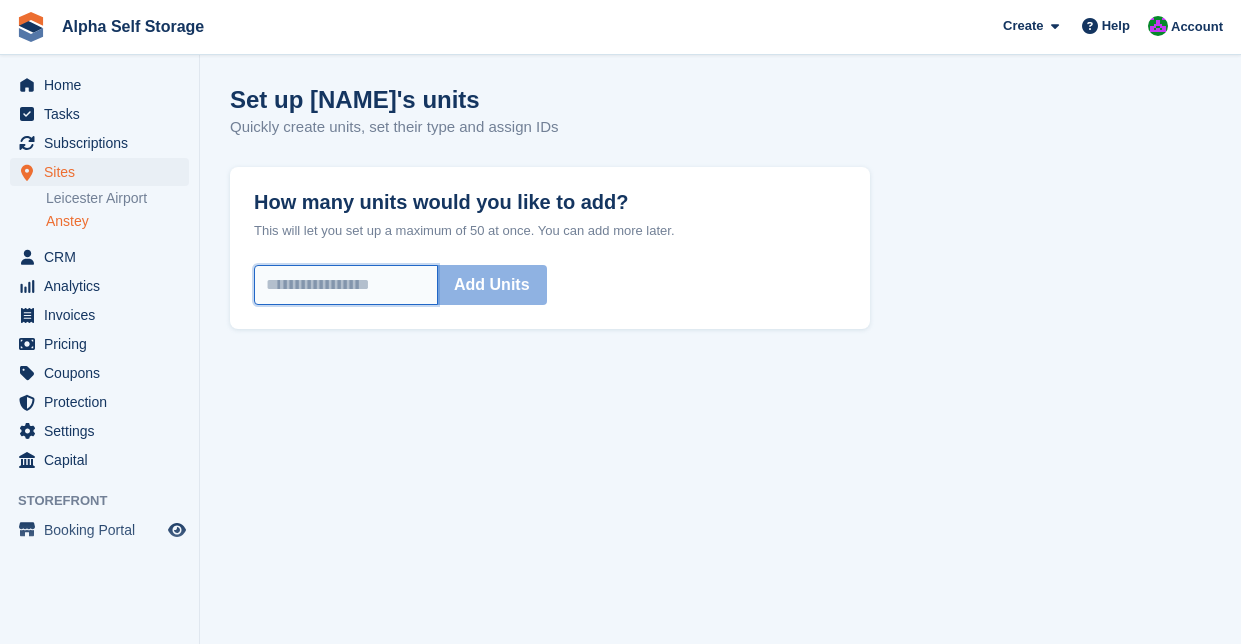 click on "How many units would you like to add?" at bounding box center [346, 285] 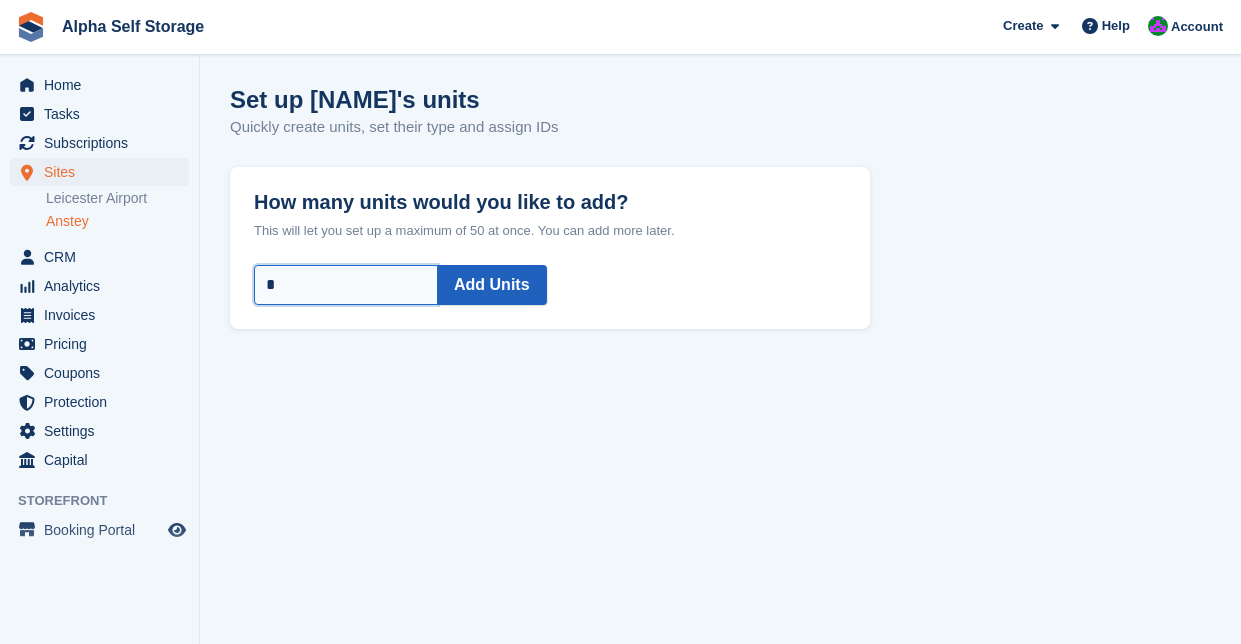 type on "*" 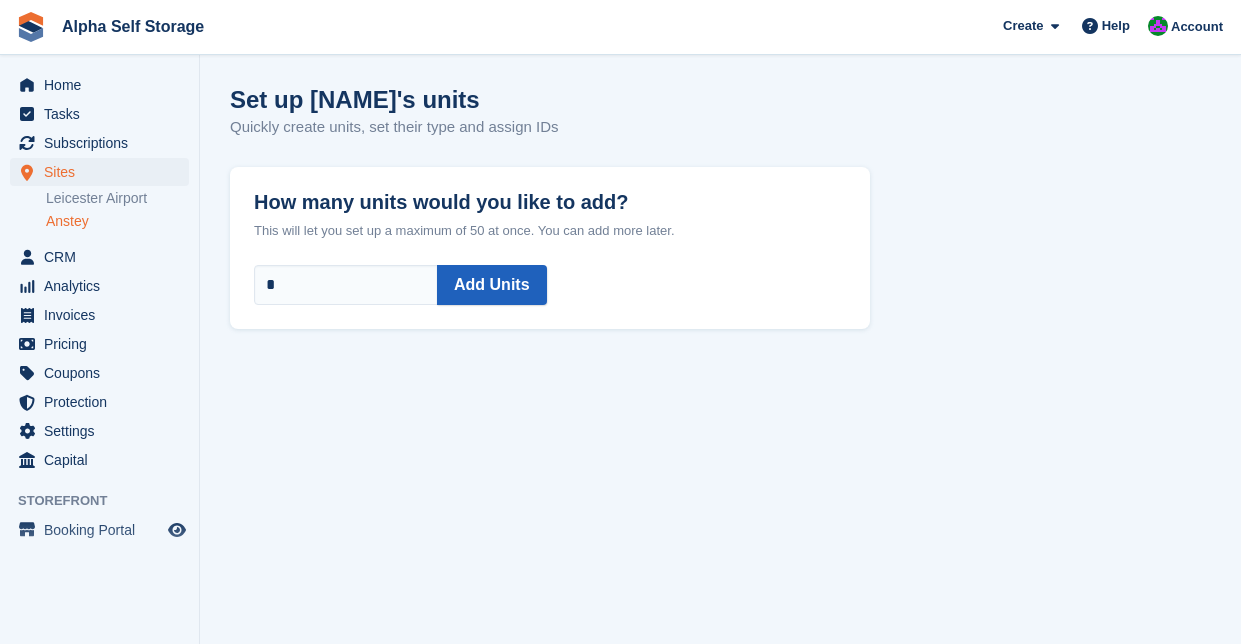 click on "Add Units" at bounding box center (492, 285) 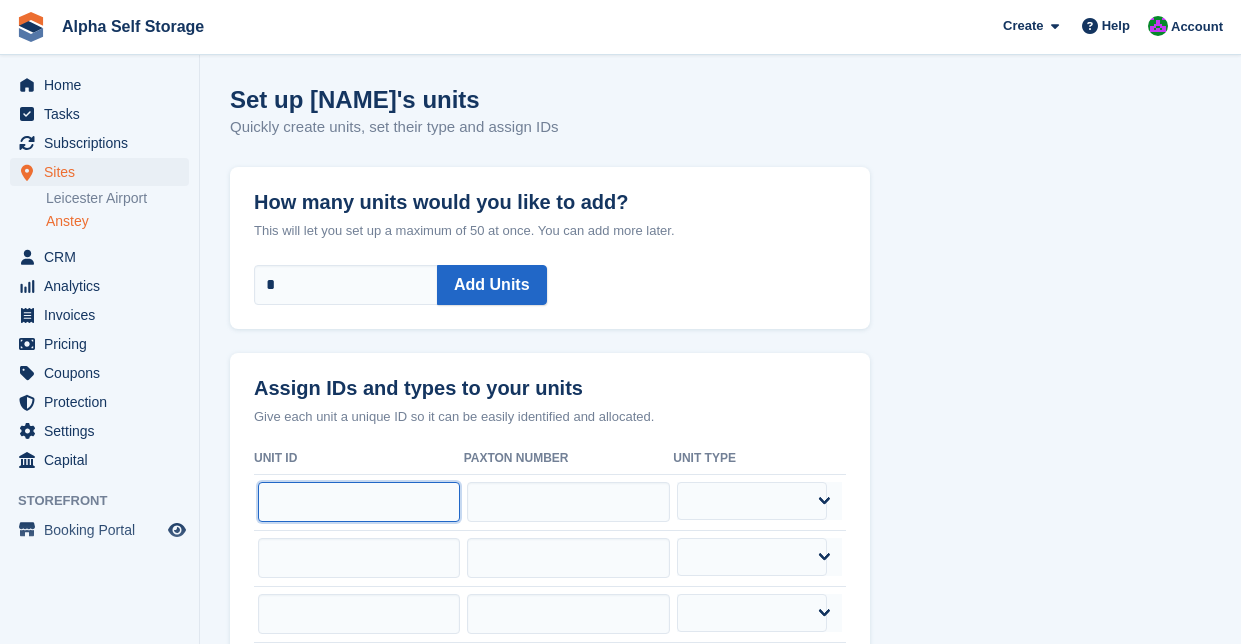 click at bounding box center (359, 502) 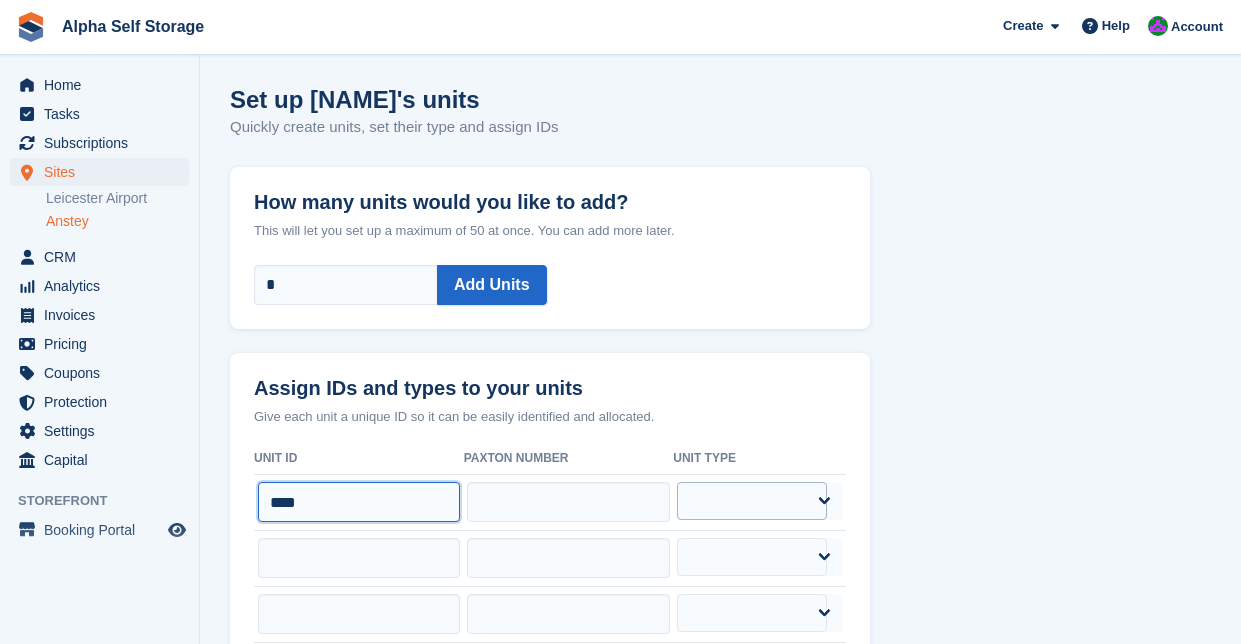 type on "****" 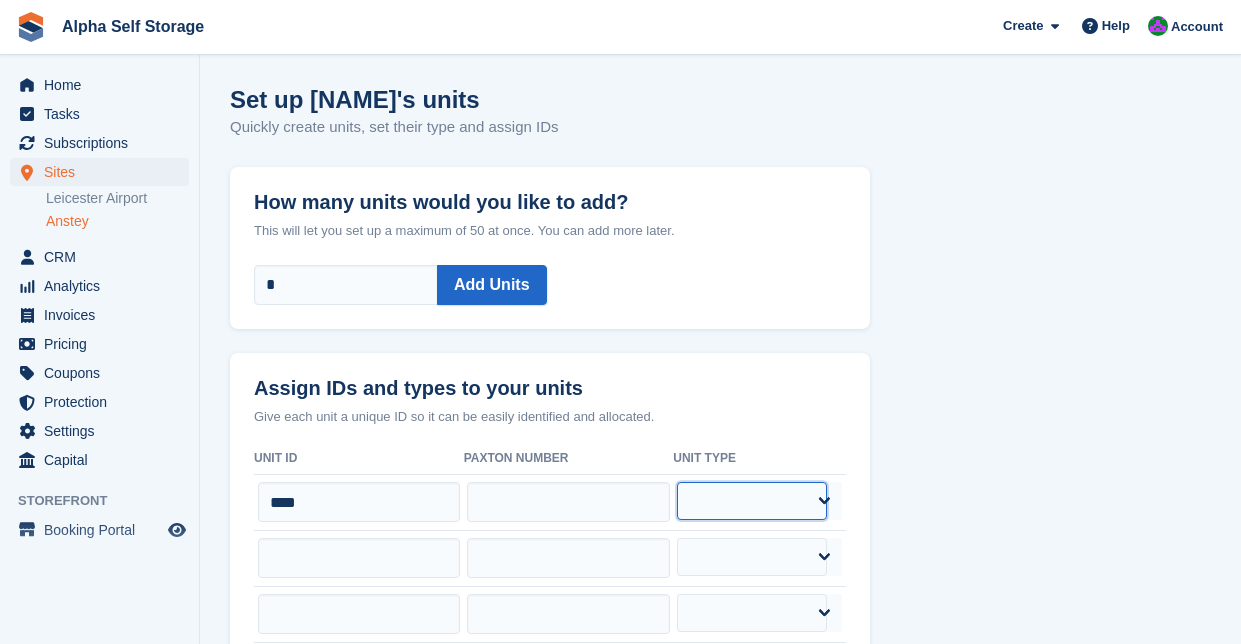 select on "*****" 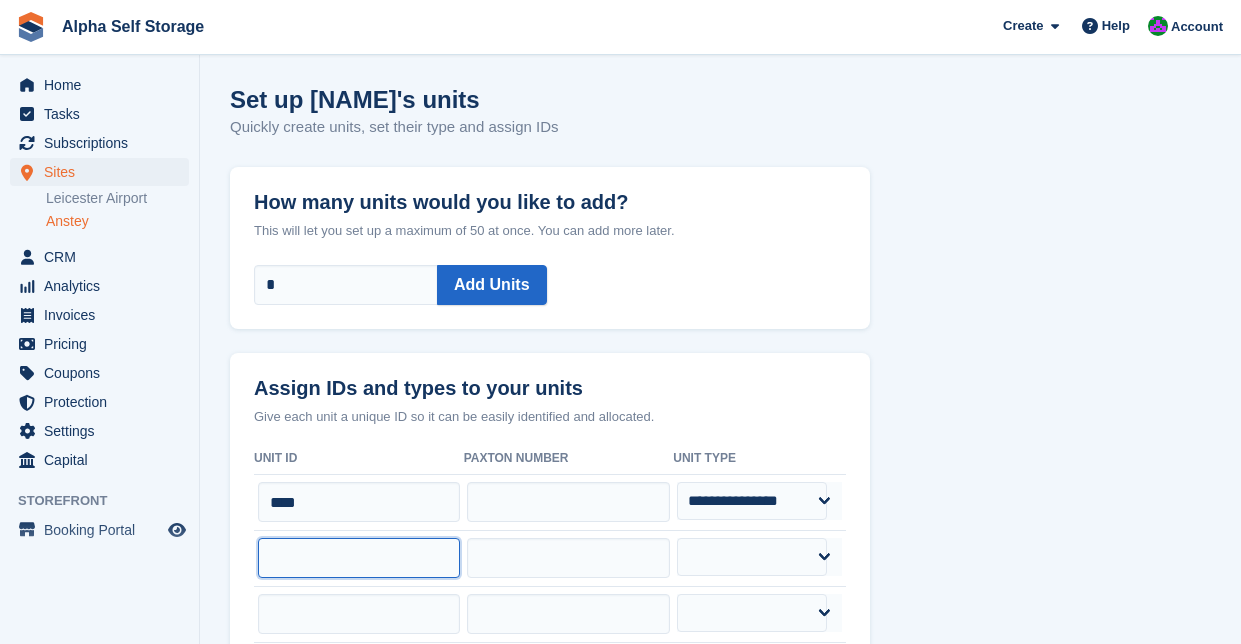 click at bounding box center (359, 558) 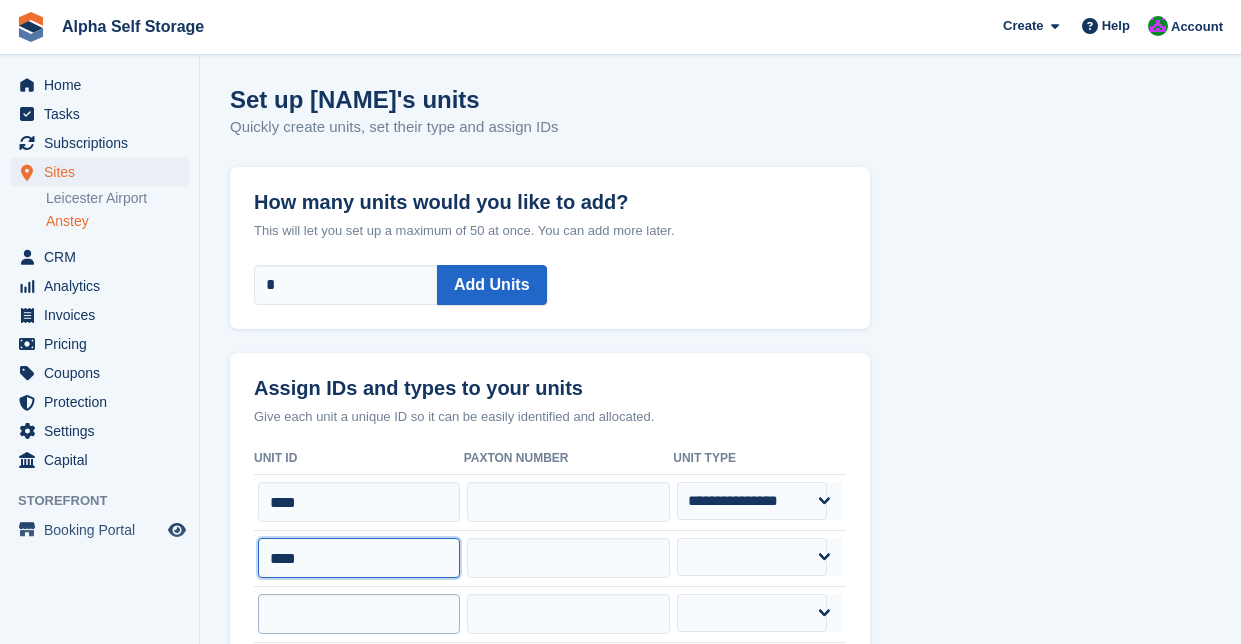 type on "****" 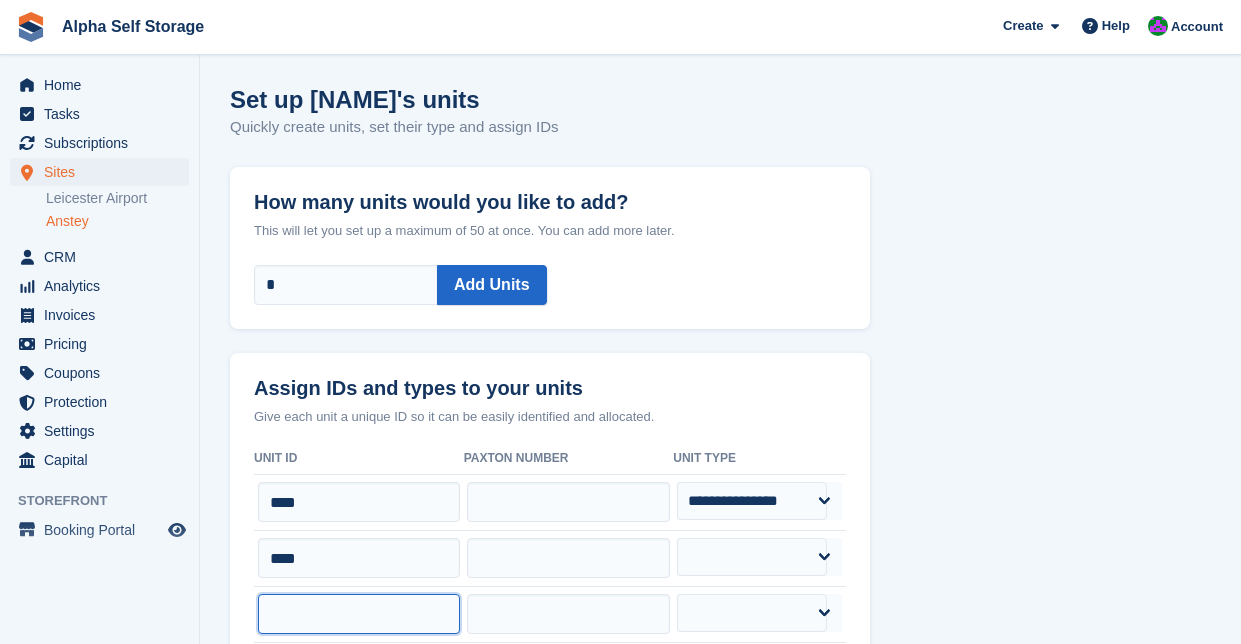 click at bounding box center [359, 614] 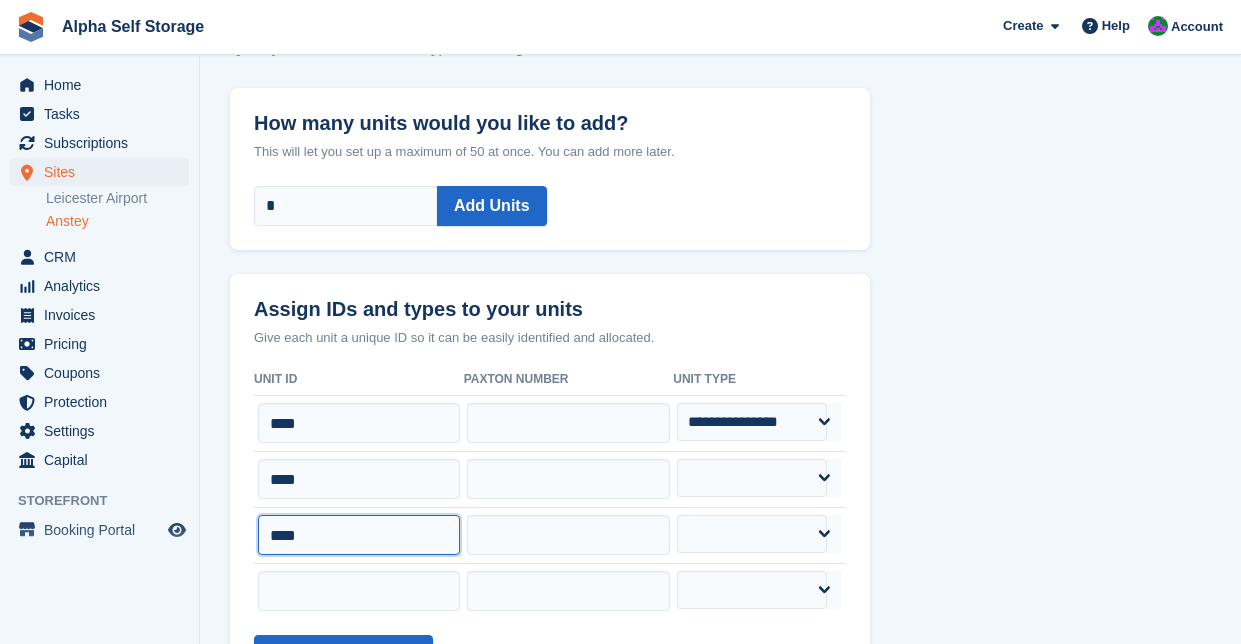 scroll, scrollTop: 86, scrollLeft: 0, axis: vertical 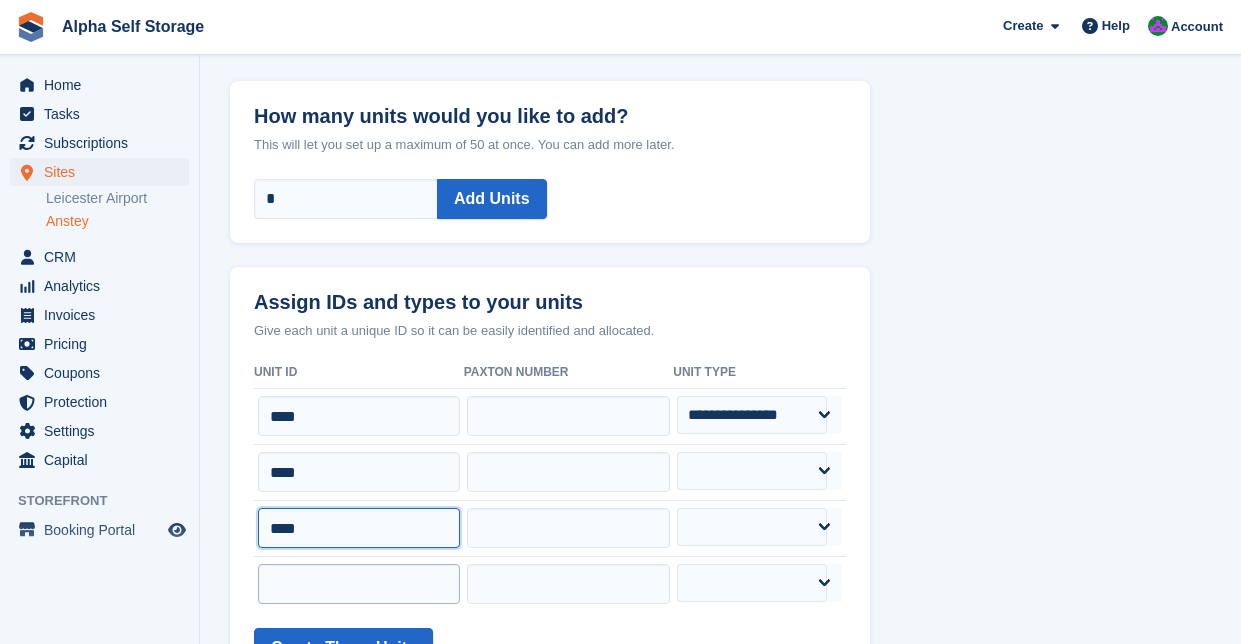 type on "****" 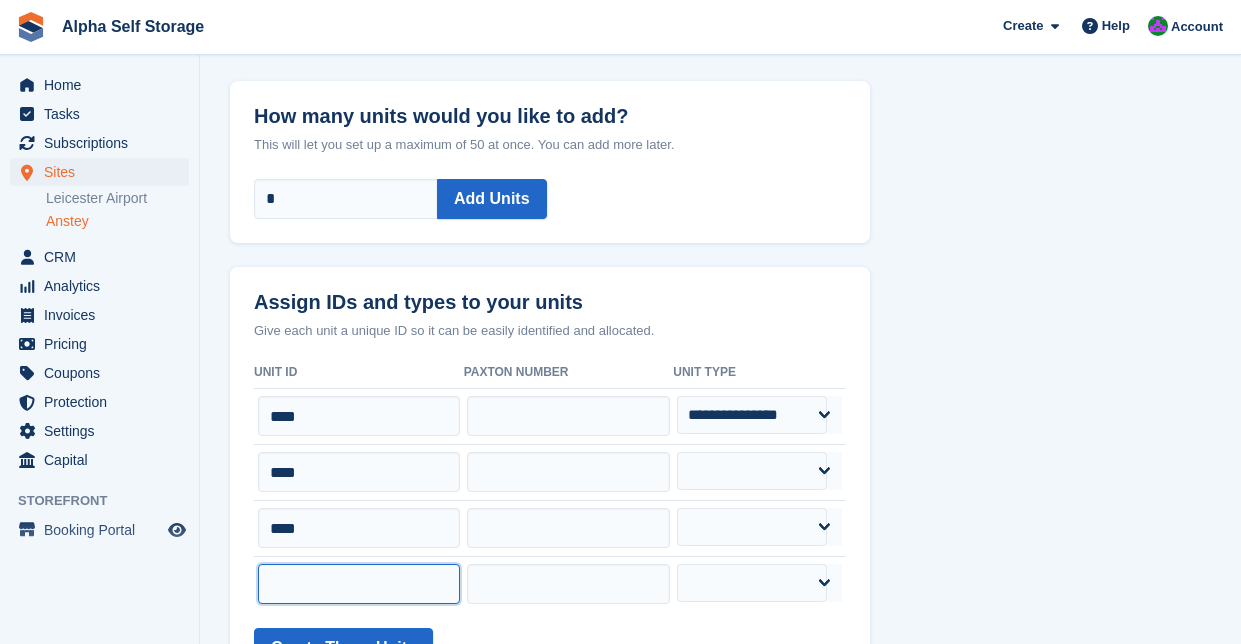 click at bounding box center [359, 584] 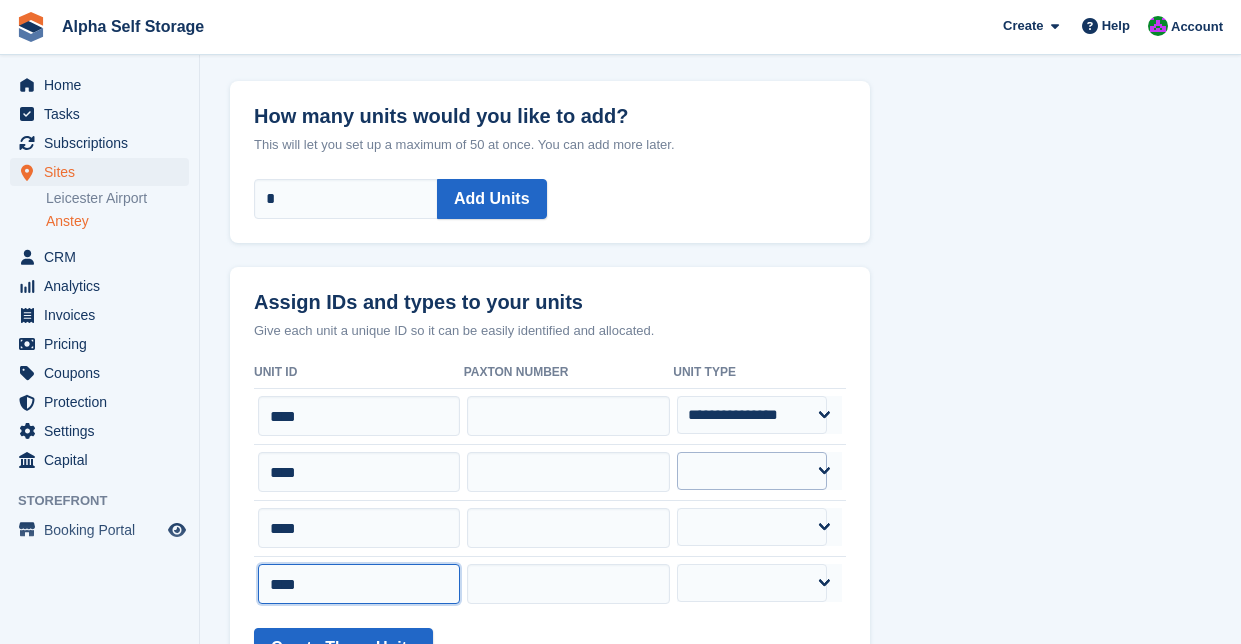 type on "****" 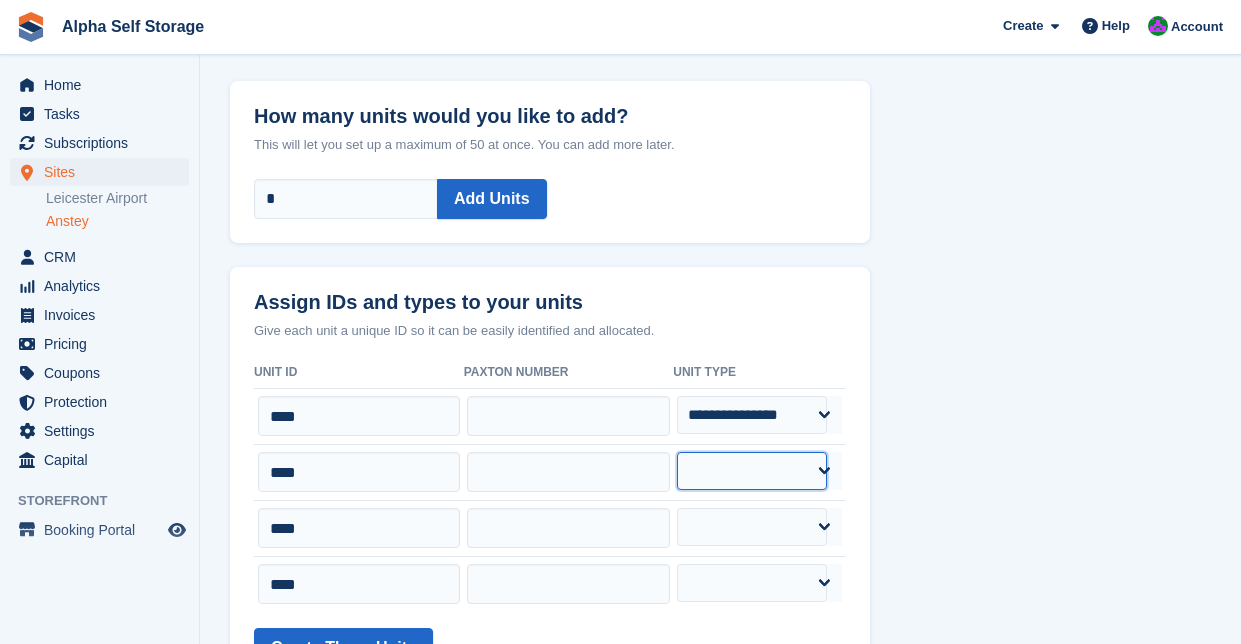 select on "*****" 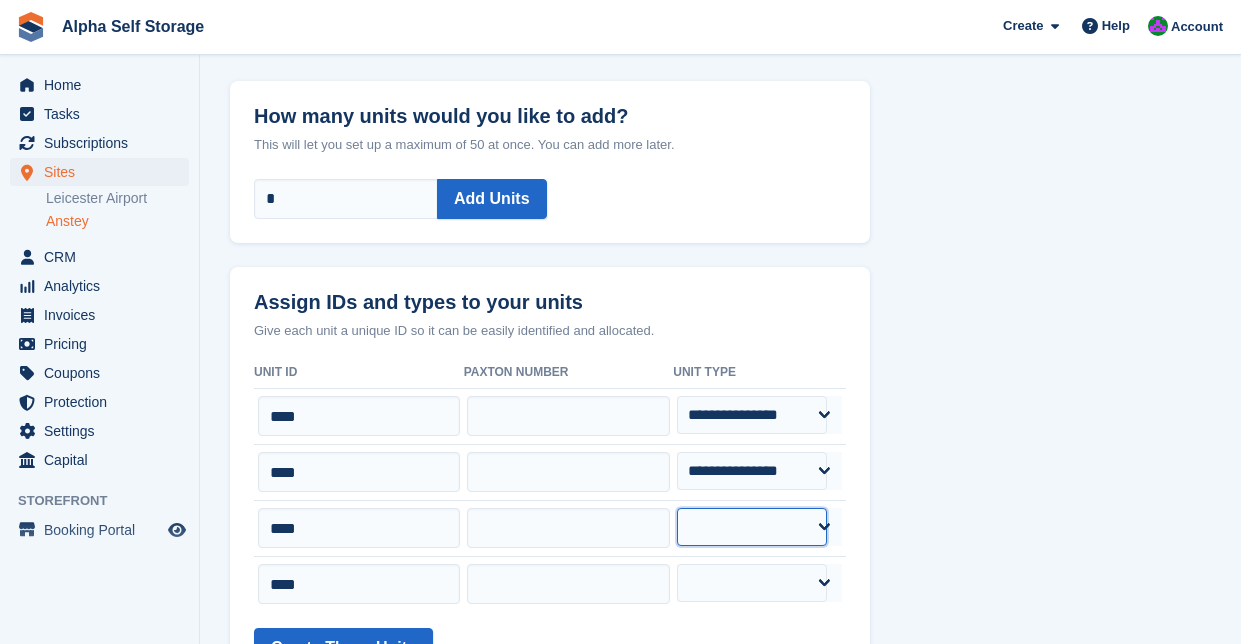 select on "*****" 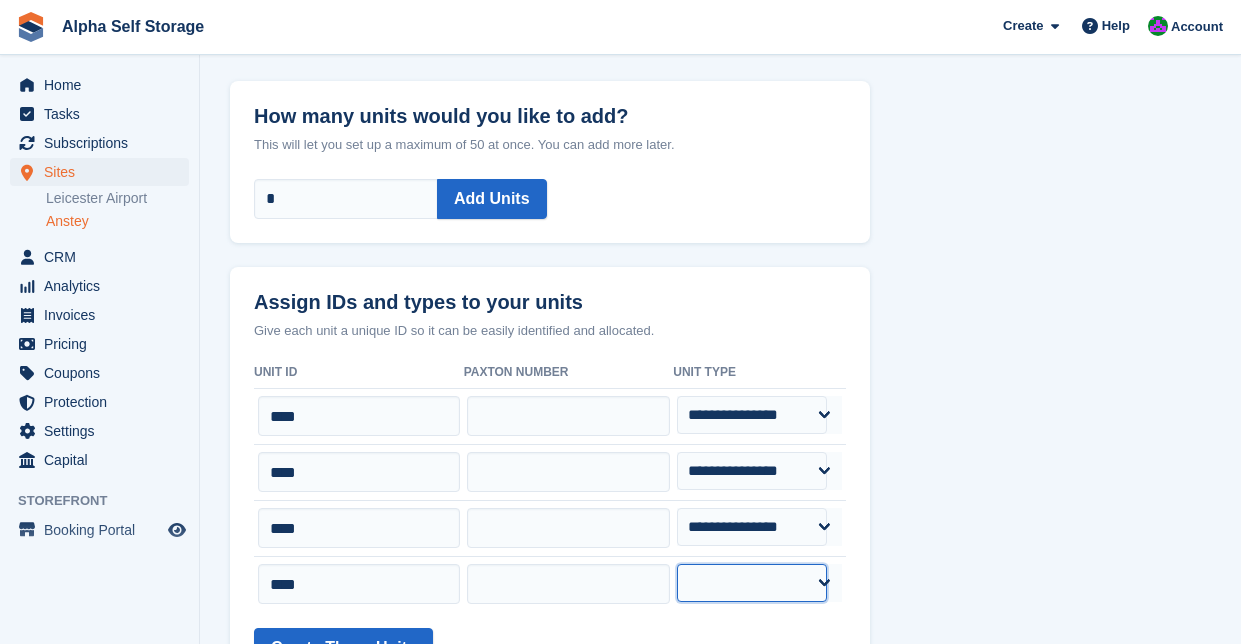 select on "*****" 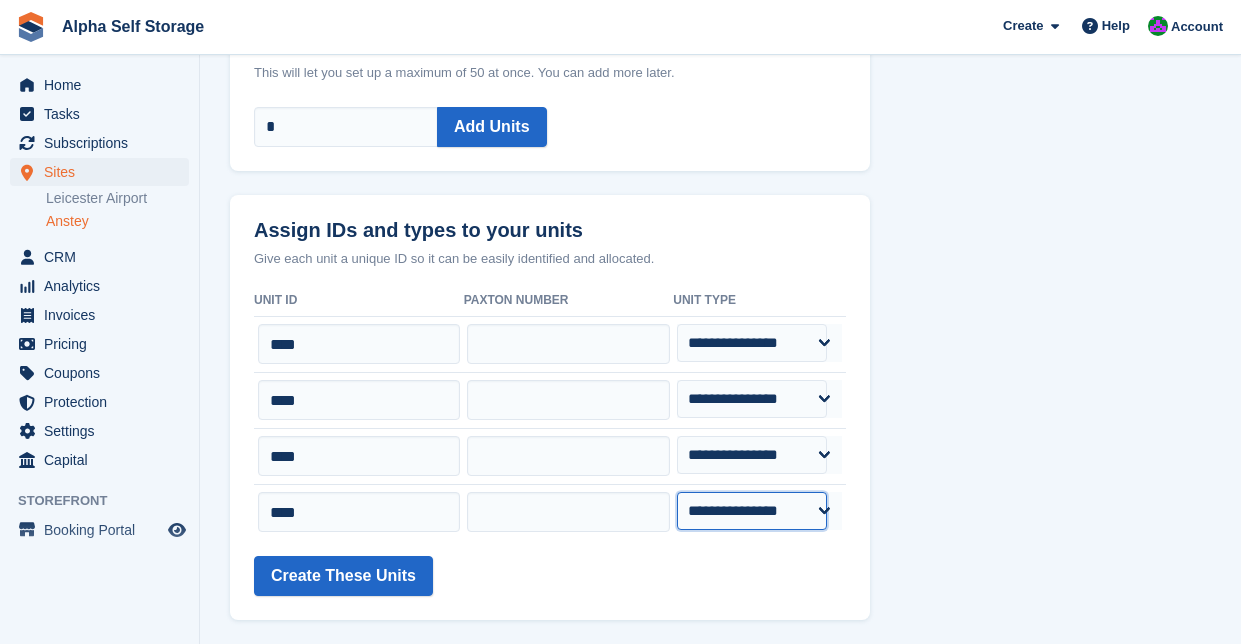 scroll, scrollTop: 159, scrollLeft: 0, axis: vertical 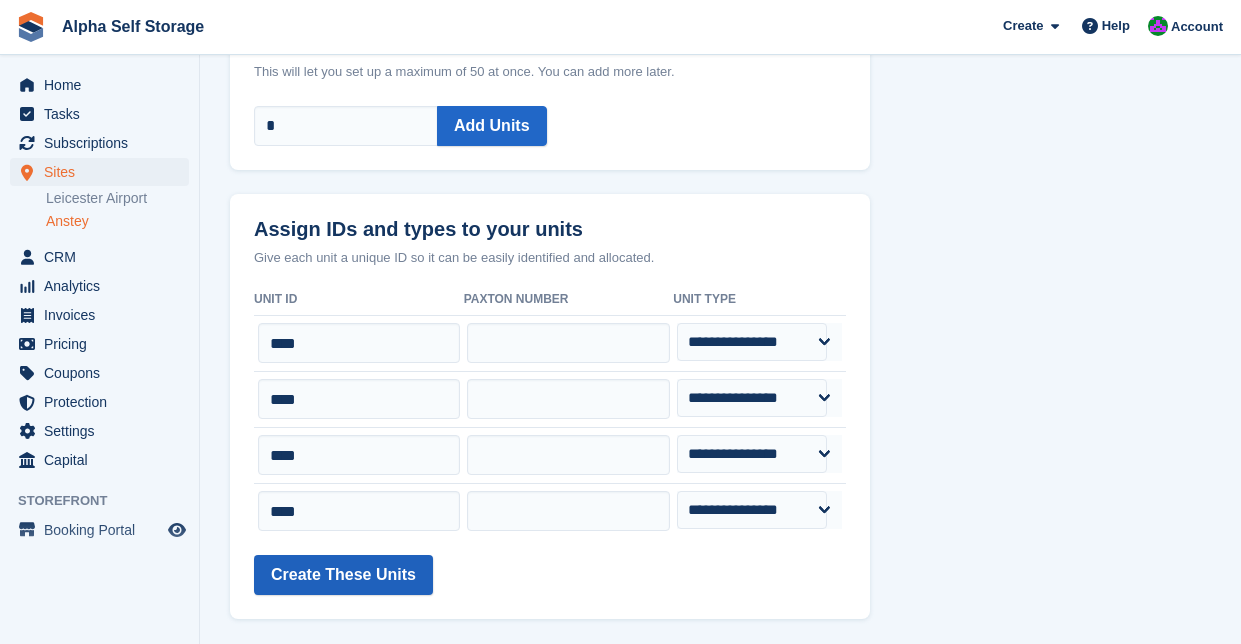 click on "Create These Units" at bounding box center (343, 575) 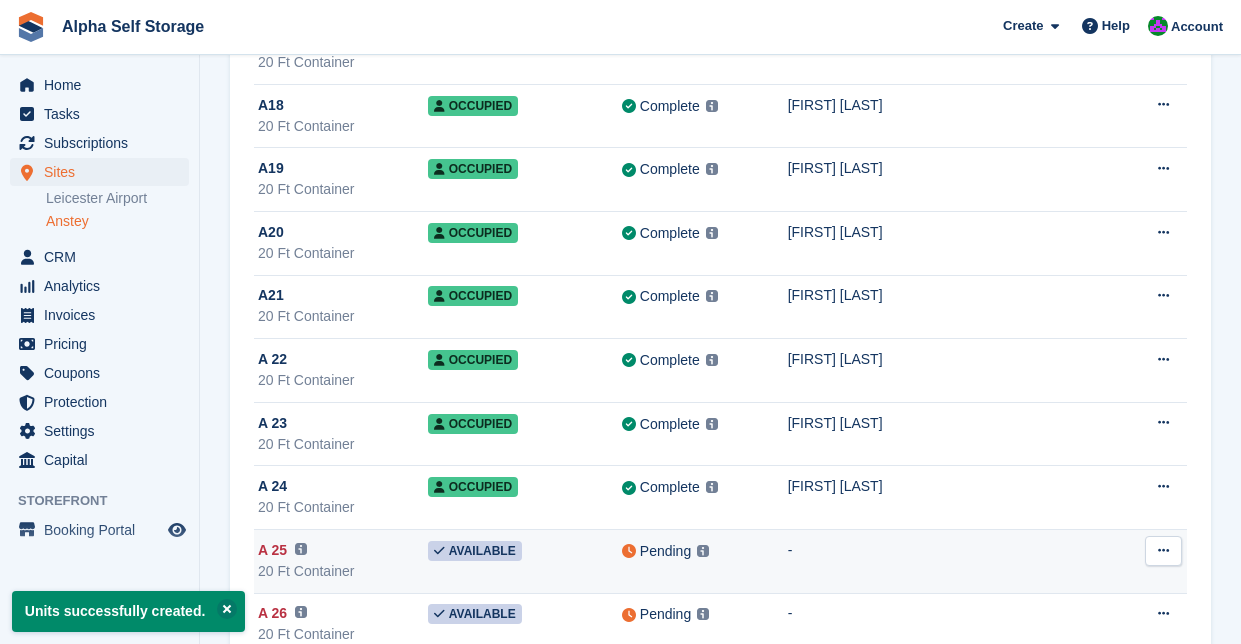 scroll, scrollTop: 1280, scrollLeft: 0, axis: vertical 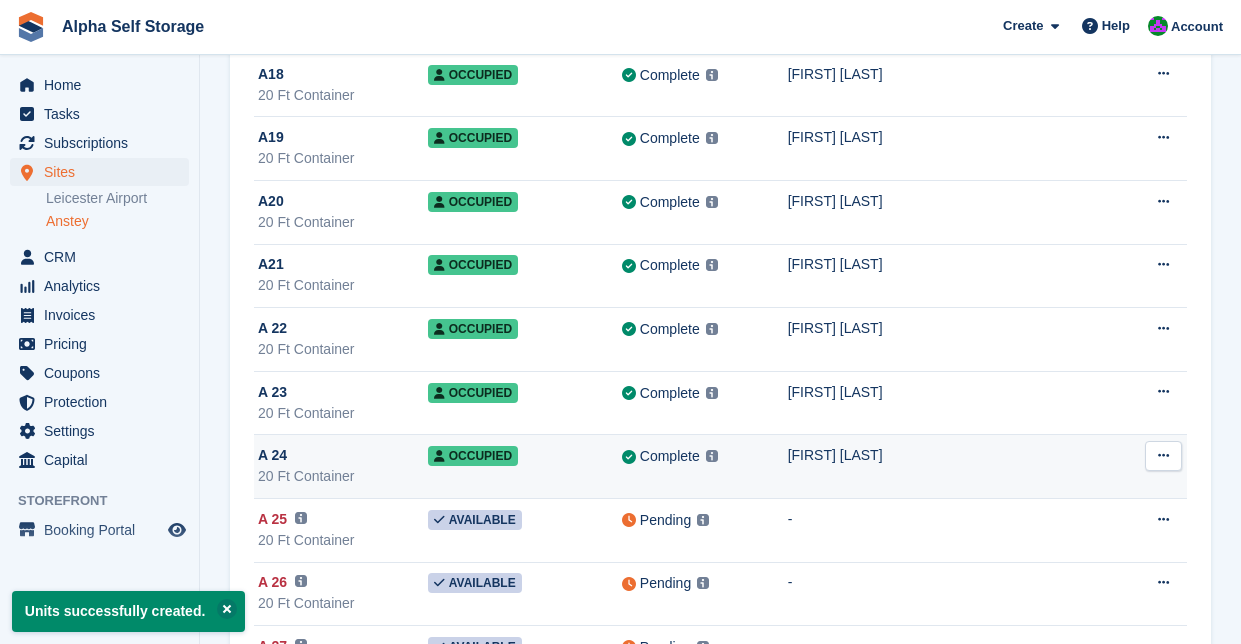 click on "Occupied" at bounding box center (525, 467) 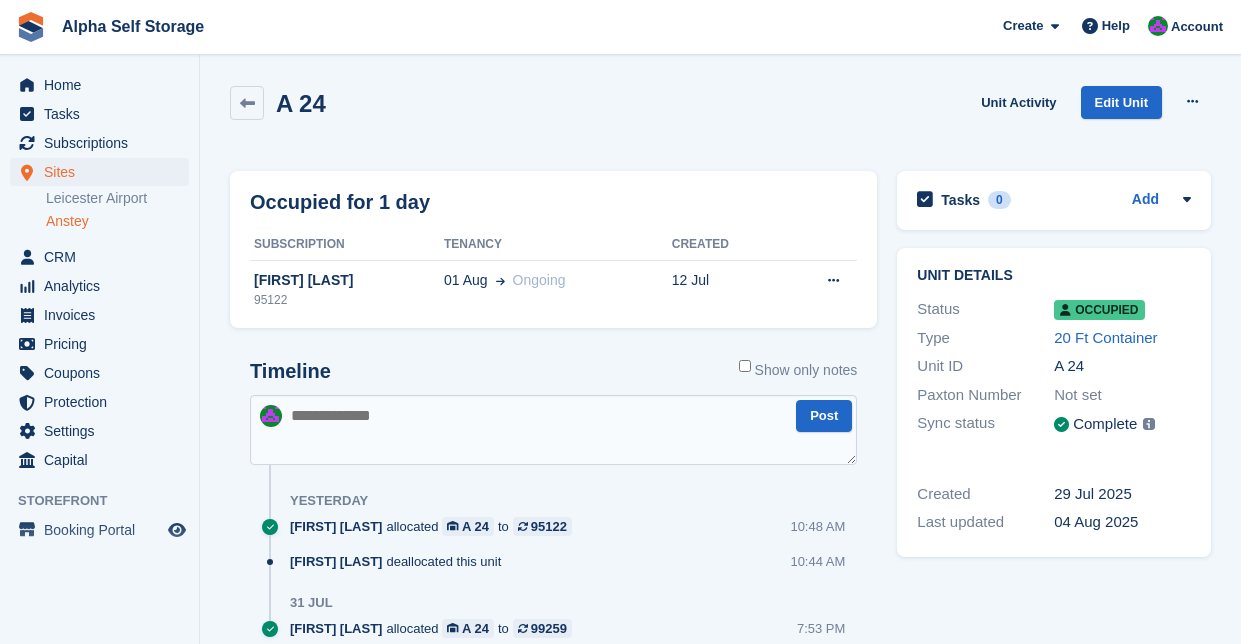 scroll, scrollTop: 0, scrollLeft: 0, axis: both 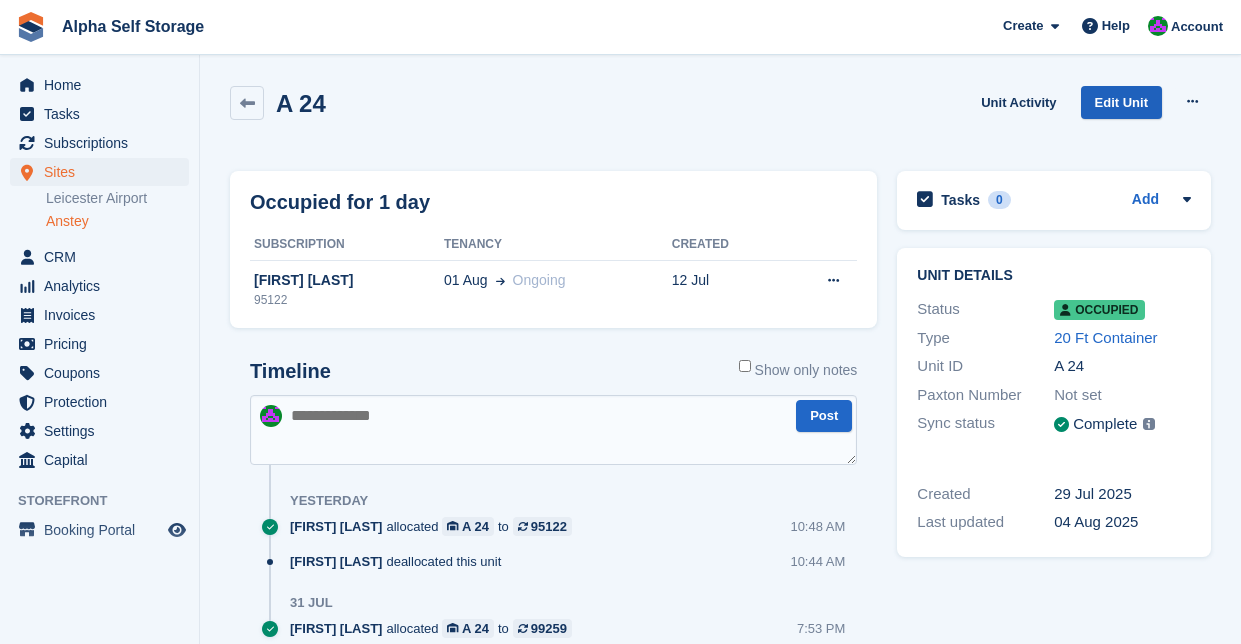 click on "Edit Unit" at bounding box center [1121, 102] 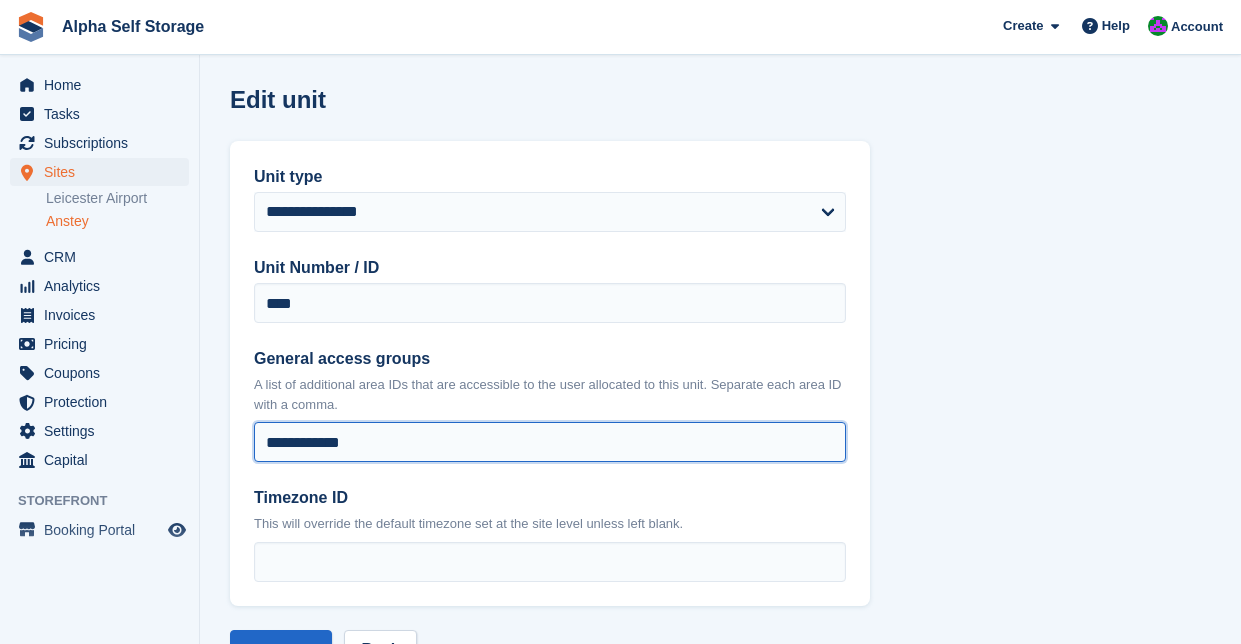 drag, startPoint x: 427, startPoint y: 458, endPoint x: 246, endPoint y: 449, distance: 181.22362 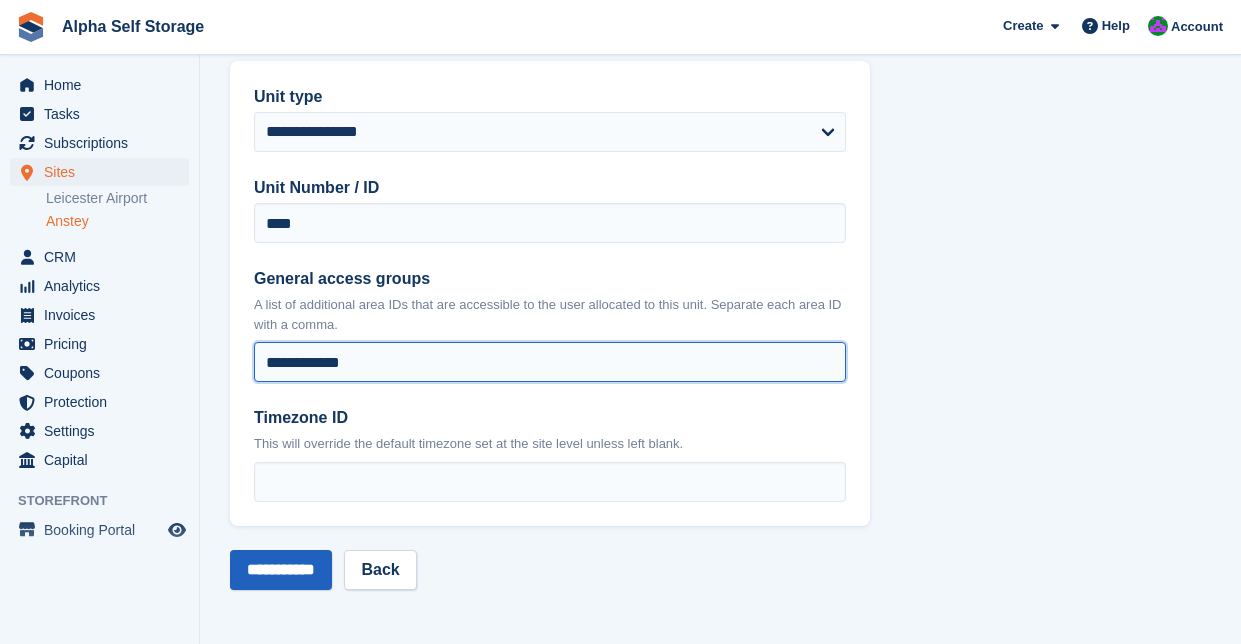 scroll, scrollTop: 78, scrollLeft: 0, axis: vertical 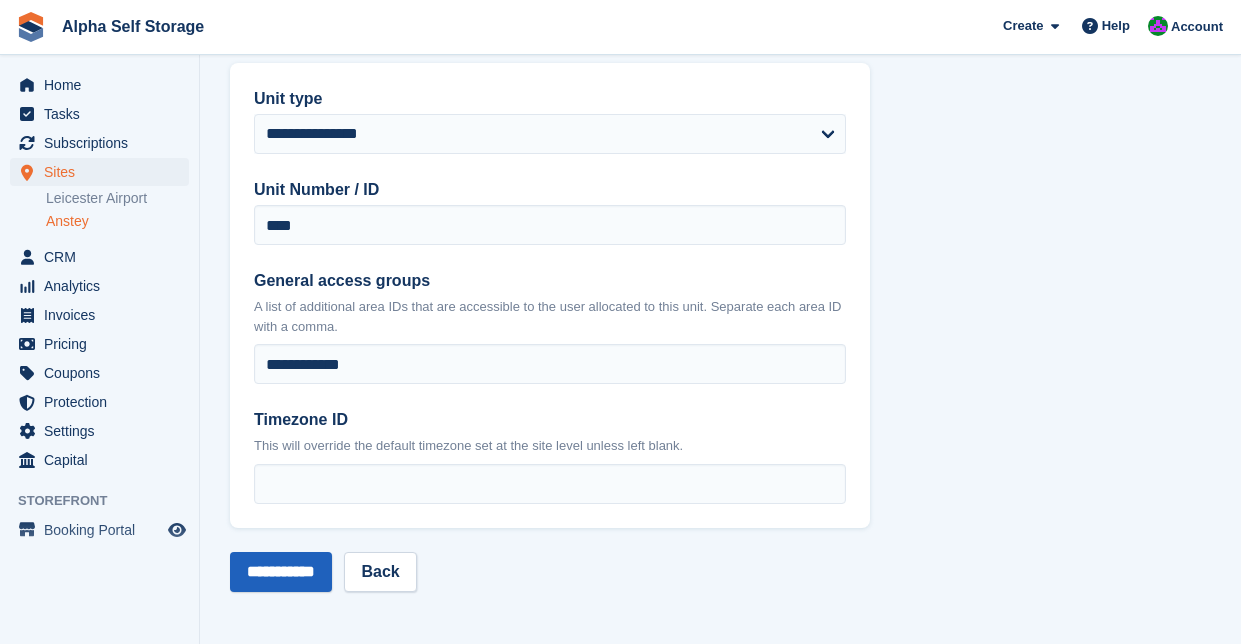 click on "**********" at bounding box center (281, 572) 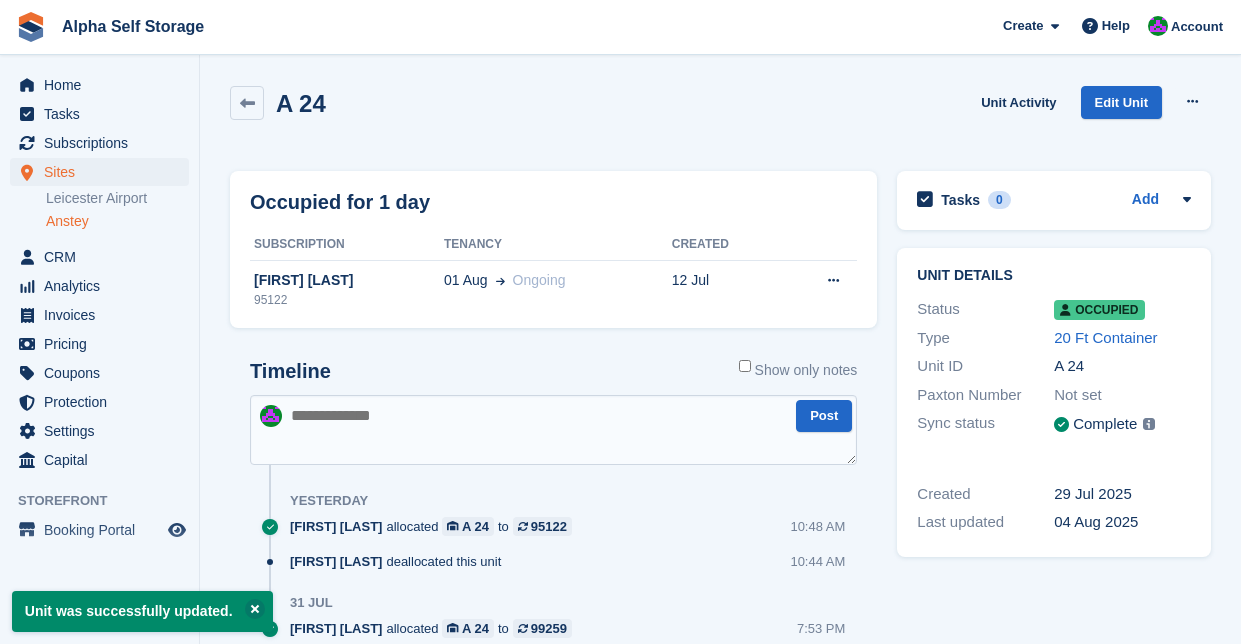 scroll, scrollTop: 0, scrollLeft: 0, axis: both 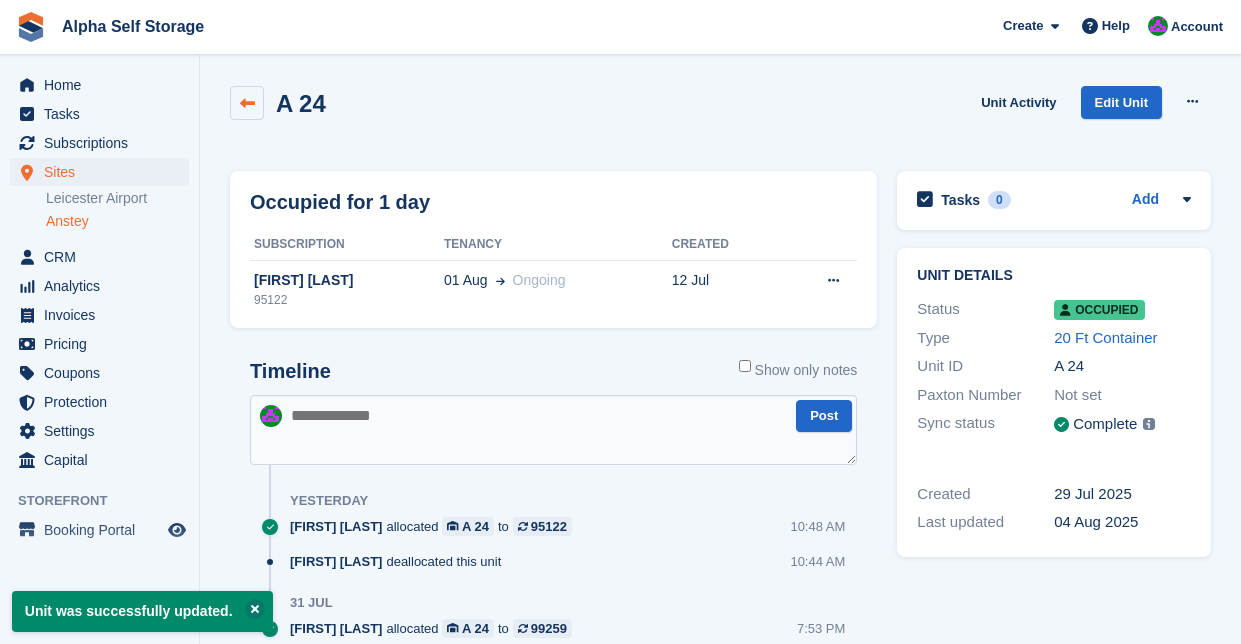 click at bounding box center [247, 103] 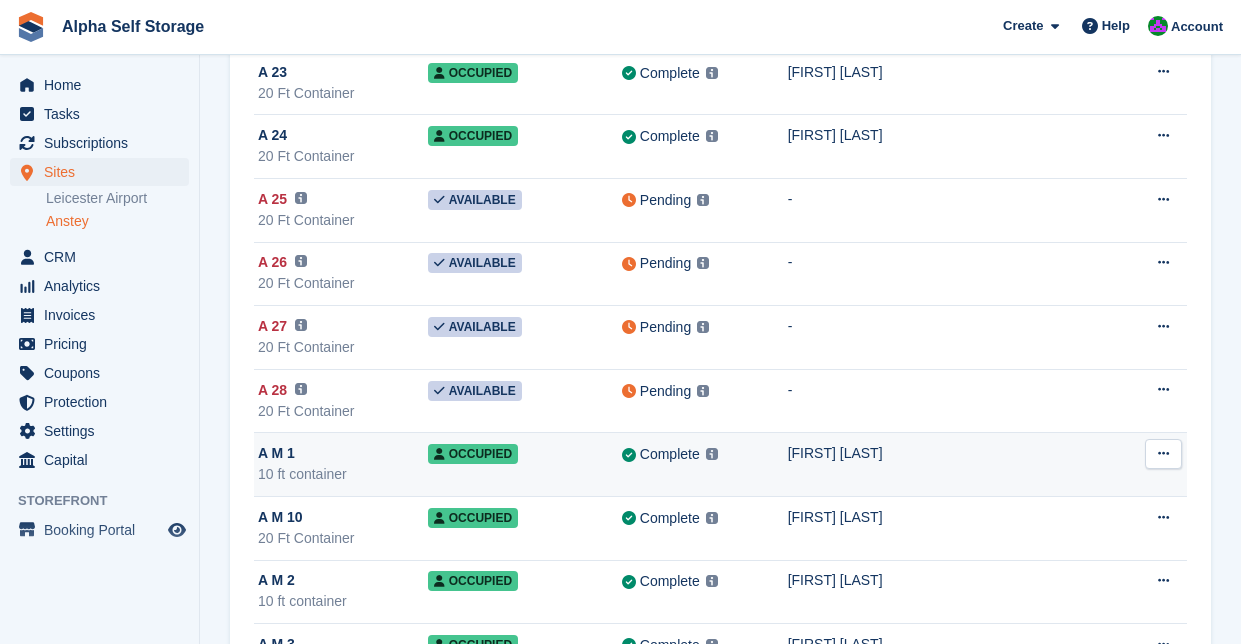 scroll, scrollTop: 1597, scrollLeft: 0, axis: vertical 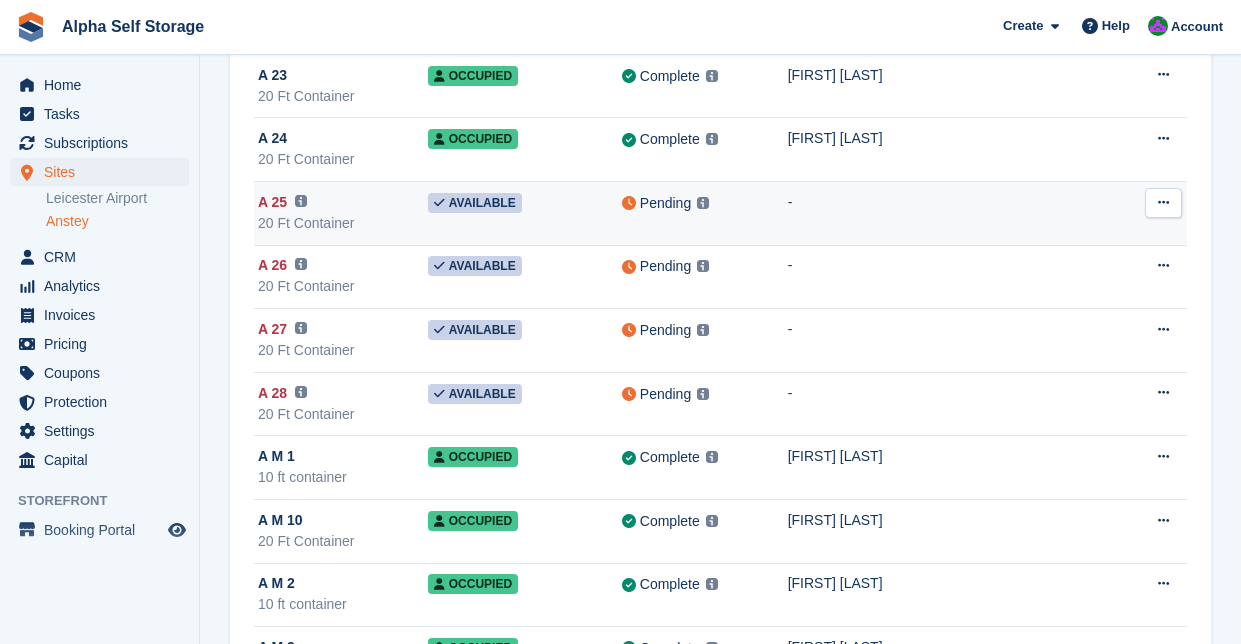 click on "Available" at bounding box center (475, 203) 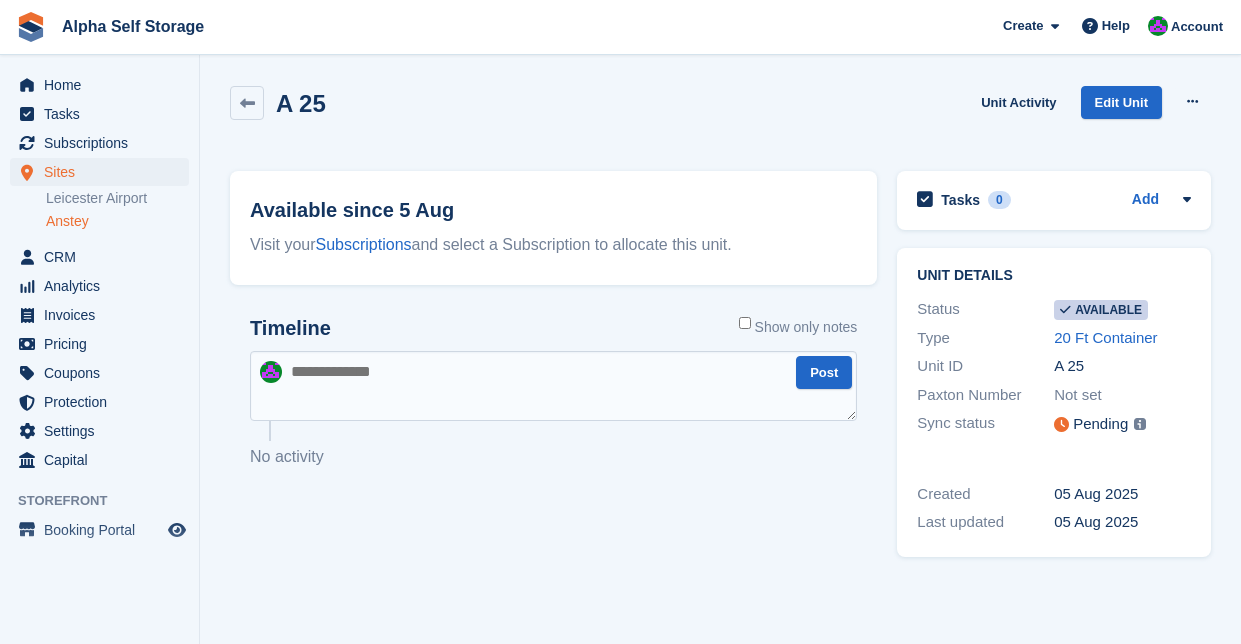 scroll, scrollTop: 0, scrollLeft: 0, axis: both 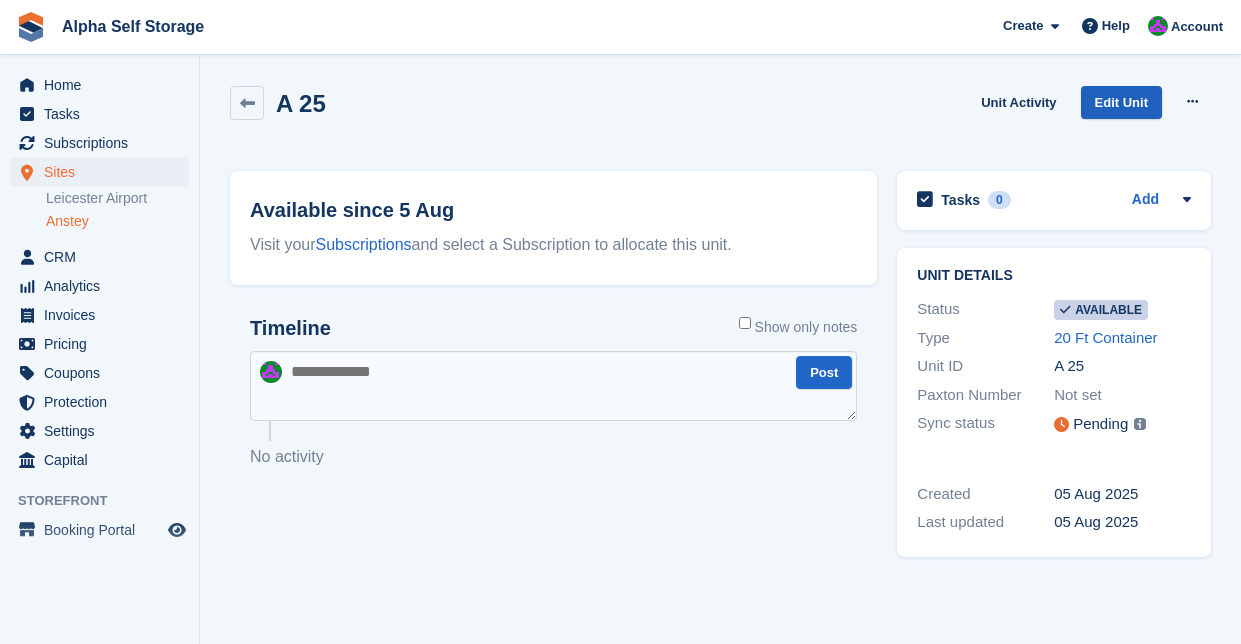 click on "Edit Unit" at bounding box center (1121, 102) 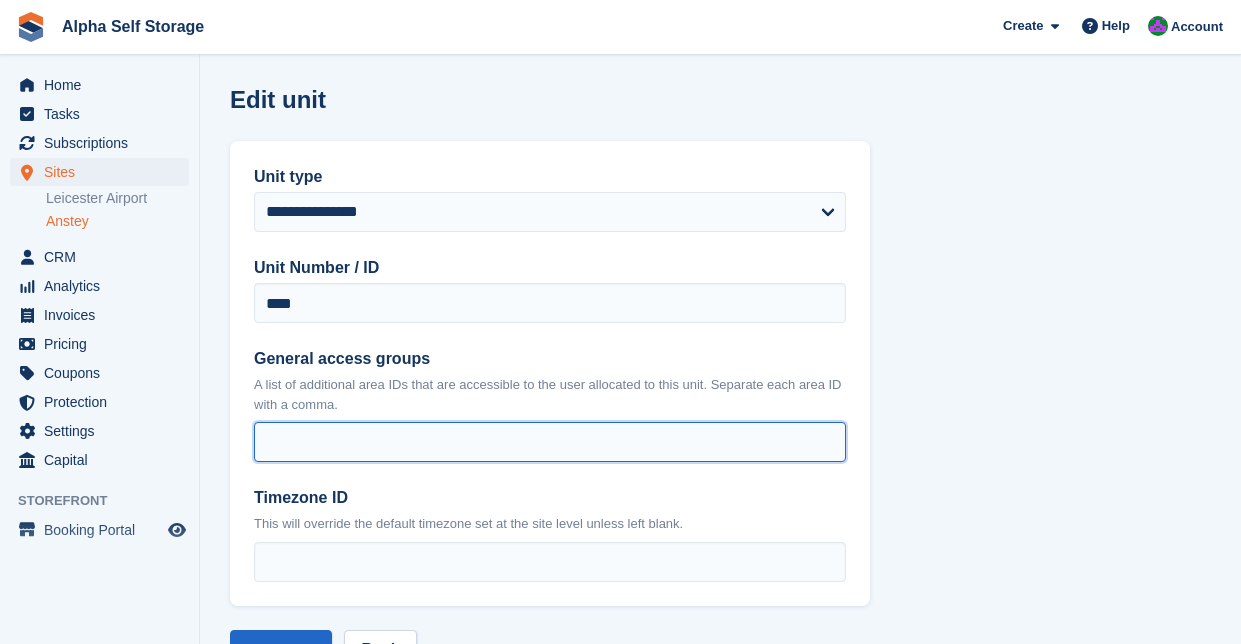click on "General access groups" at bounding box center [550, 442] 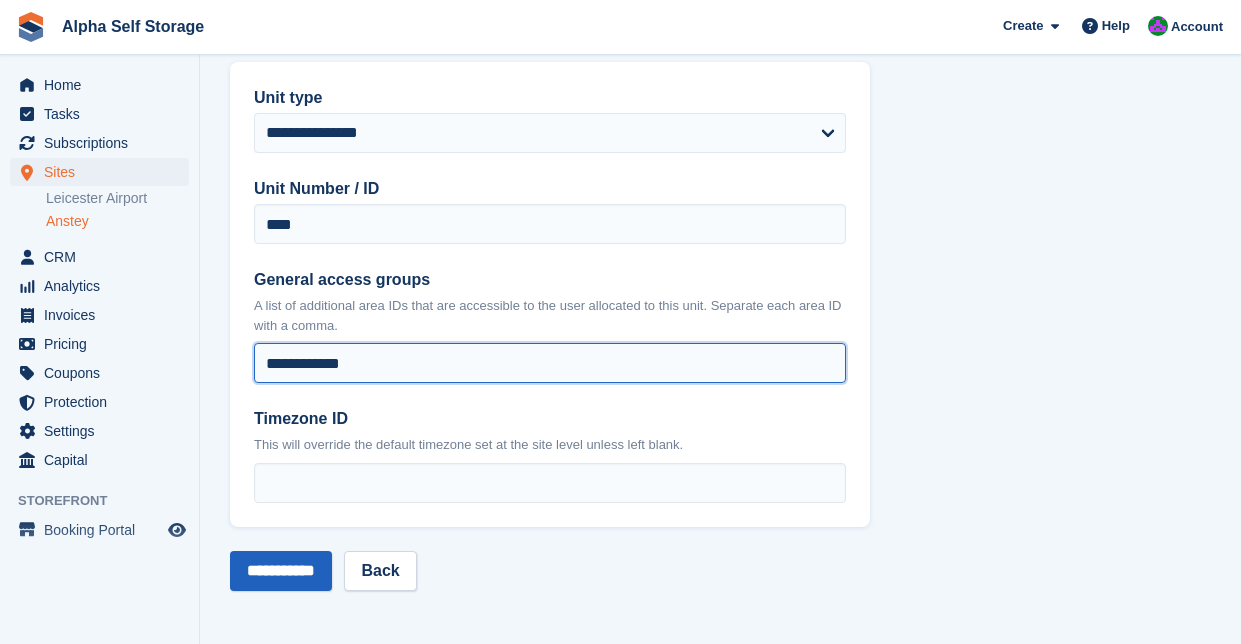 scroll, scrollTop: 78, scrollLeft: 0, axis: vertical 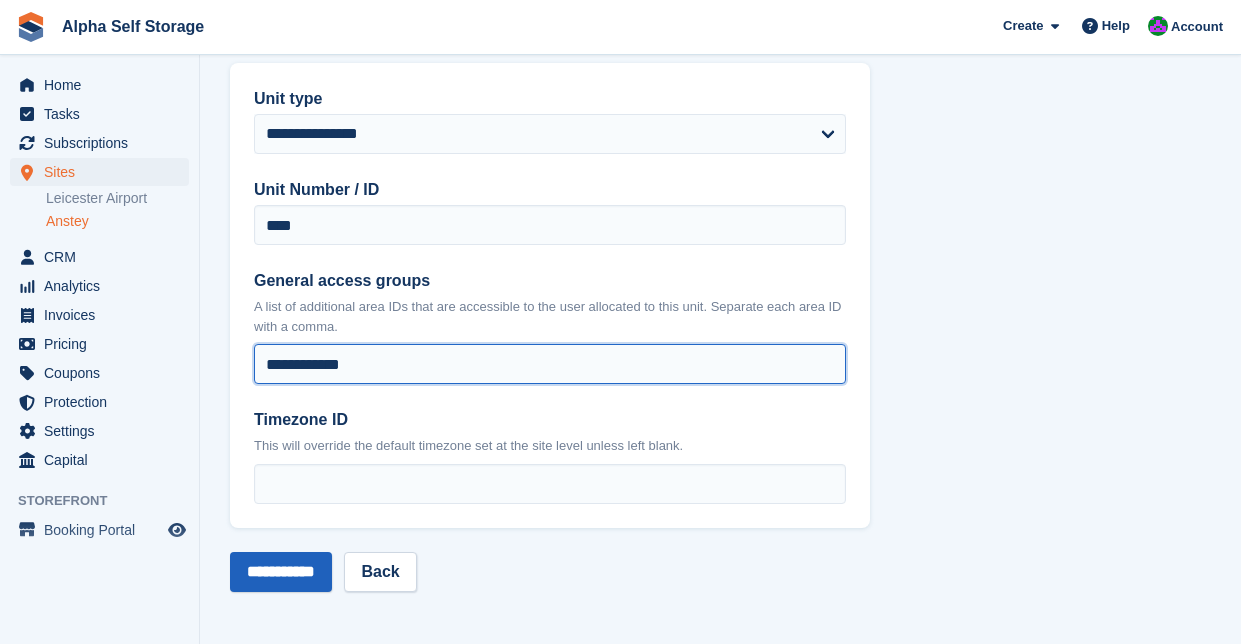type on "**********" 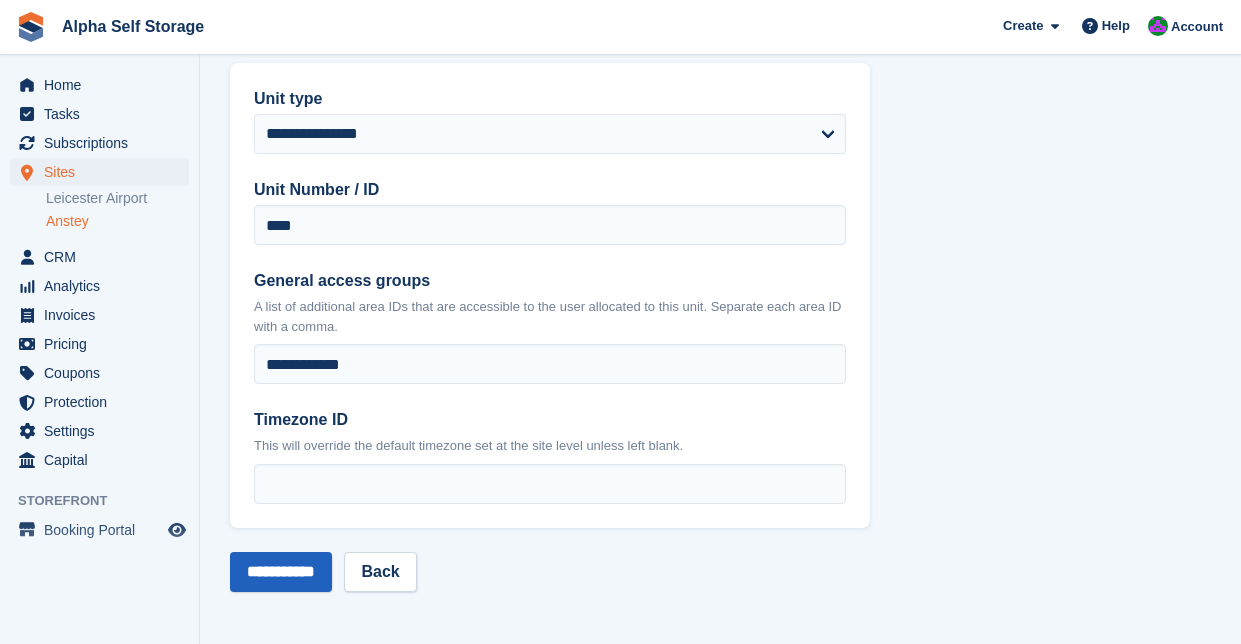 click on "**********" at bounding box center (281, 572) 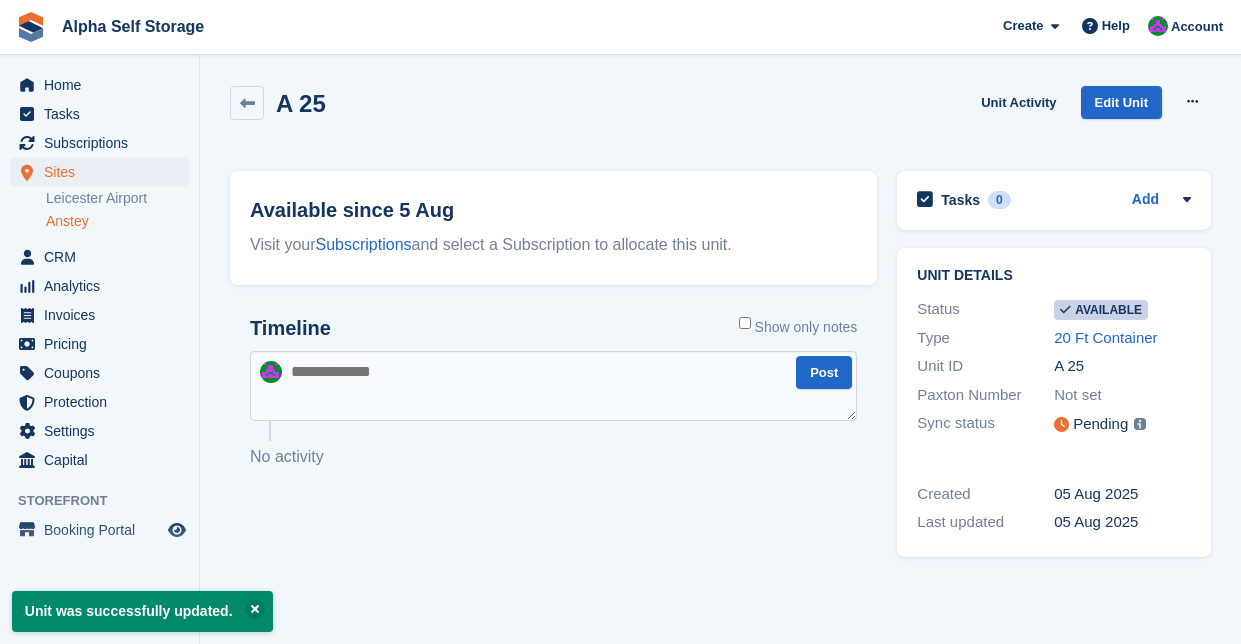 scroll, scrollTop: 0, scrollLeft: 0, axis: both 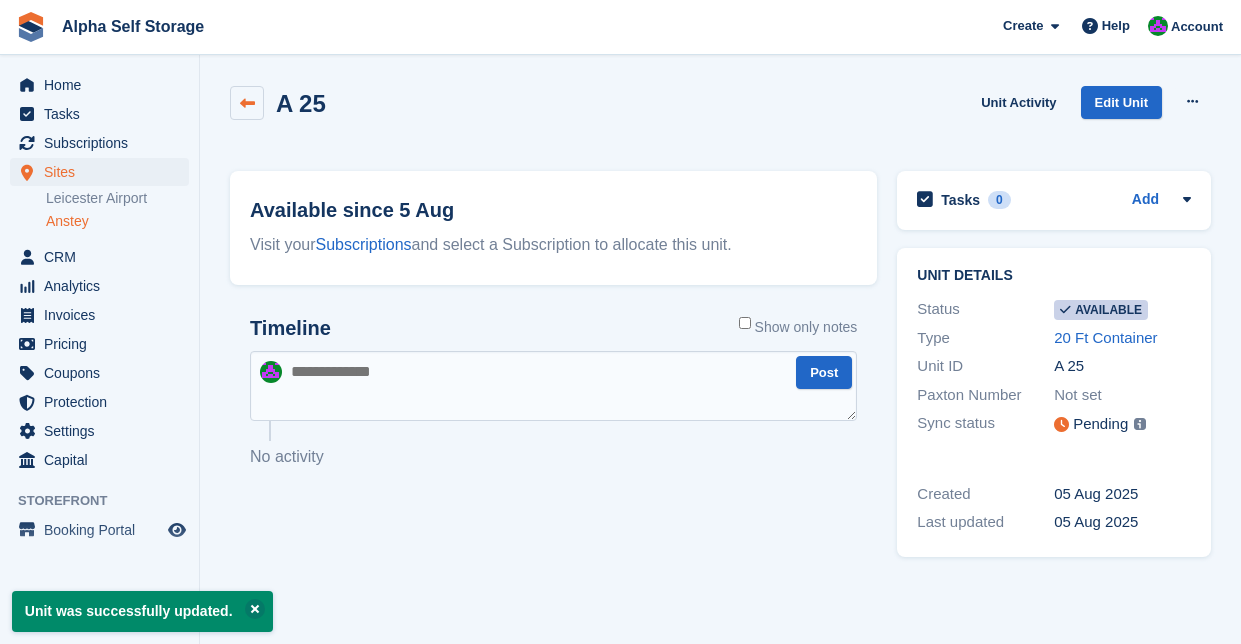 click at bounding box center (247, 103) 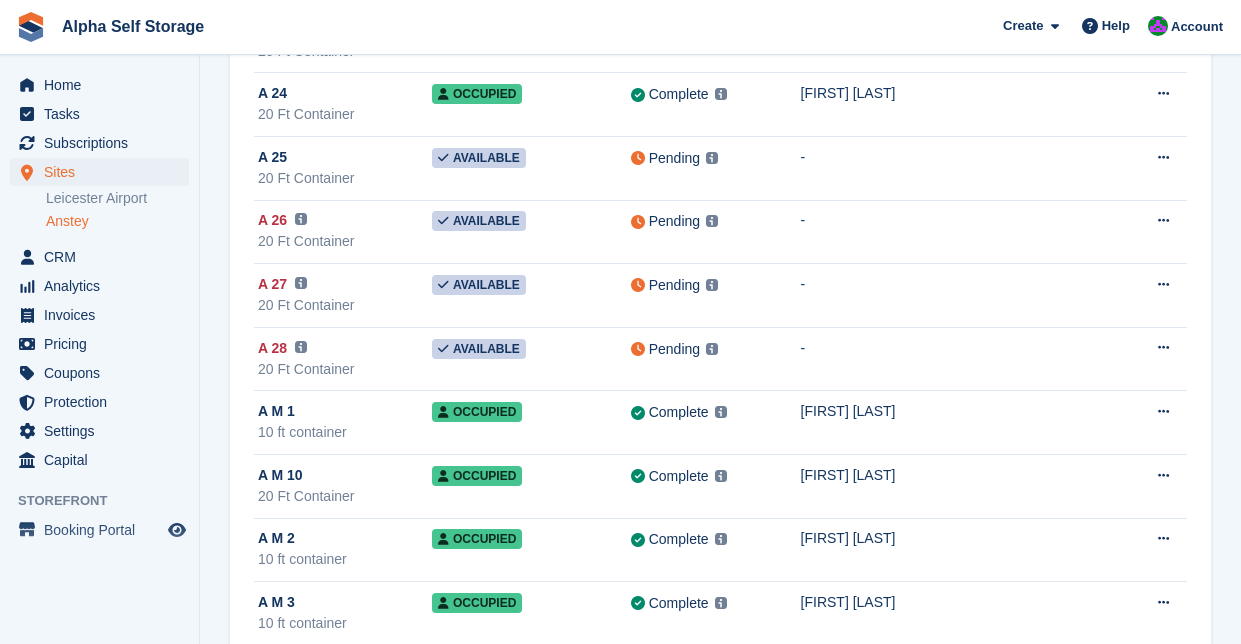 scroll, scrollTop: 1616, scrollLeft: 0, axis: vertical 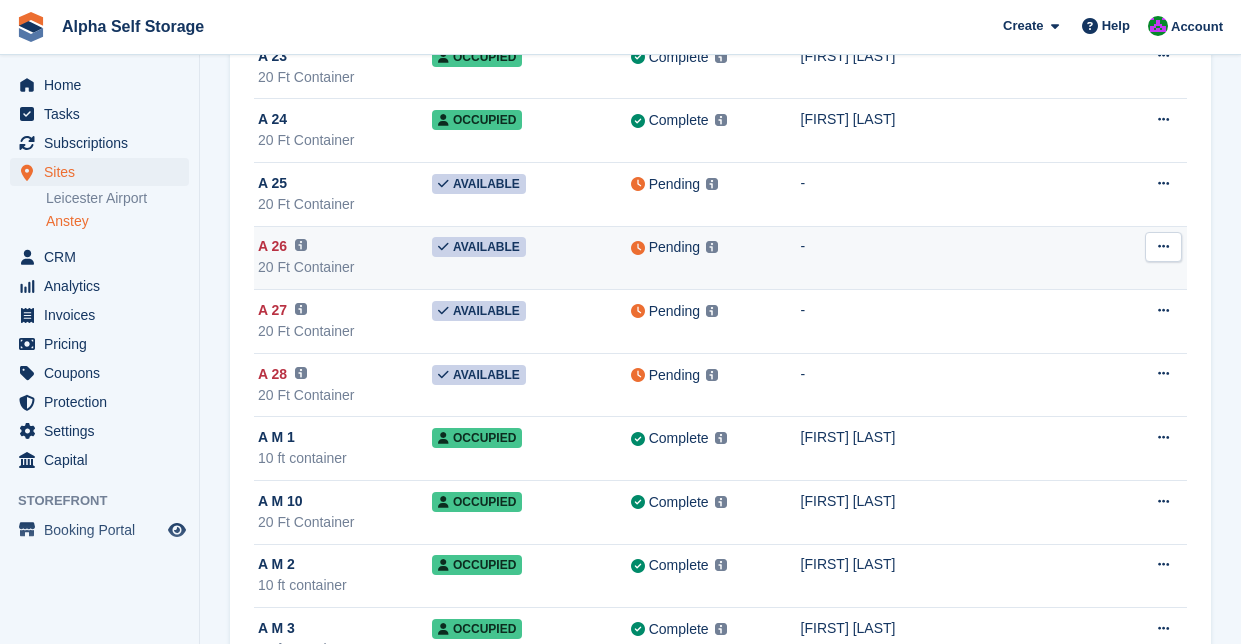 click on "Available" at bounding box center (531, 258) 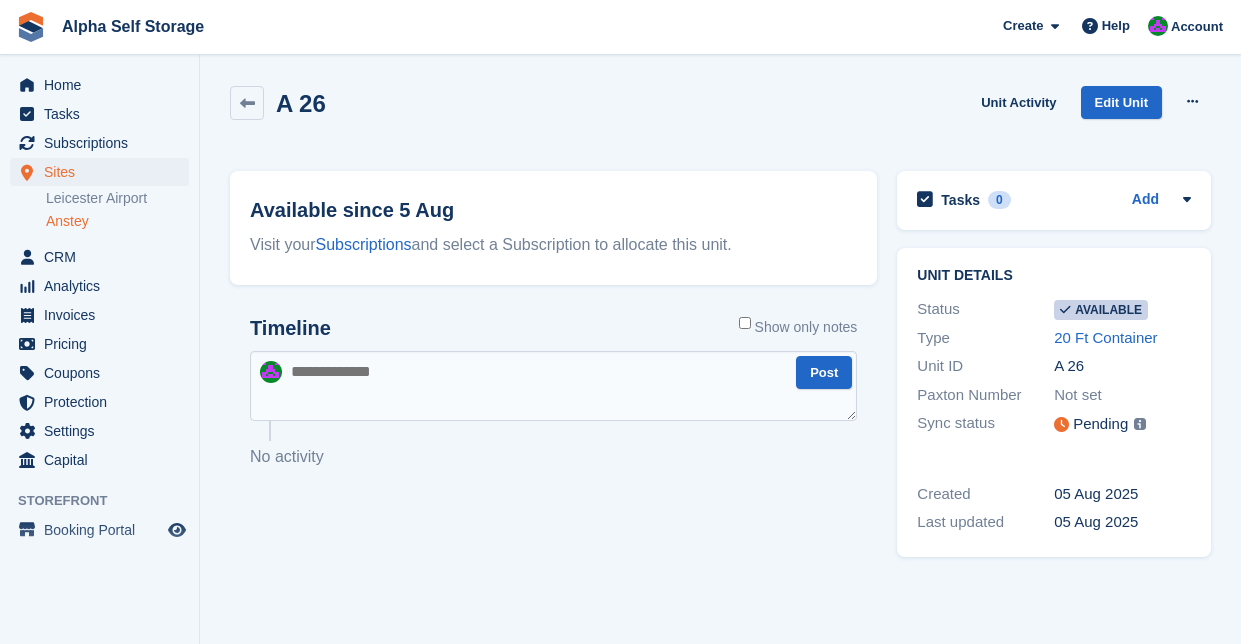 scroll, scrollTop: 0, scrollLeft: 0, axis: both 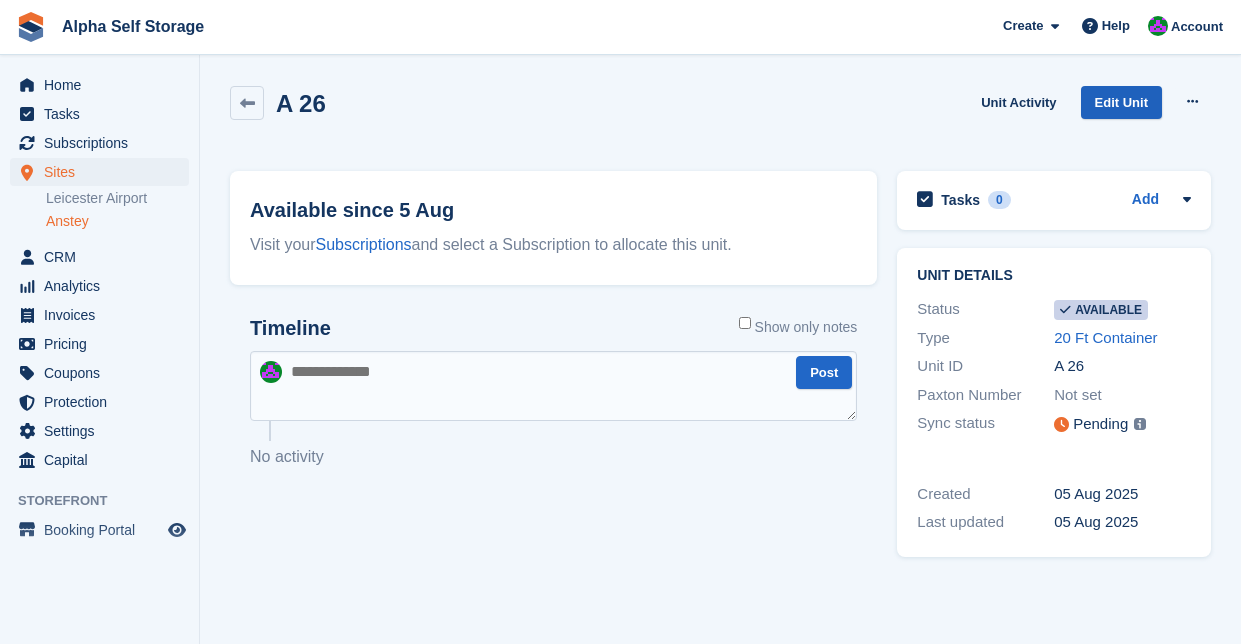 click on "Edit Unit" at bounding box center [1121, 102] 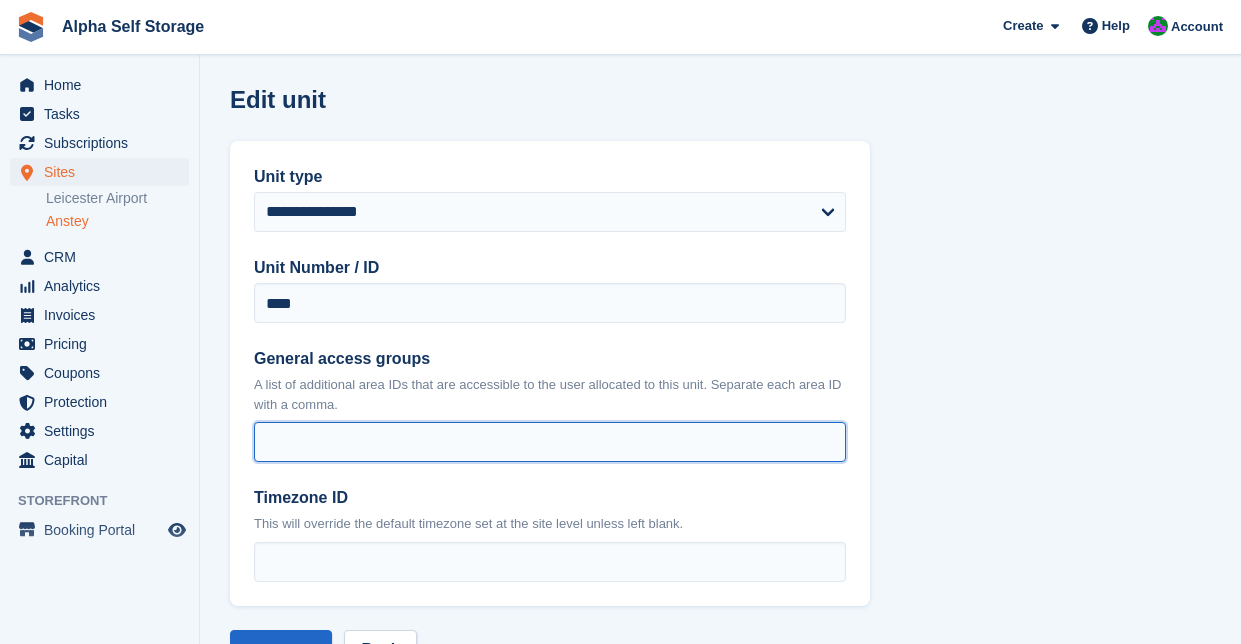 click on "General access groups" at bounding box center [550, 442] 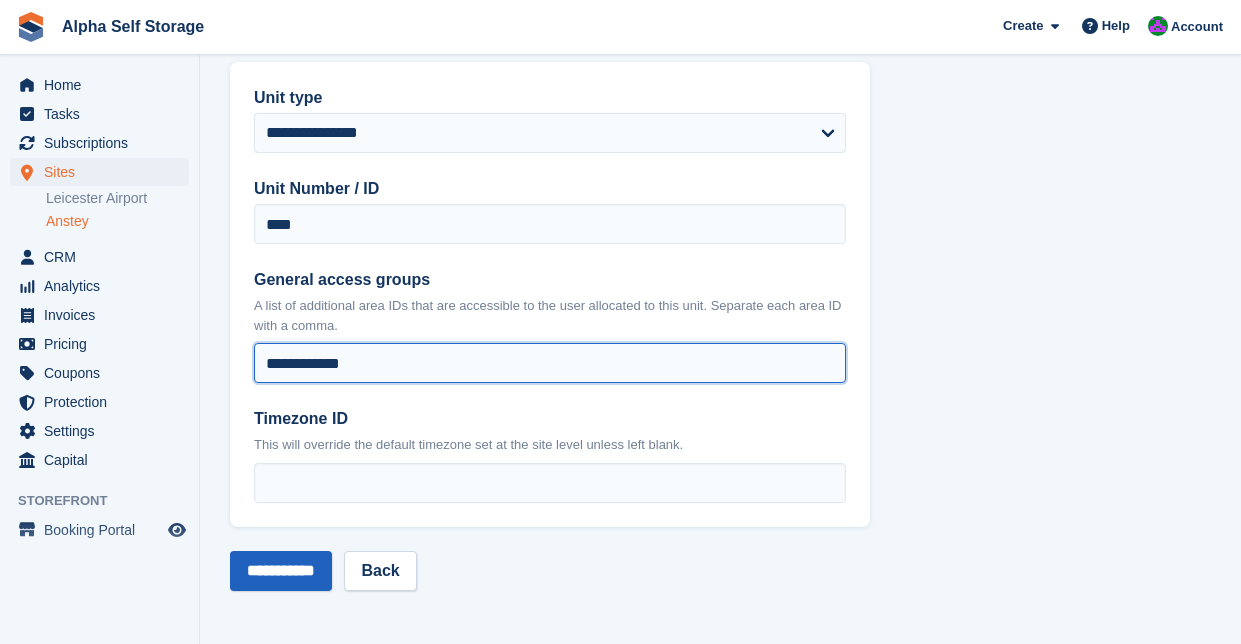 scroll, scrollTop: 78, scrollLeft: 0, axis: vertical 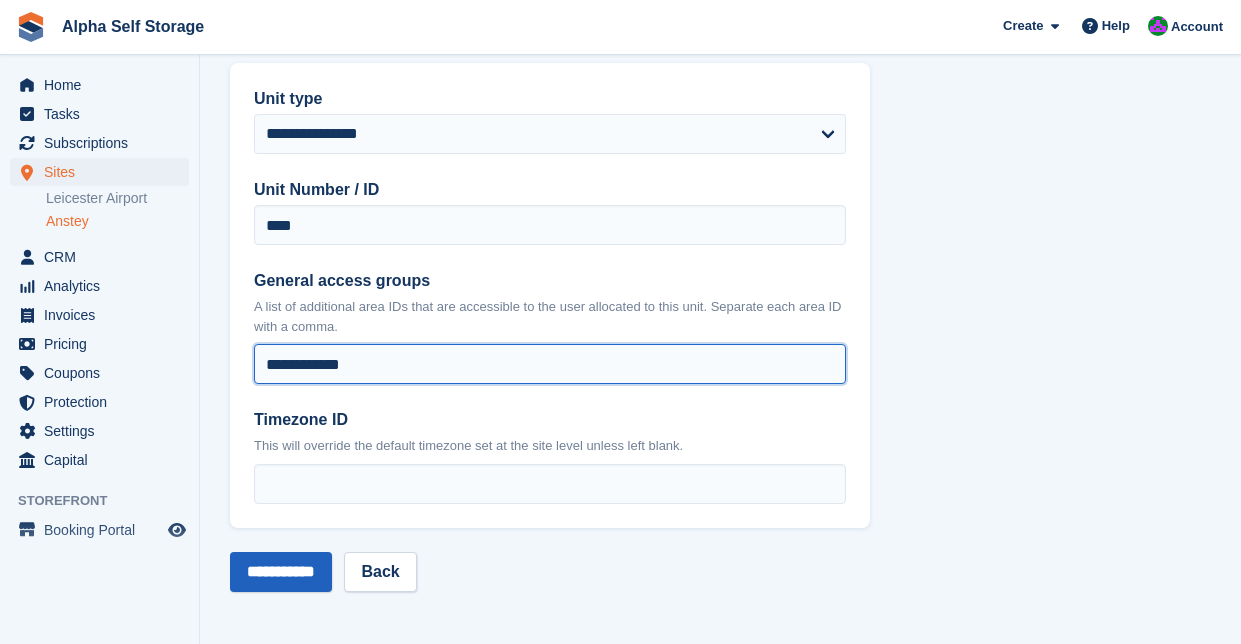 type on "**********" 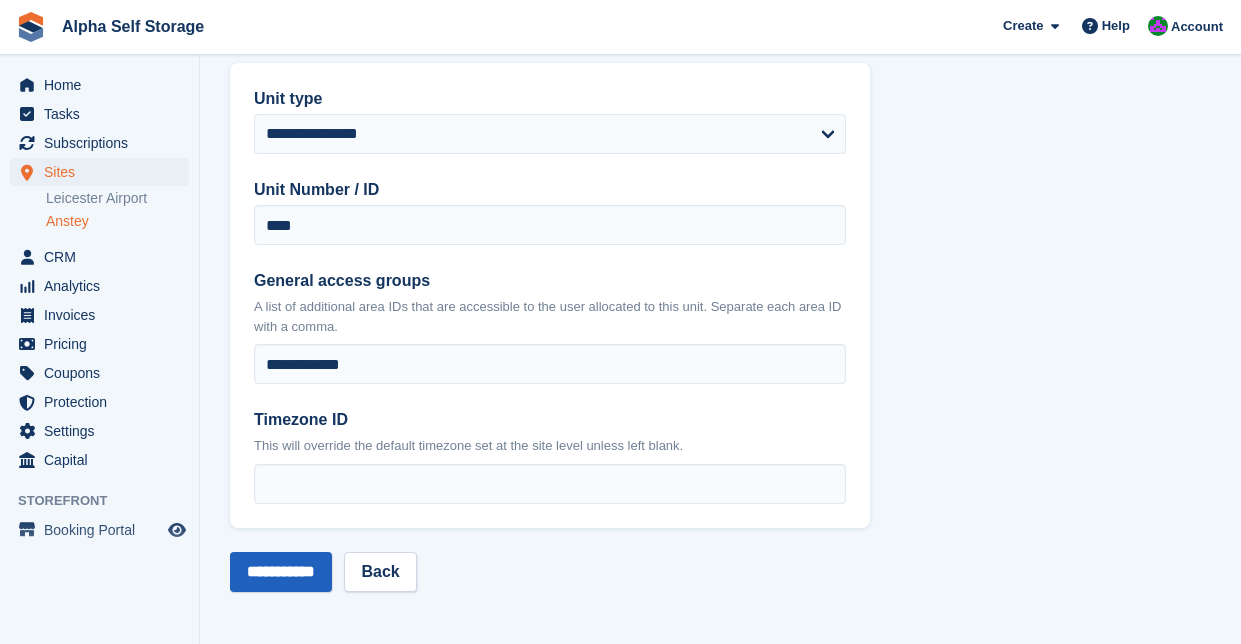 click on "**********" at bounding box center [281, 572] 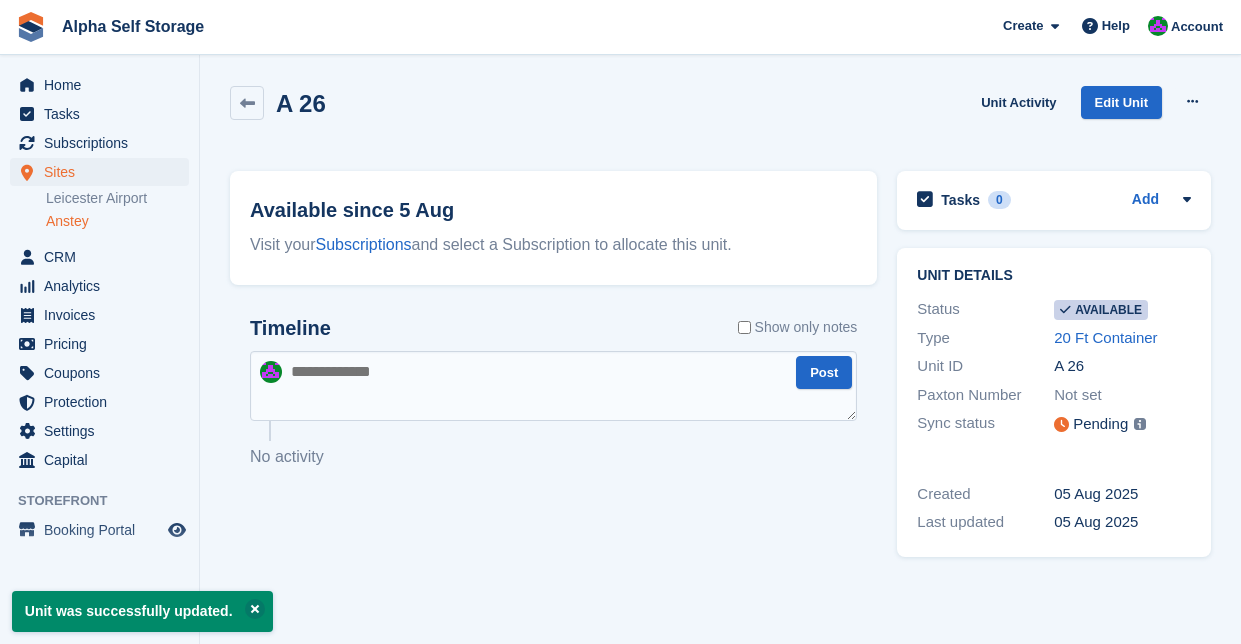 scroll, scrollTop: 0, scrollLeft: 0, axis: both 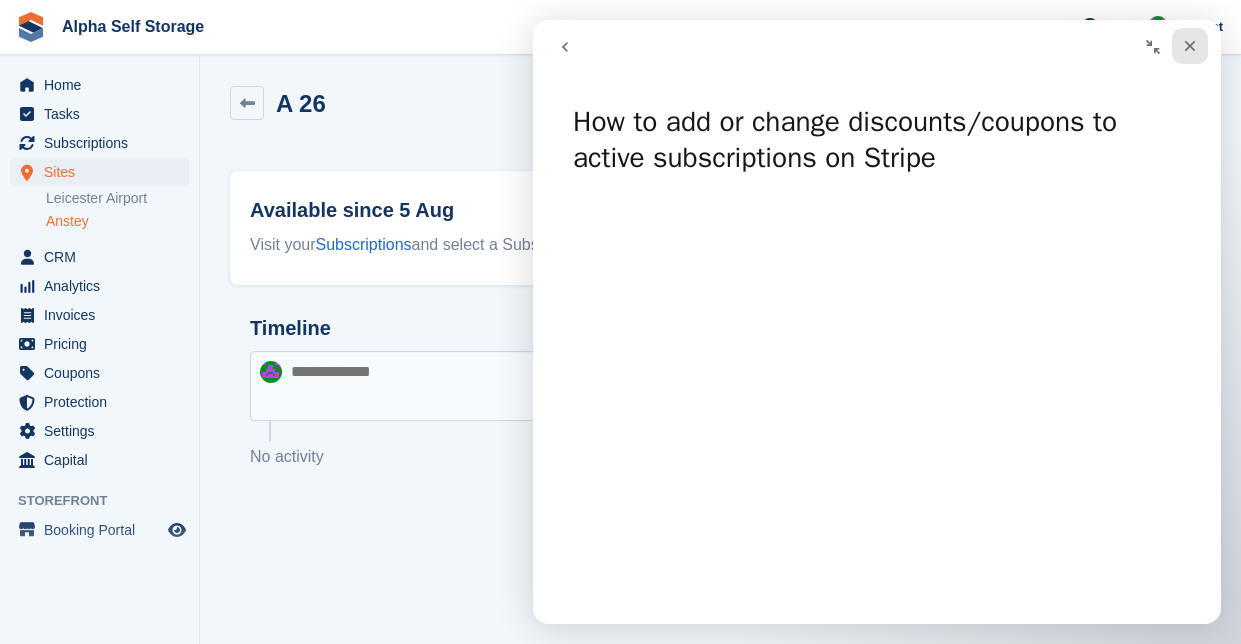 click 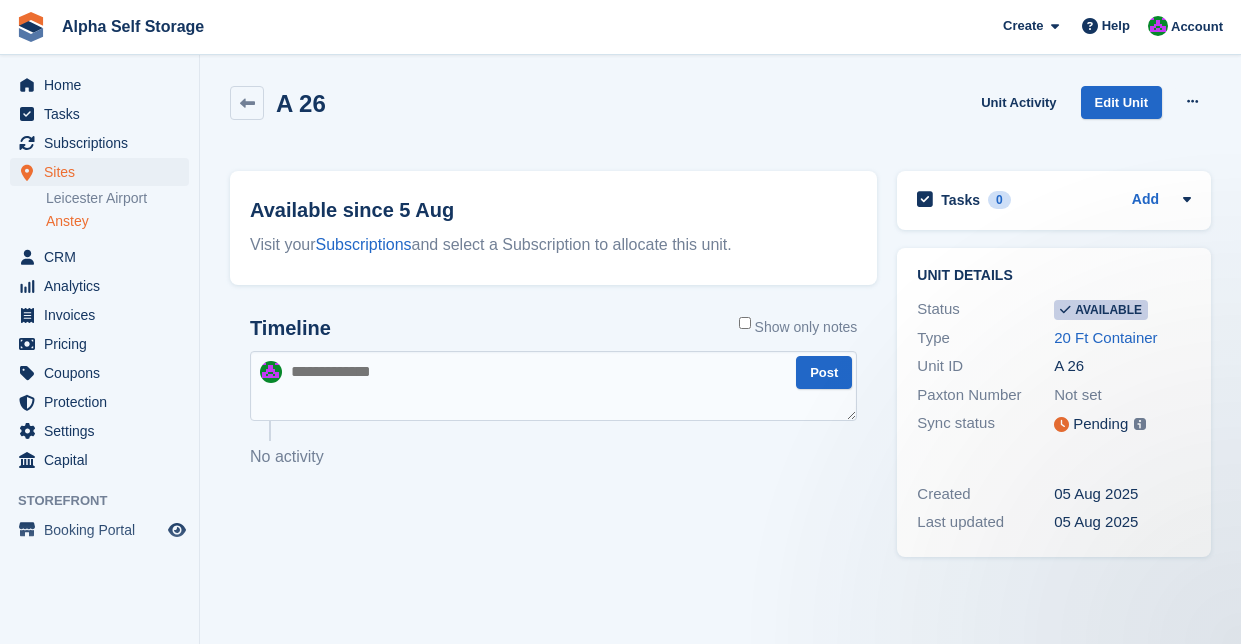 scroll, scrollTop: 0, scrollLeft: 0, axis: both 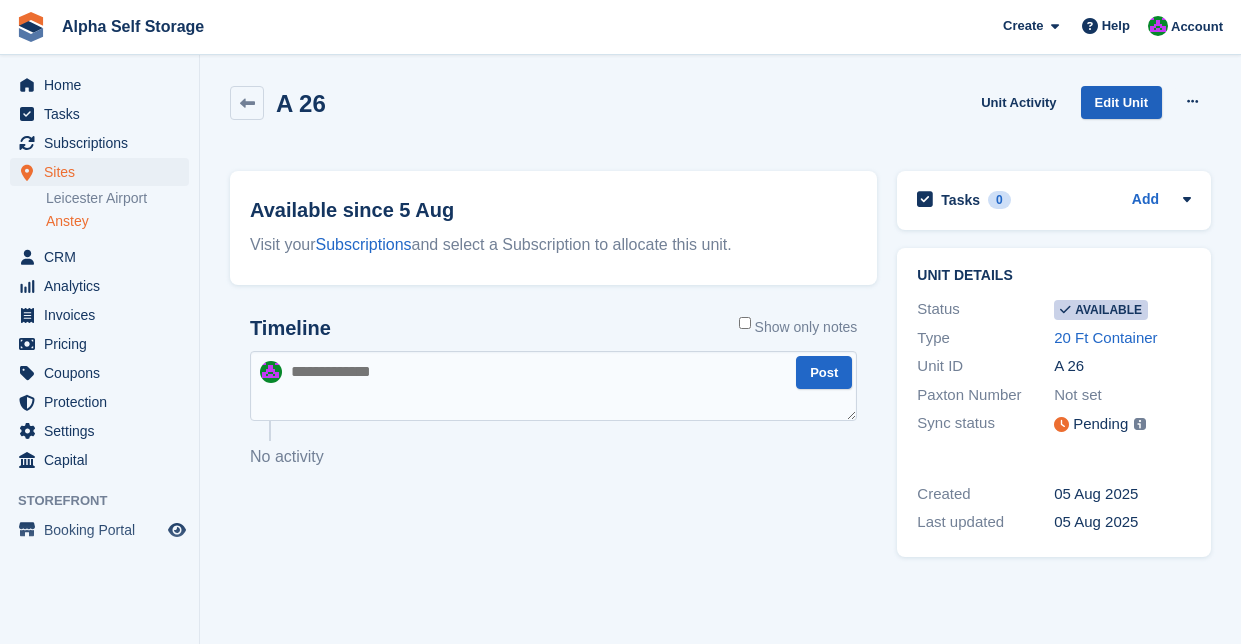 click on "Edit Unit" at bounding box center [1121, 102] 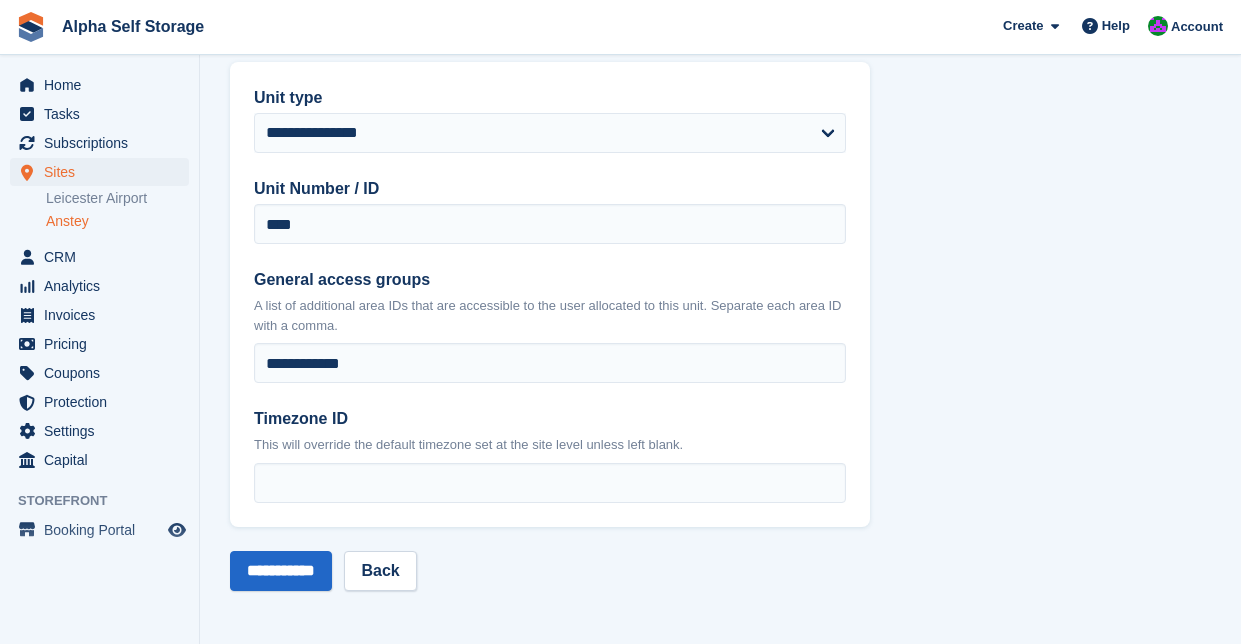 scroll, scrollTop: 78, scrollLeft: 0, axis: vertical 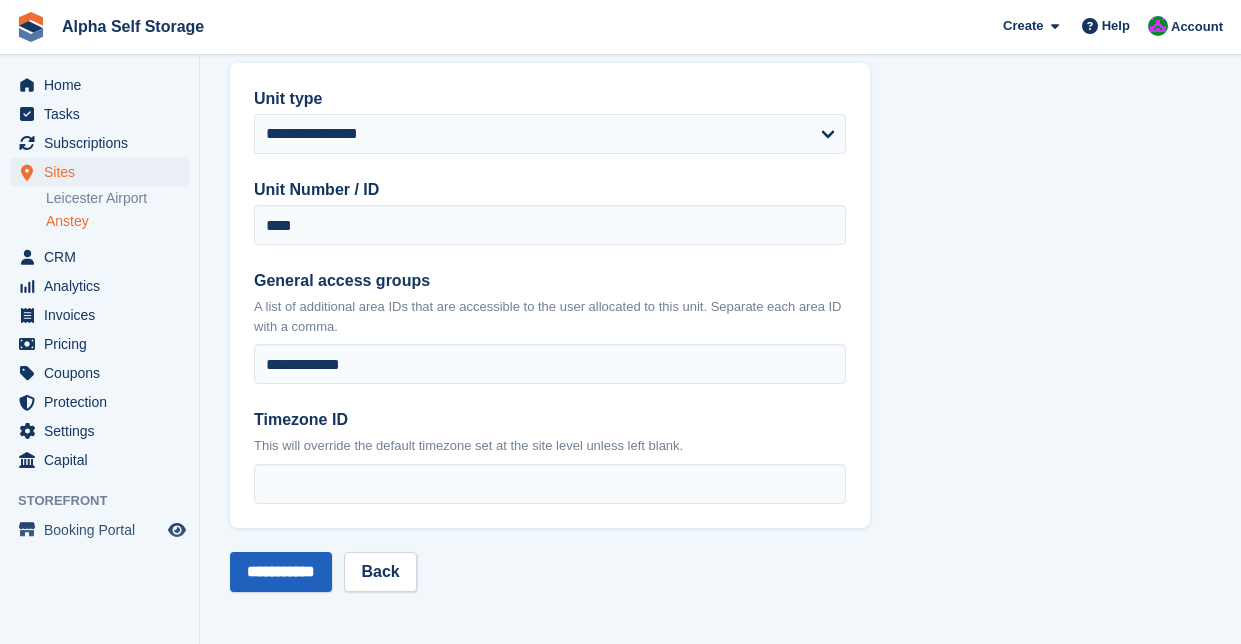 click on "**********" at bounding box center [281, 572] 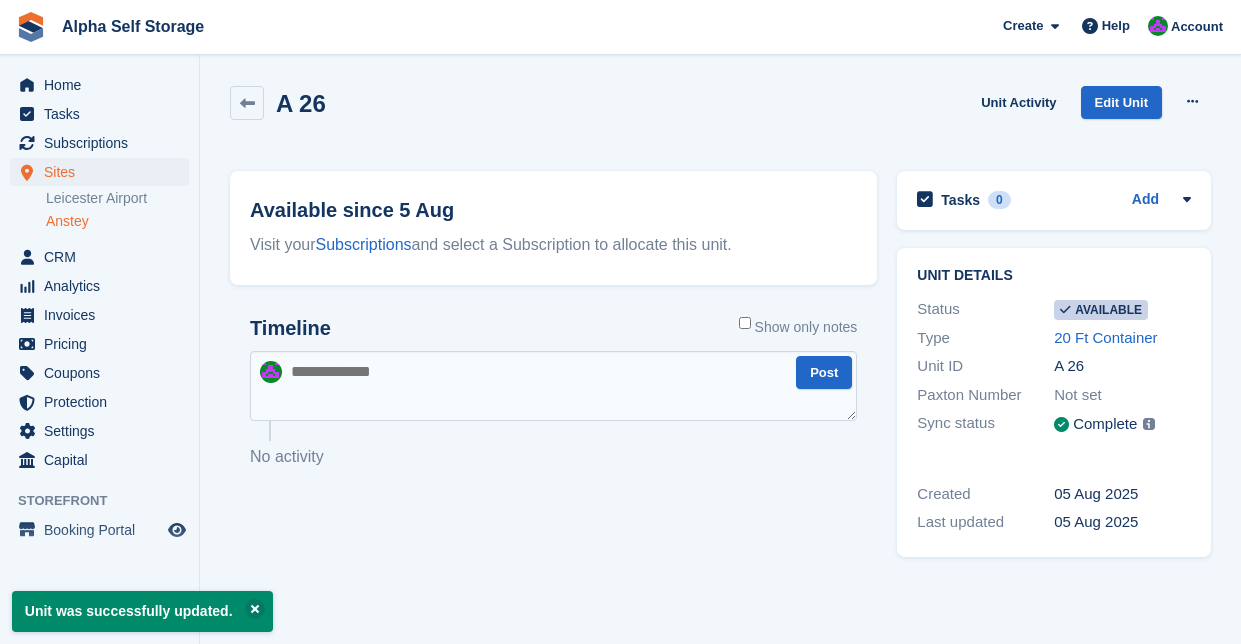 scroll, scrollTop: 0, scrollLeft: 0, axis: both 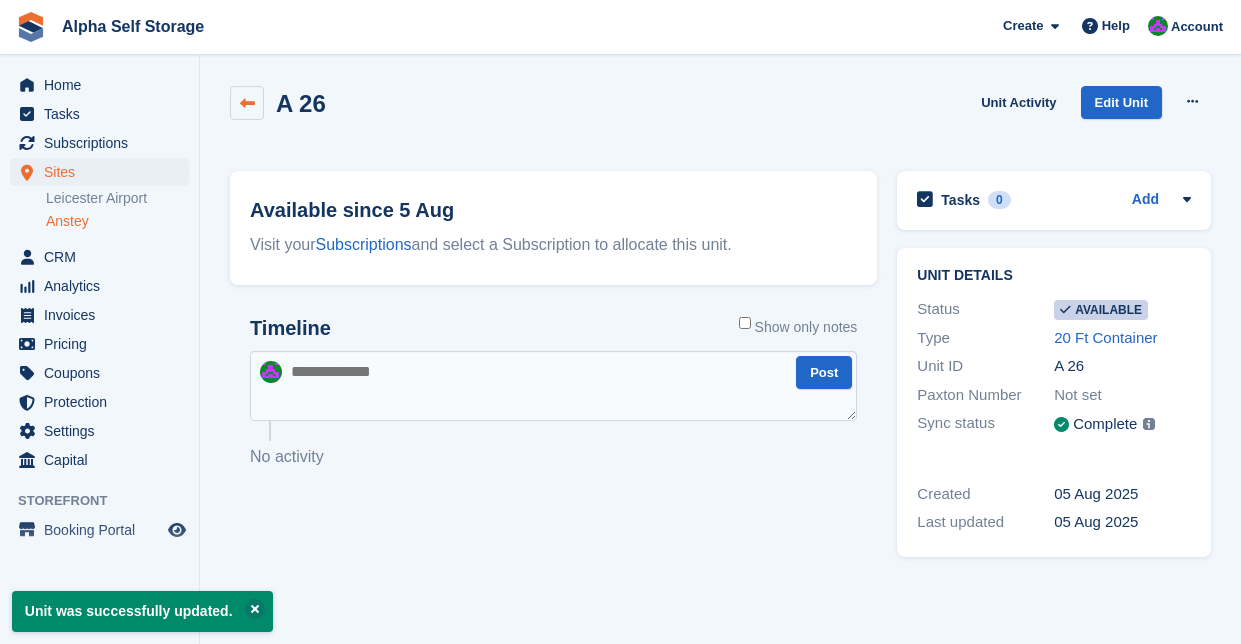 click at bounding box center [247, 103] 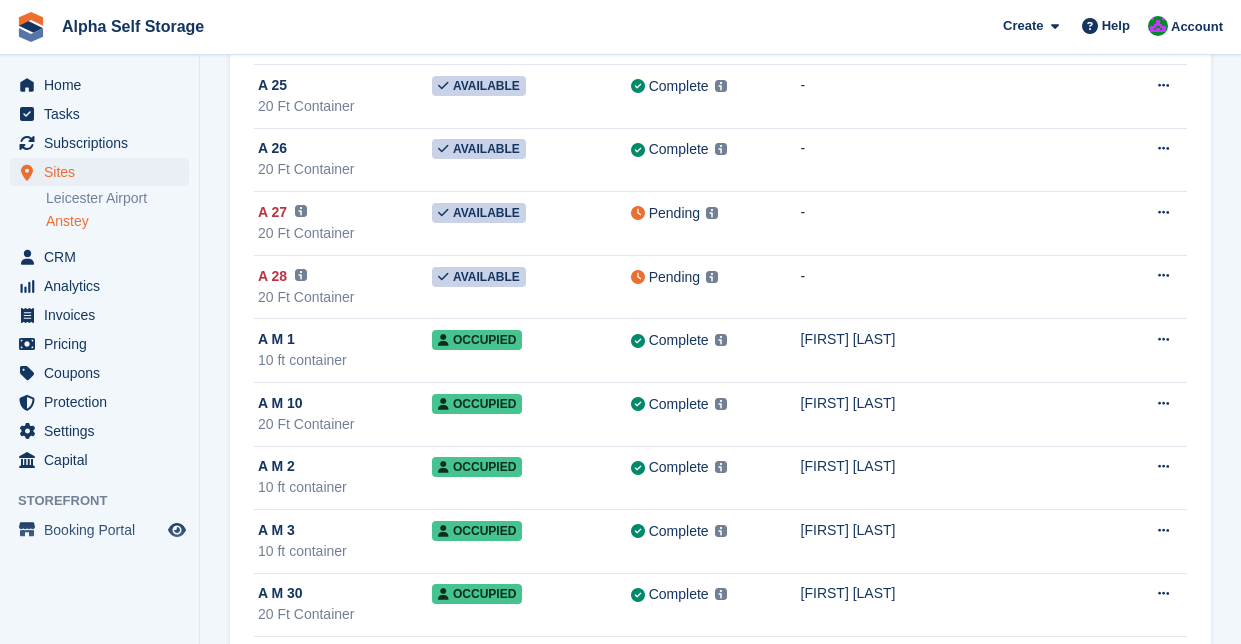 scroll, scrollTop: 1707, scrollLeft: 0, axis: vertical 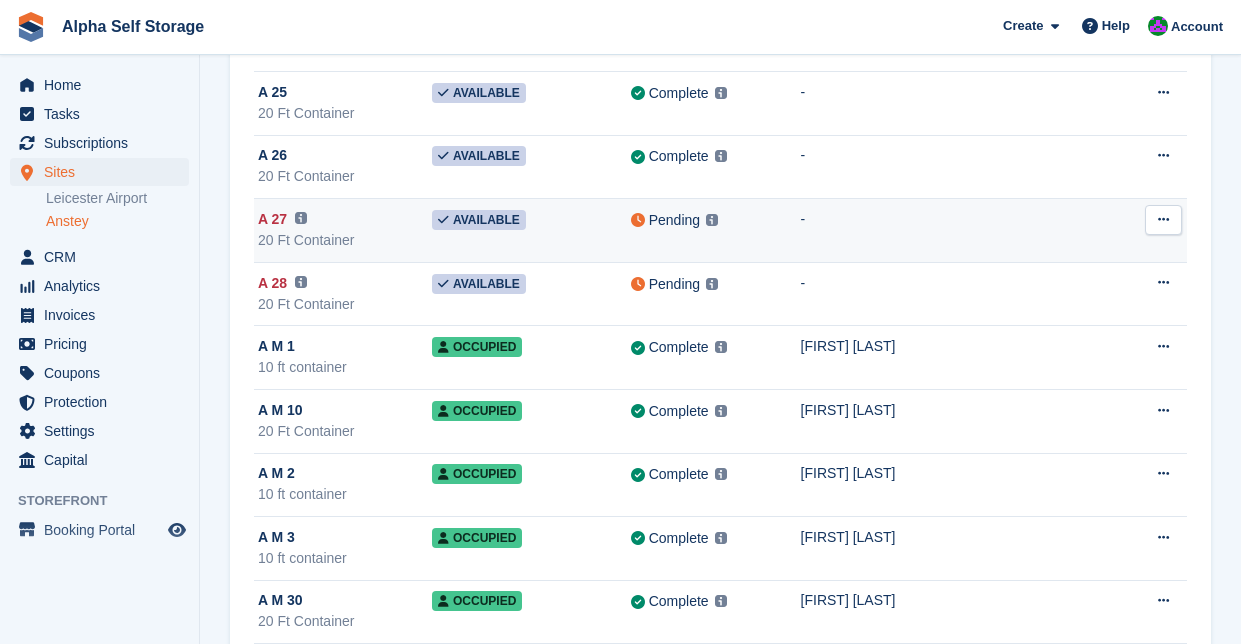 click on "Available" at bounding box center [531, 231] 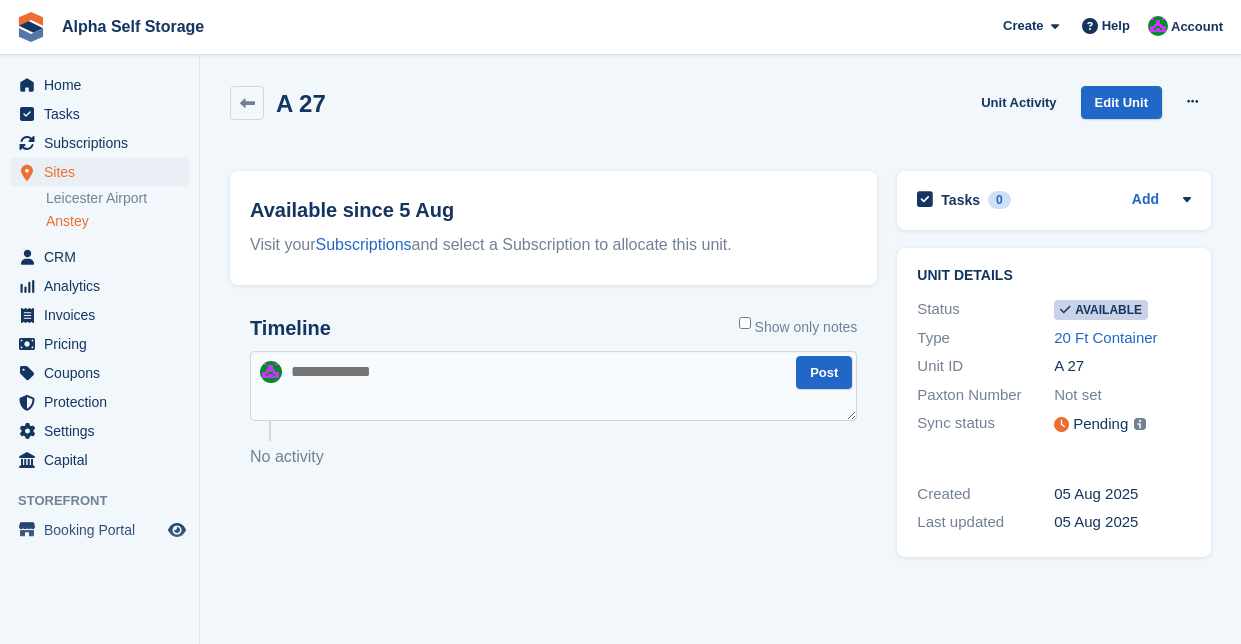 scroll, scrollTop: 0, scrollLeft: 0, axis: both 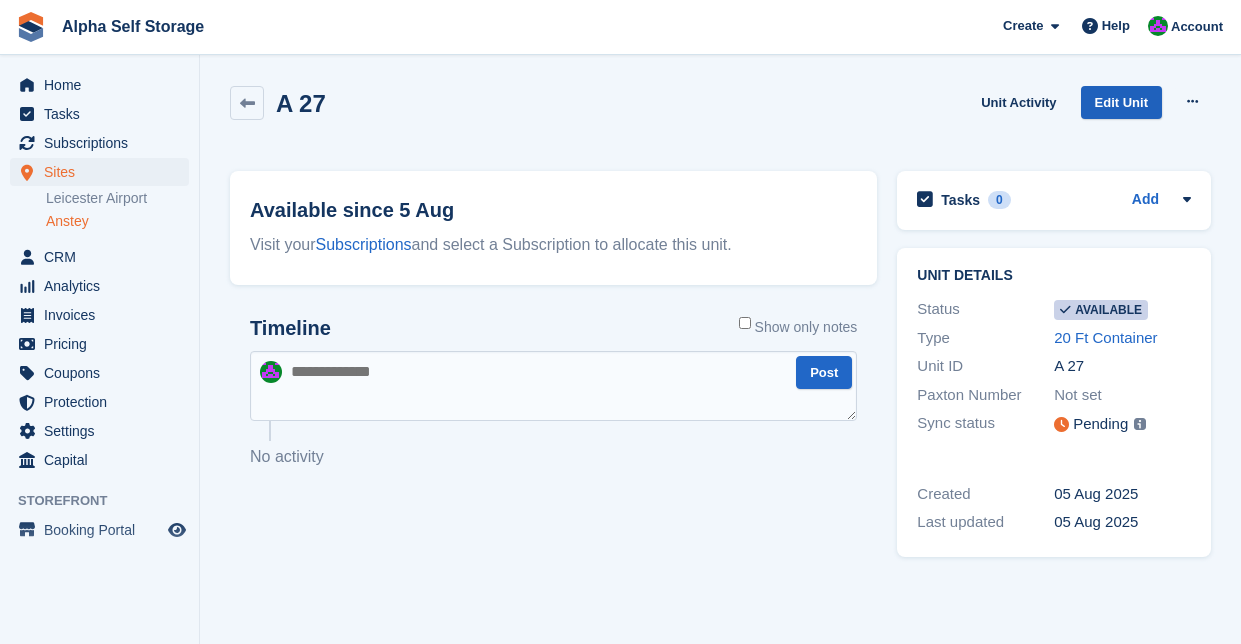 click on "Edit Unit" at bounding box center [1121, 102] 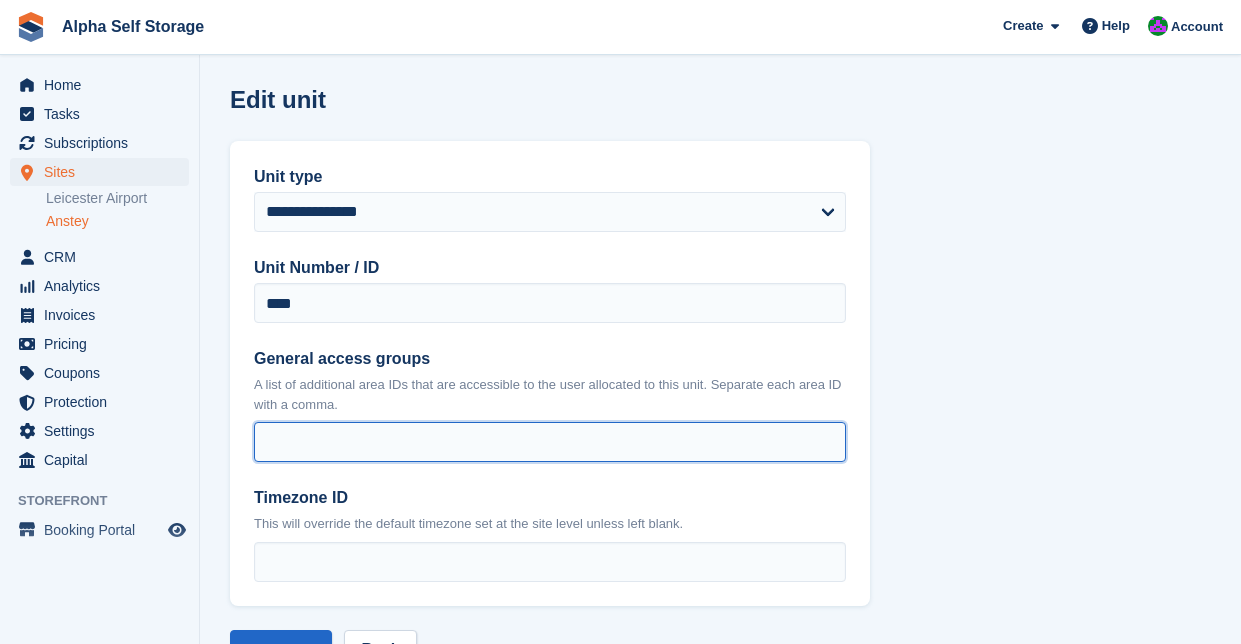 click on "General access groups" at bounding box center [550, 442] 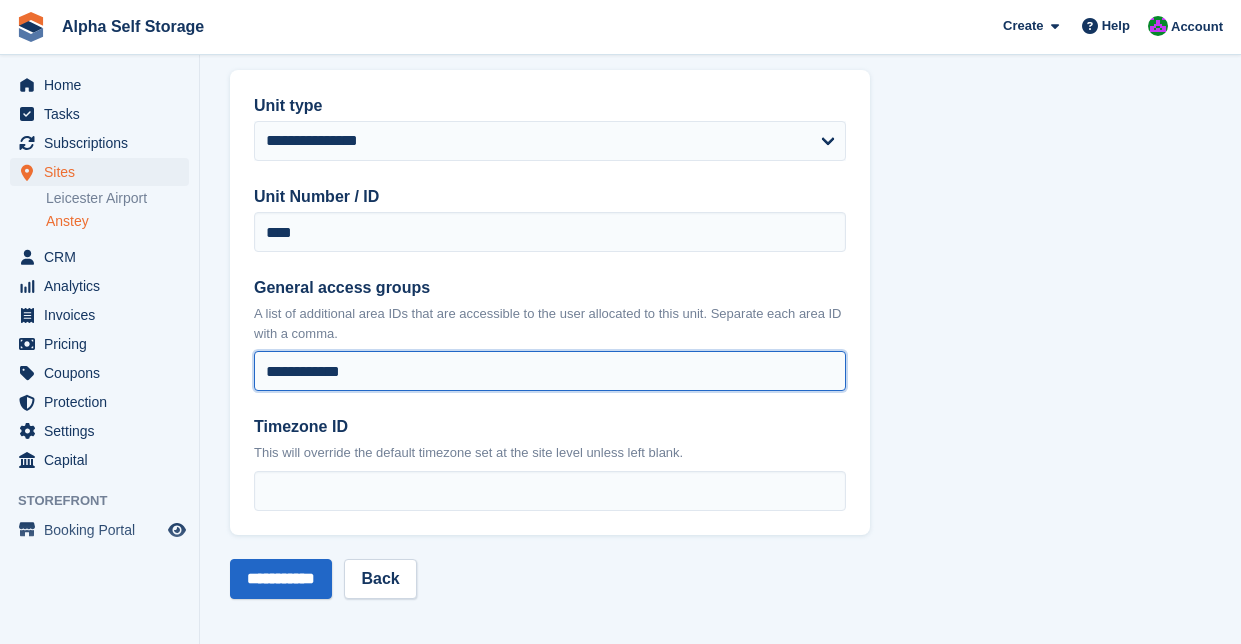 scroll, scrollTop: 75, scrollLeft: 0, axis: vertical 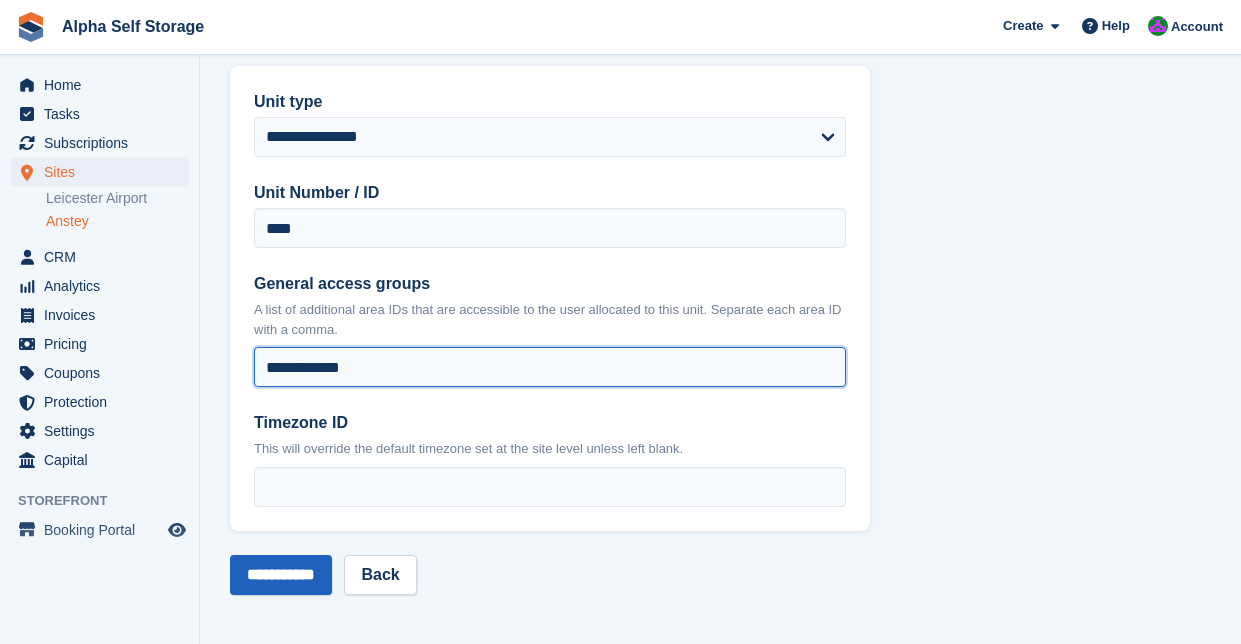 type on "**********" 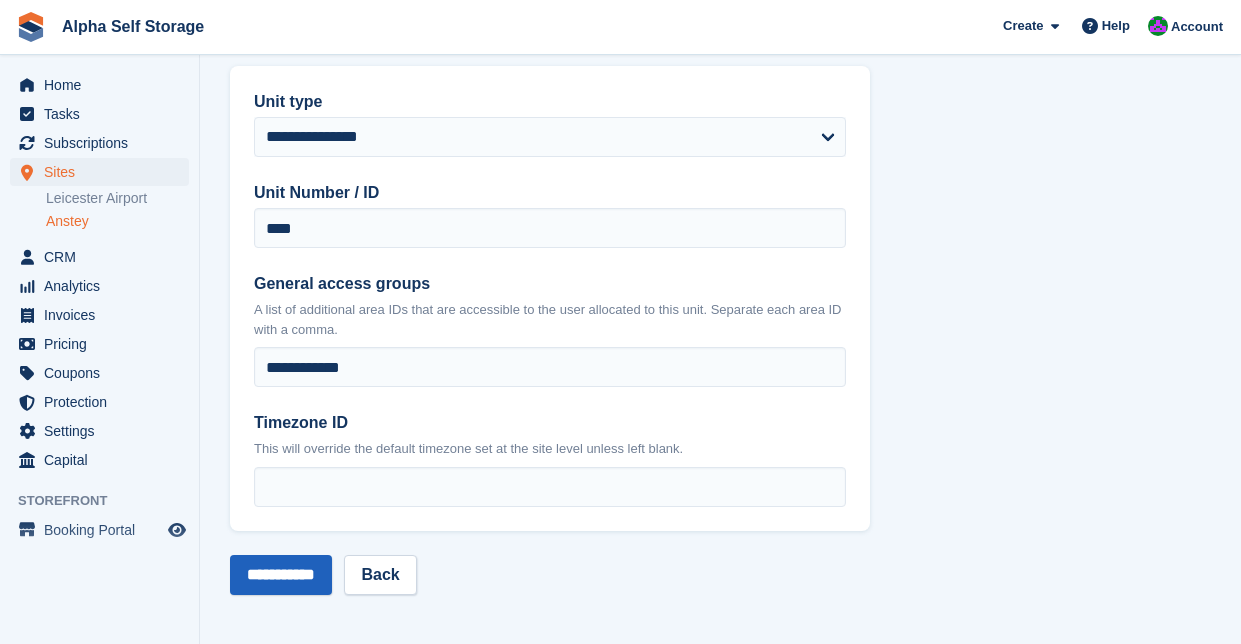 click on "**********" at bounding box center (281, 575) 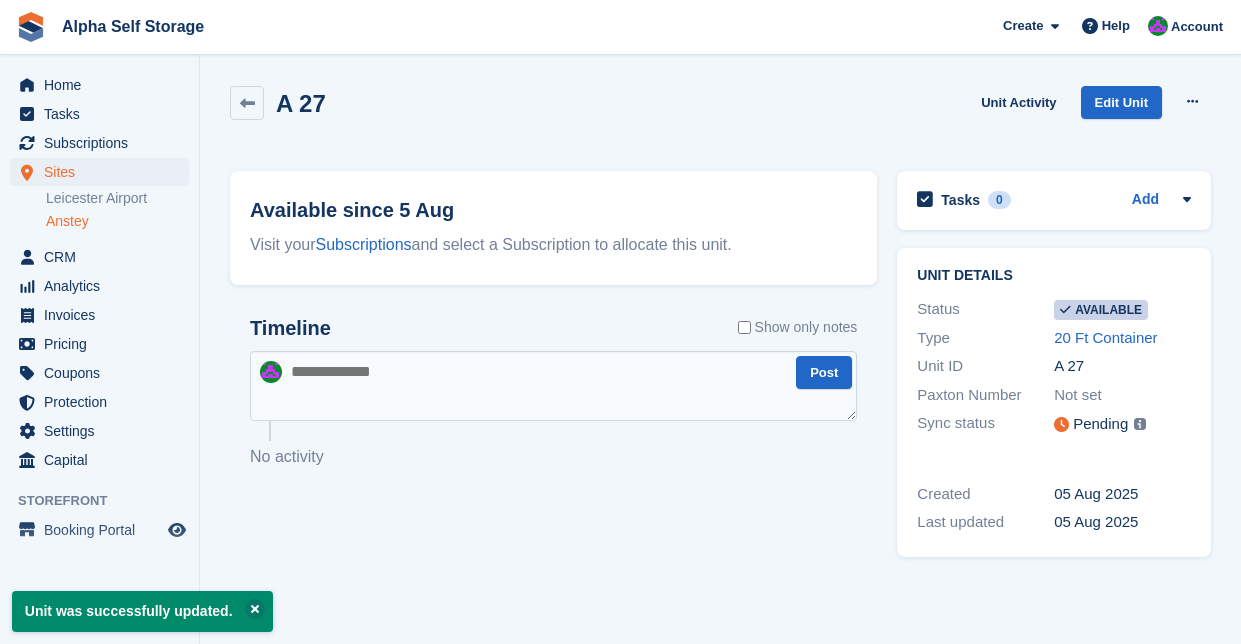 scroll, scrollTop: 0, scrollLeft: 0, axis: both 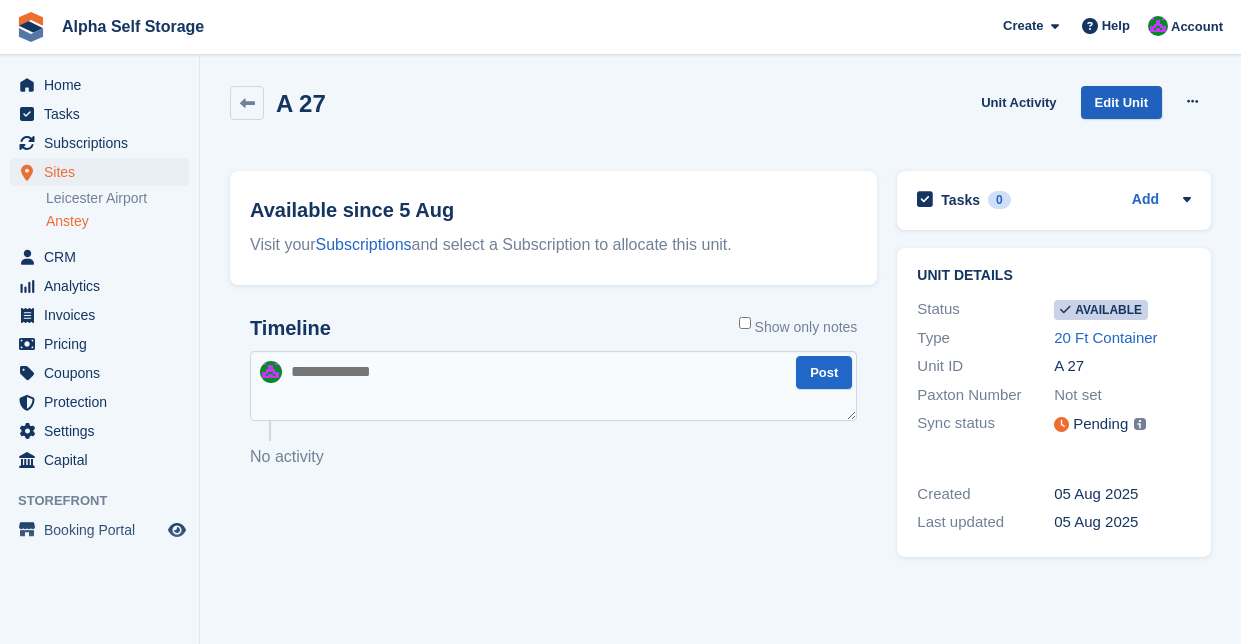 click on "Edit Unit" at bounding box center (1121, 102) 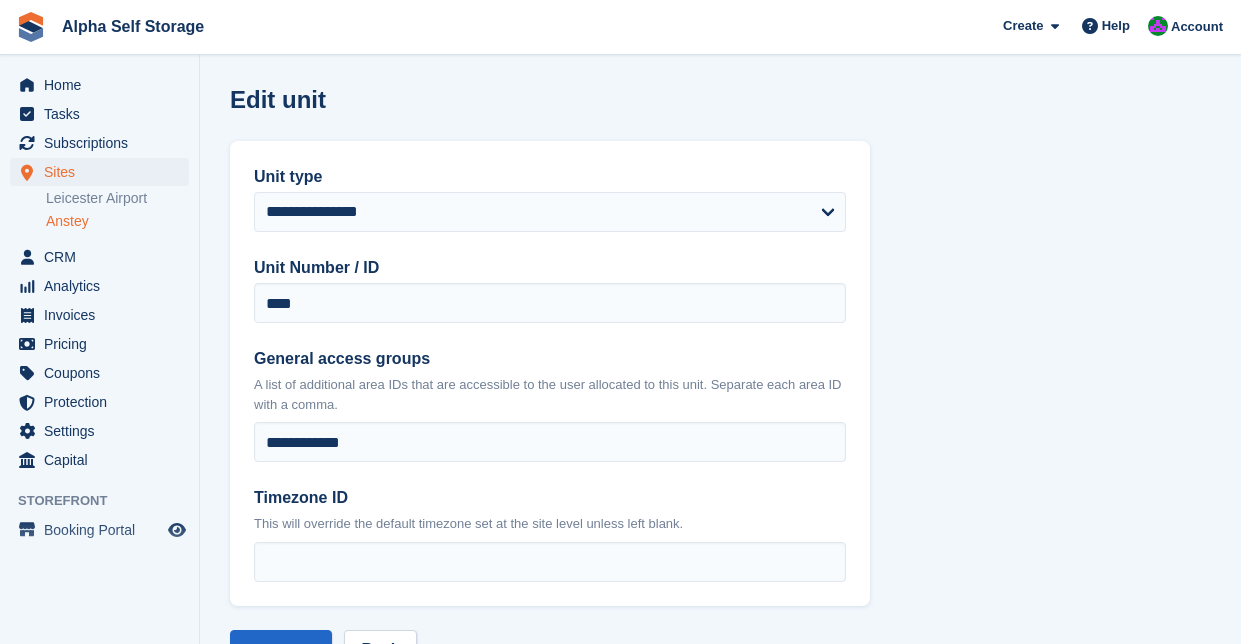 scroll, scrollTop: 63, scrollLeft: 0, axis: vertical 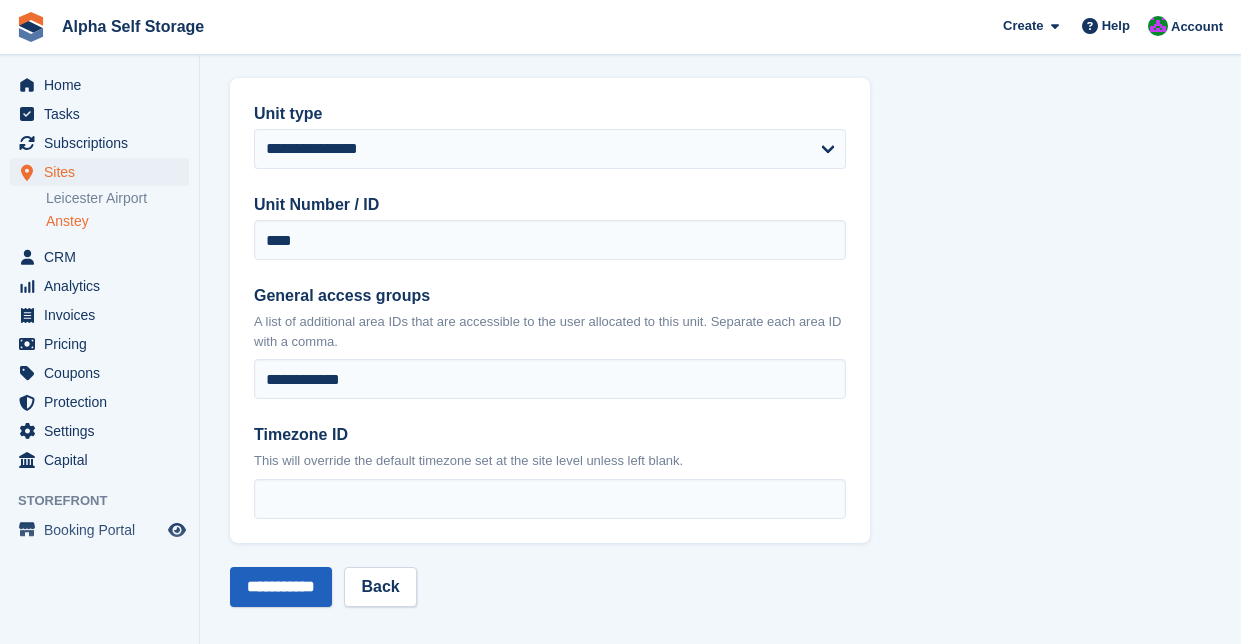 click on "**********" at bounding box center (281, 587) 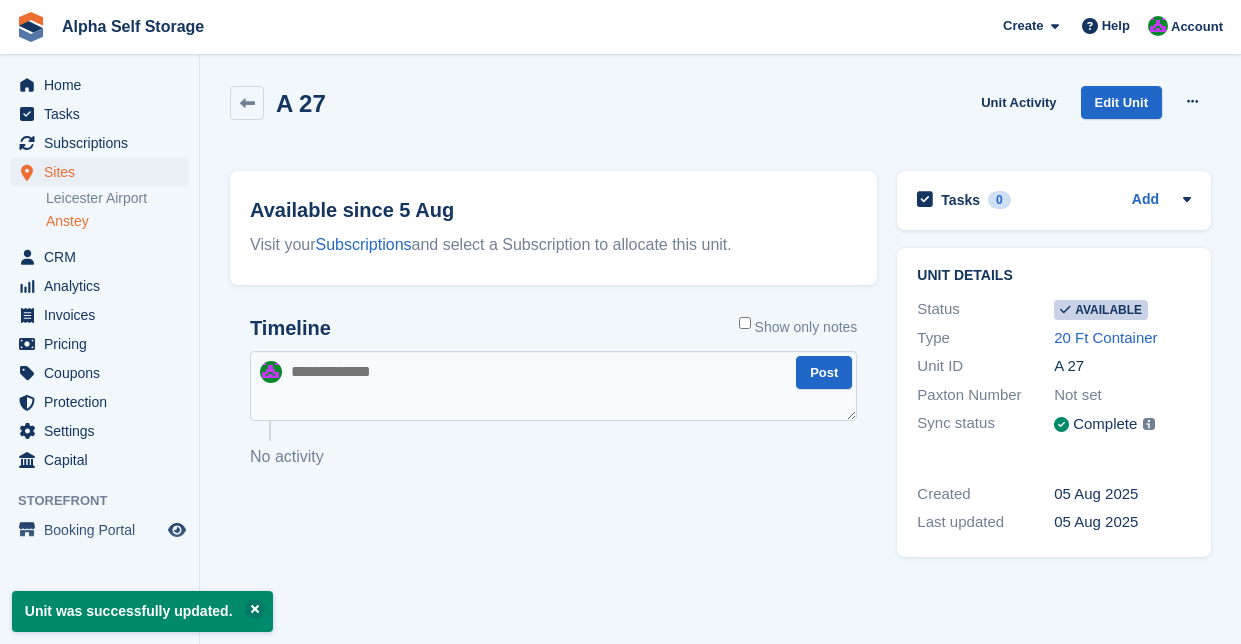 scroll, scrollTop: 0, scrollLeft: 0, axis: both 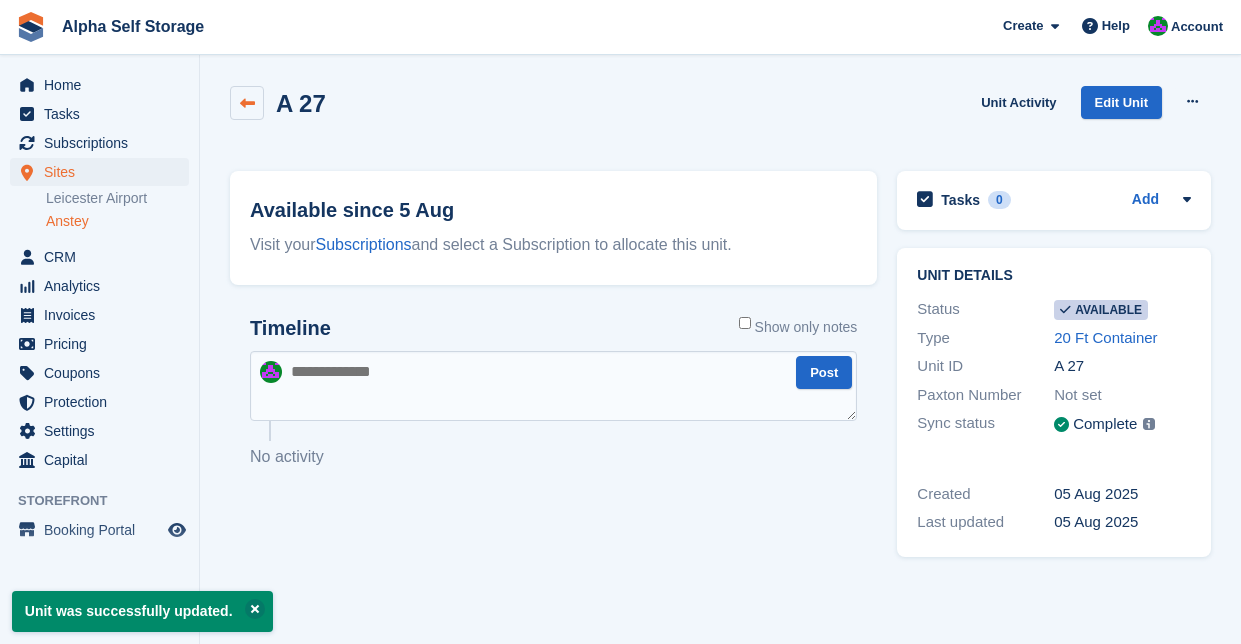 click at bounding box center [247, 103] 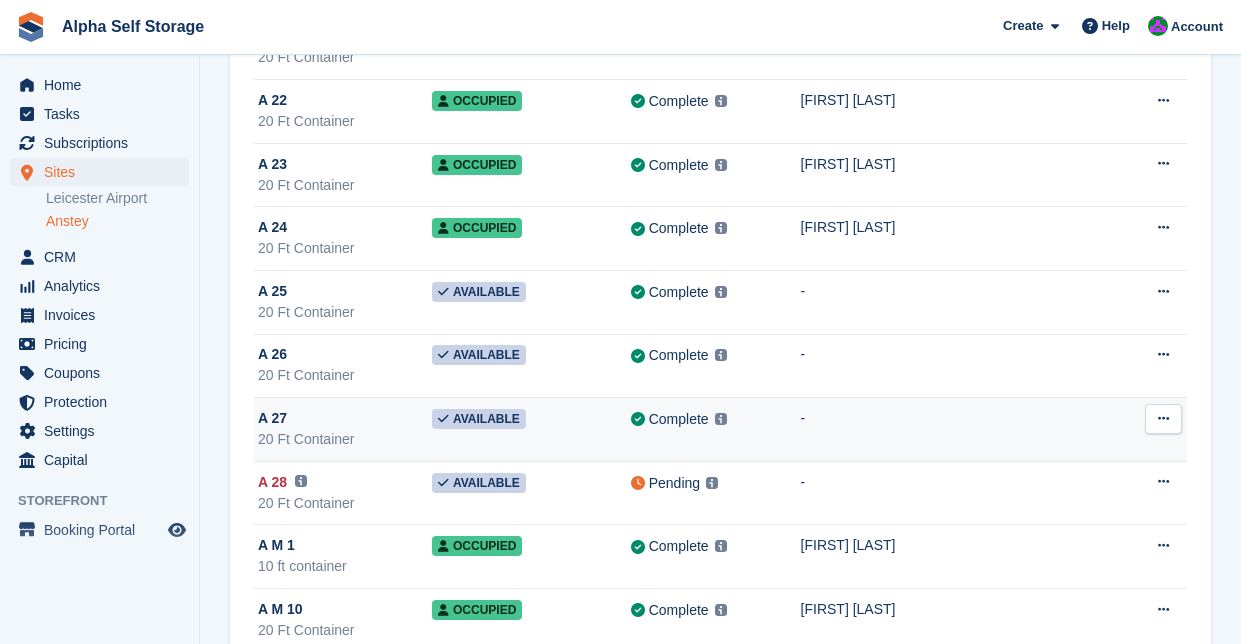 scroll, scrollTop: 1510, scrollLeft: 0, axis: vertical 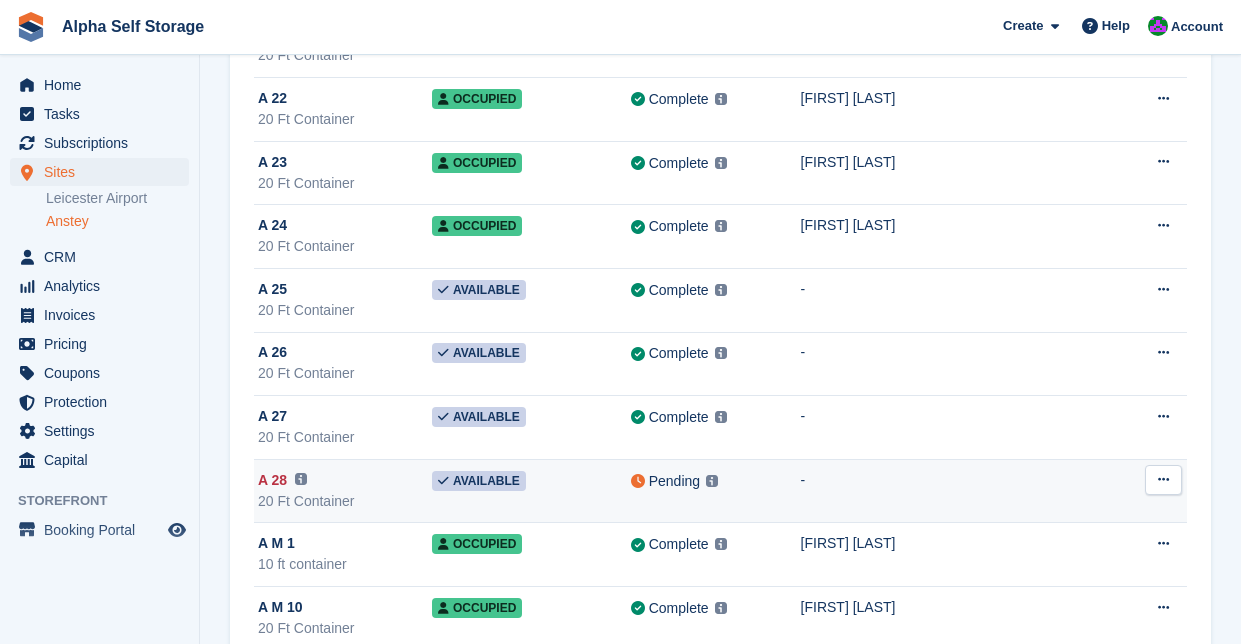 click on "Available" at bounding box center (479, 481) 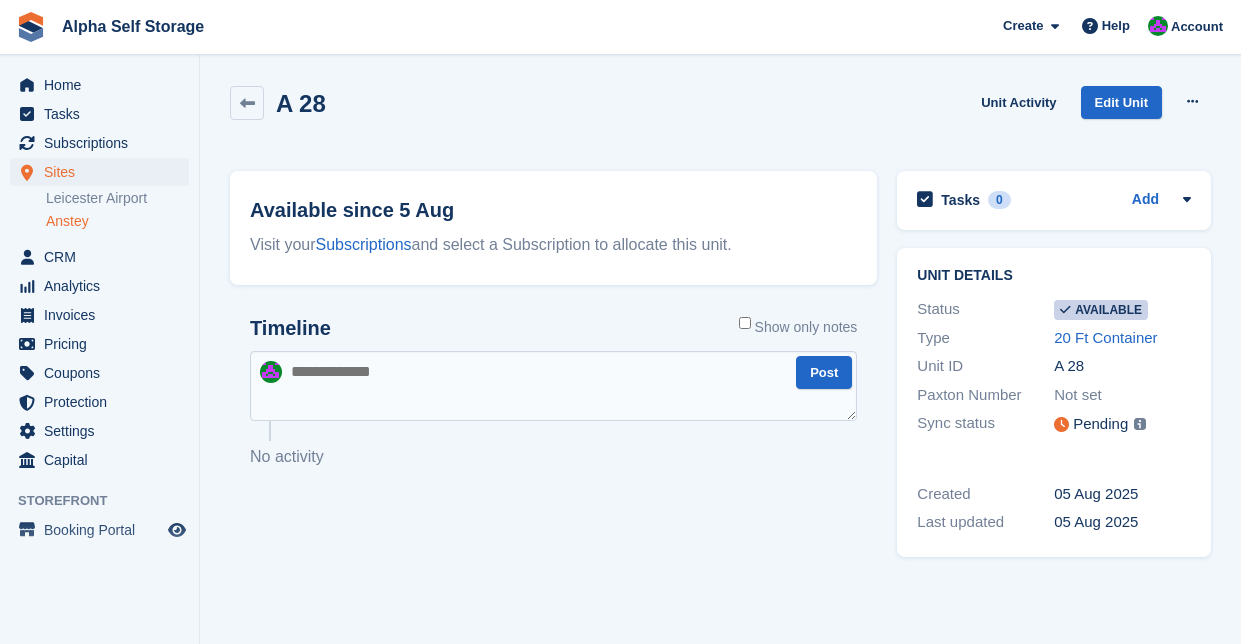 scroll, scrollTop: 0, scrollLeft: 0, axis: both 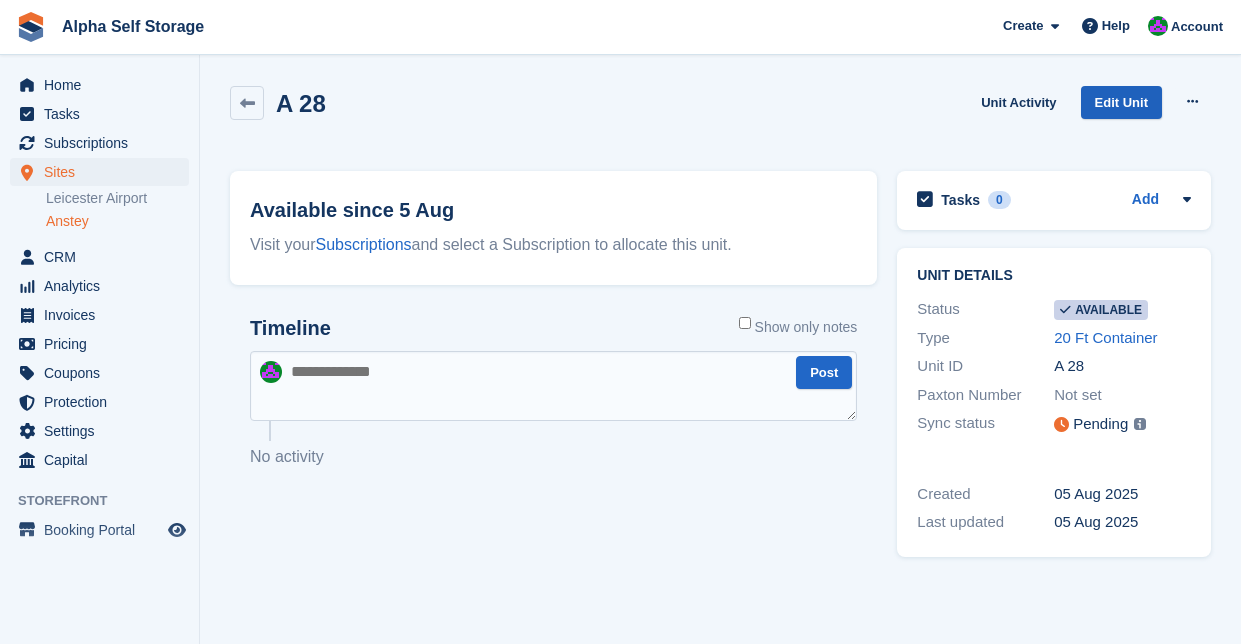 click on "Edit Unit" at bounding box center [1121, 102] 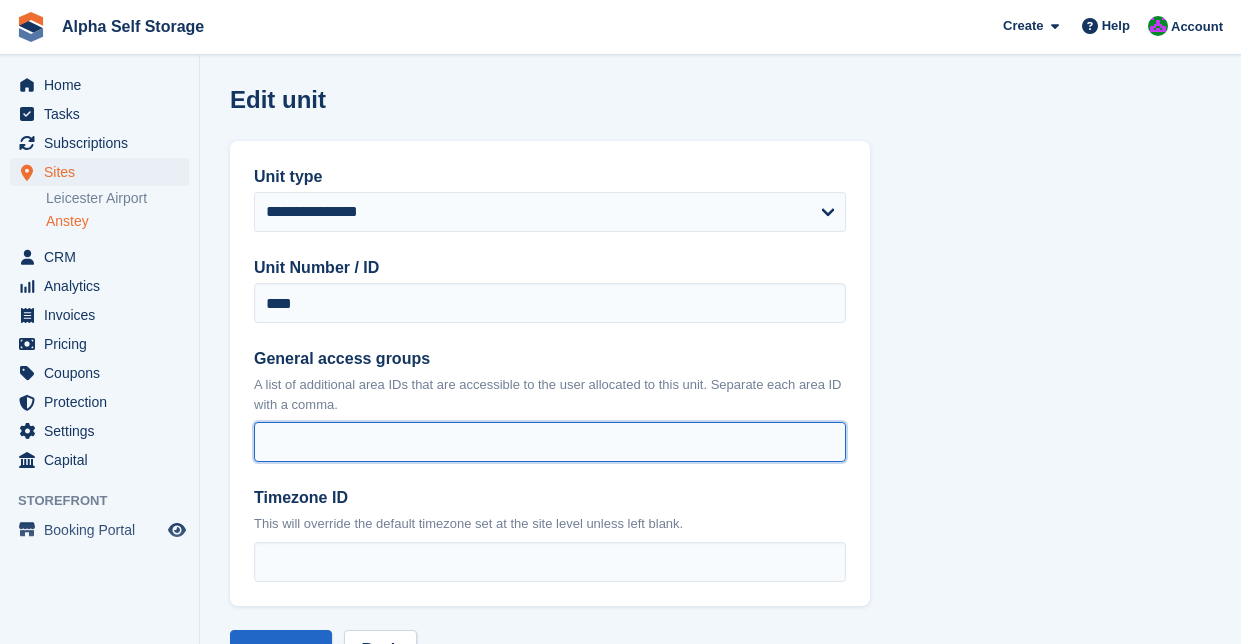 click on "General access groups" at bounding box center (550, 442) 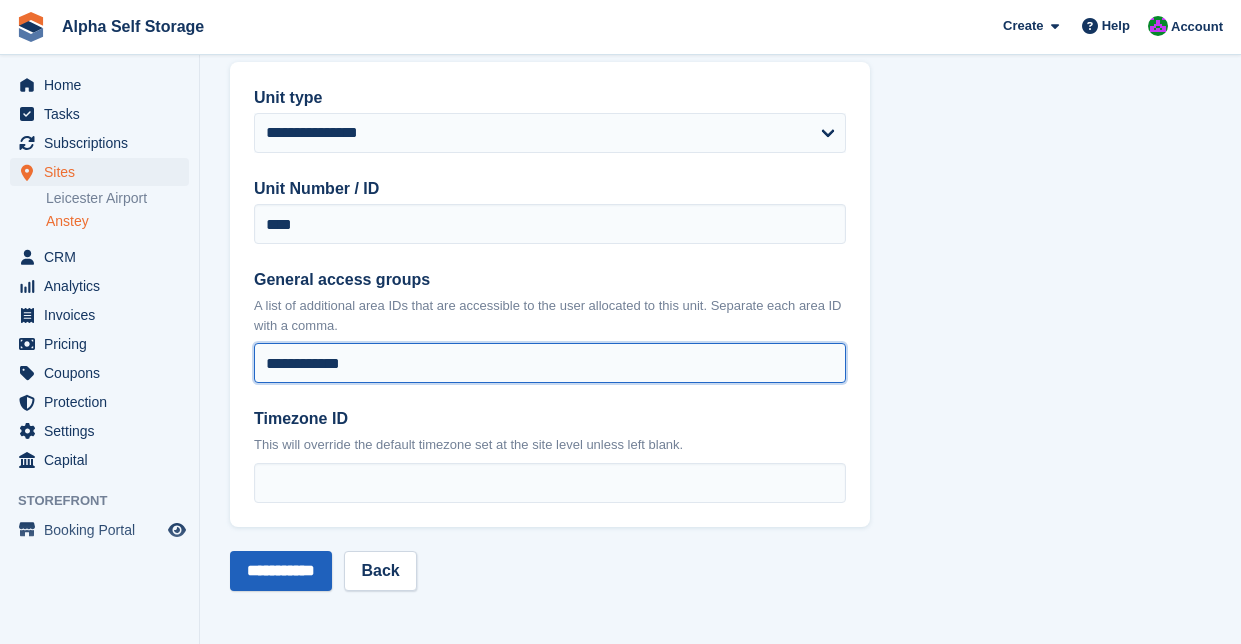 scroll, scrollTop: 78, scrollLeft: 0, axis: vertical 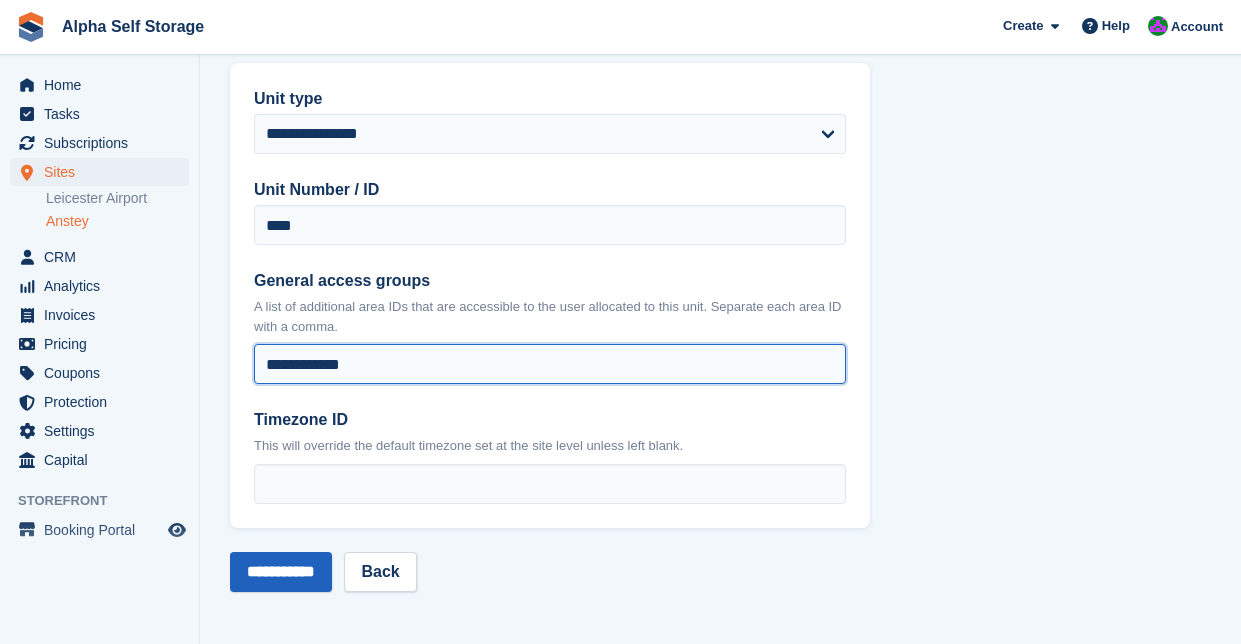 type on "**********" 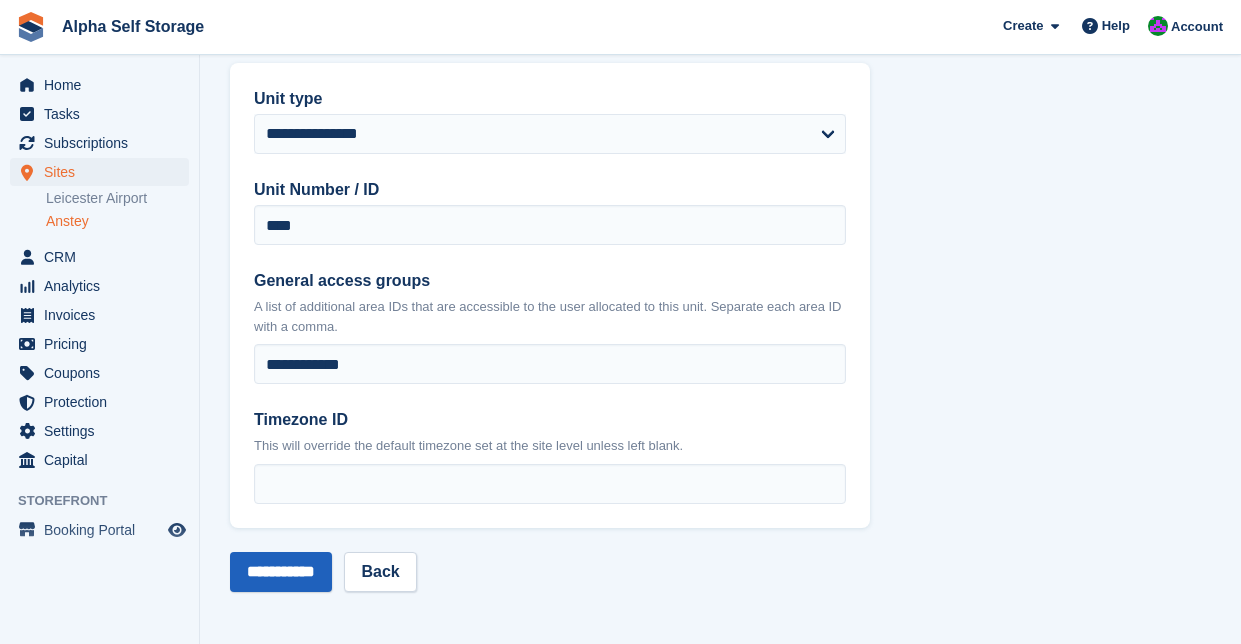 click on "**********" at bounding box center [281, 572] 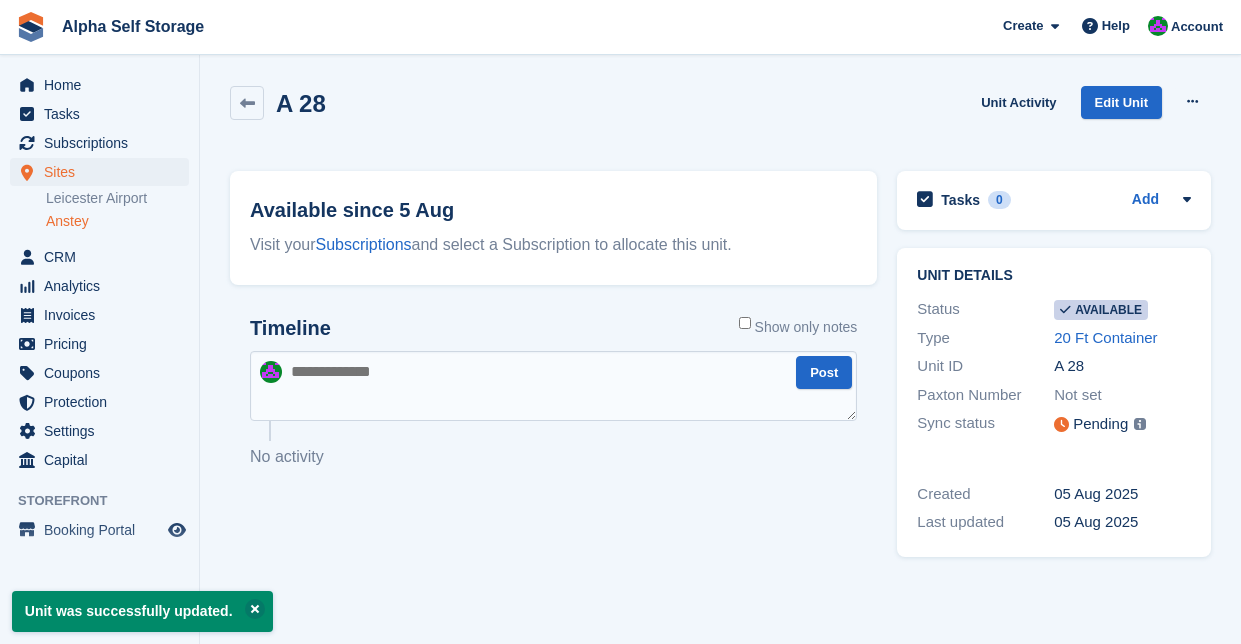 scroll, scrollTop: 0, scrollLeft: 0, axis: both 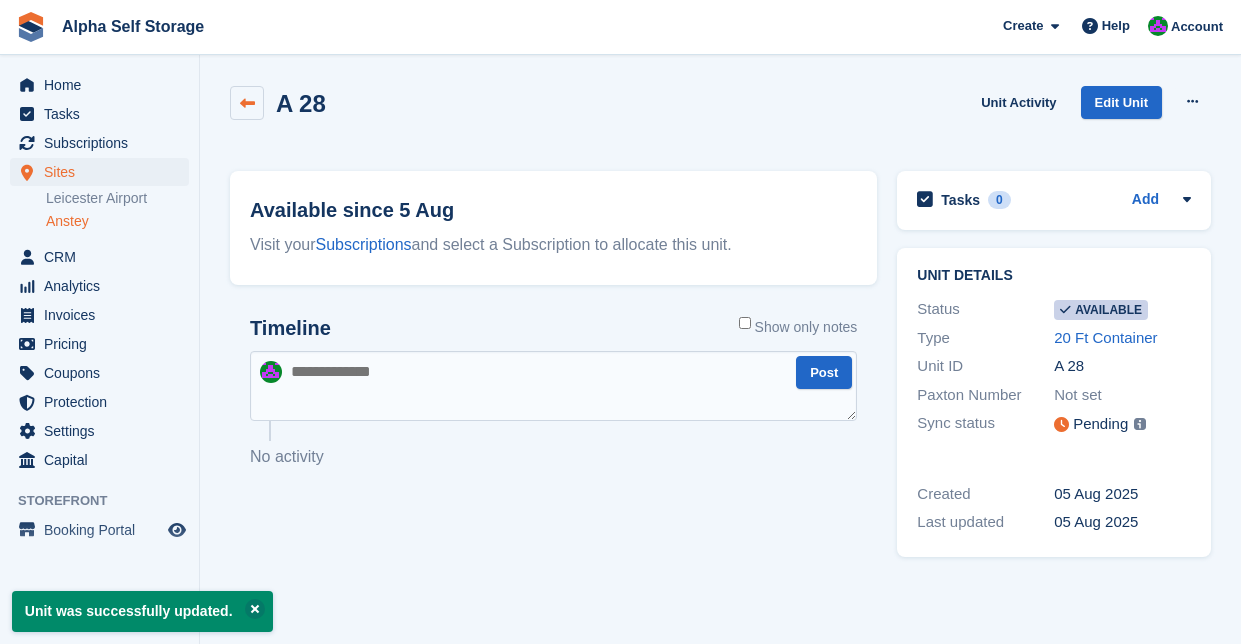 click at bounding box center (247, 103) 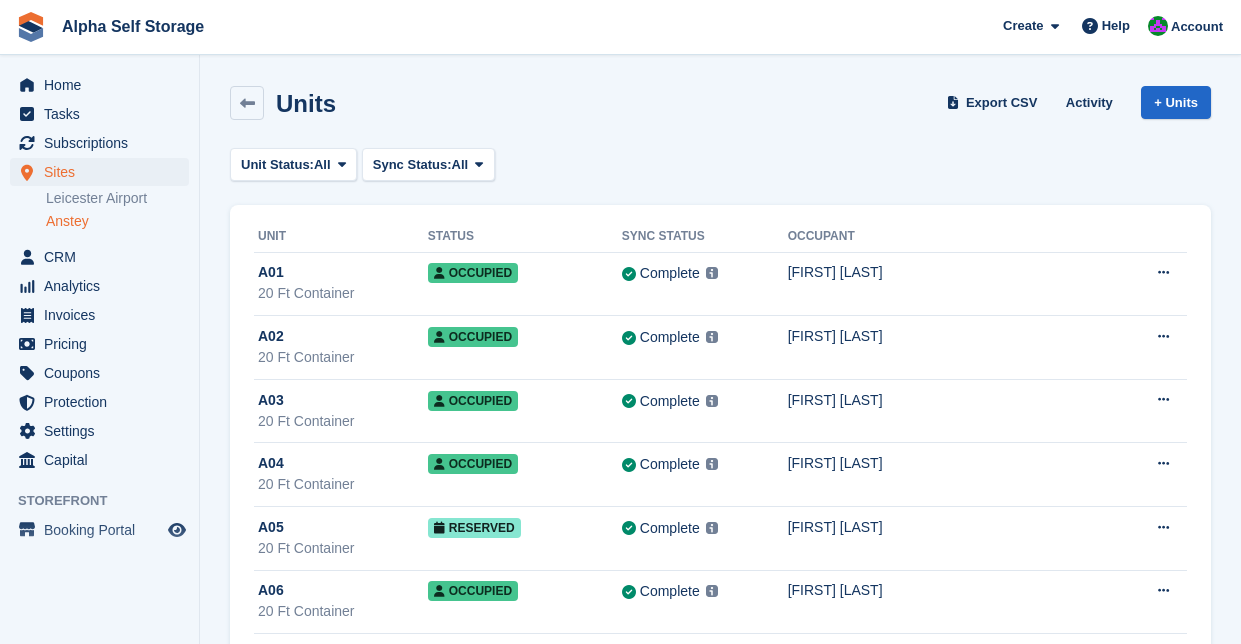 scroll, scrollTop: 0, scrollLeft: 0, axis: both 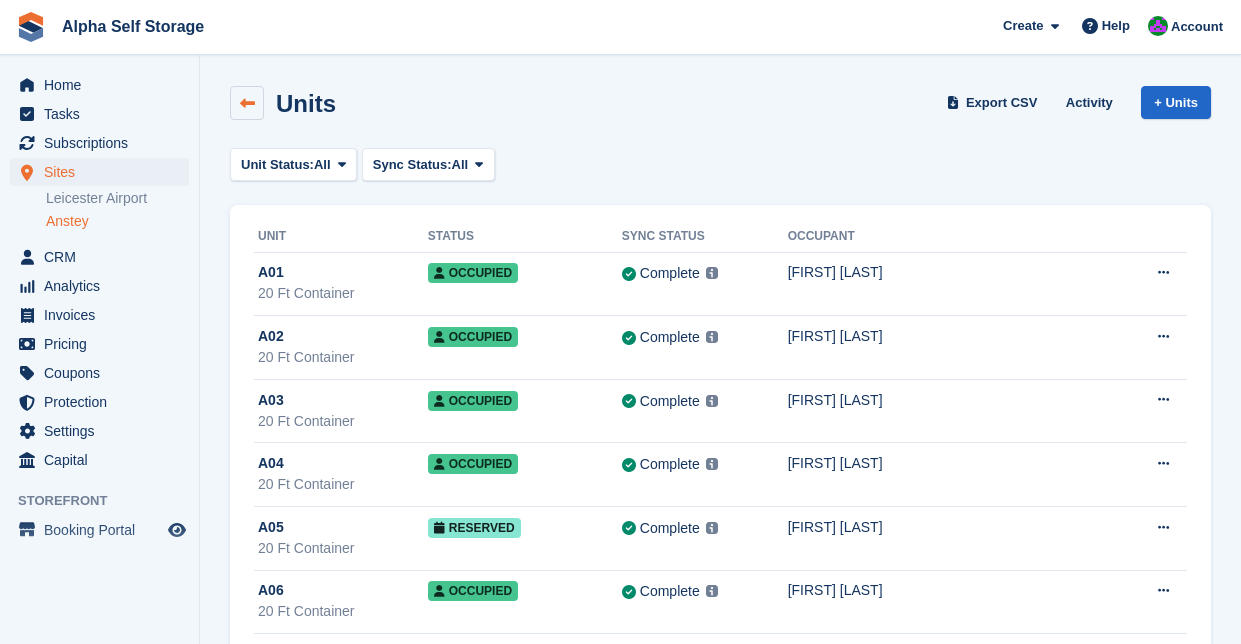 click at bounding box center [247, 103] 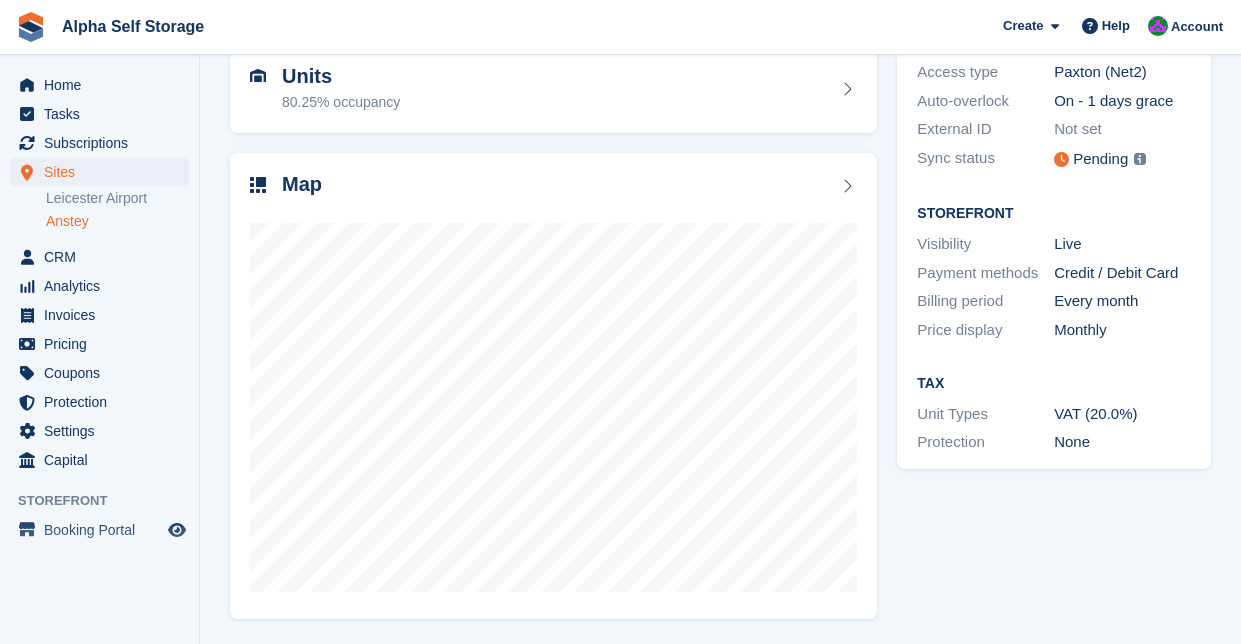 scroll, scrollTop: 208, scrollLeft: 0, axis: vertical 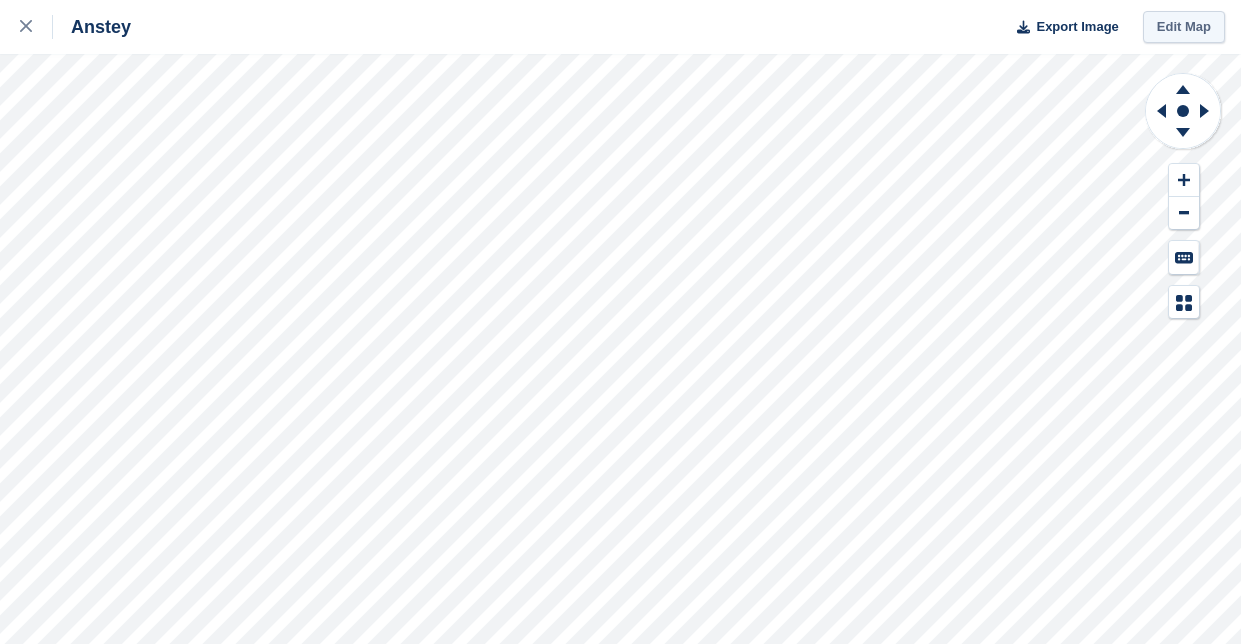 click on "Edit Map" at bounding box center [1184, 27] 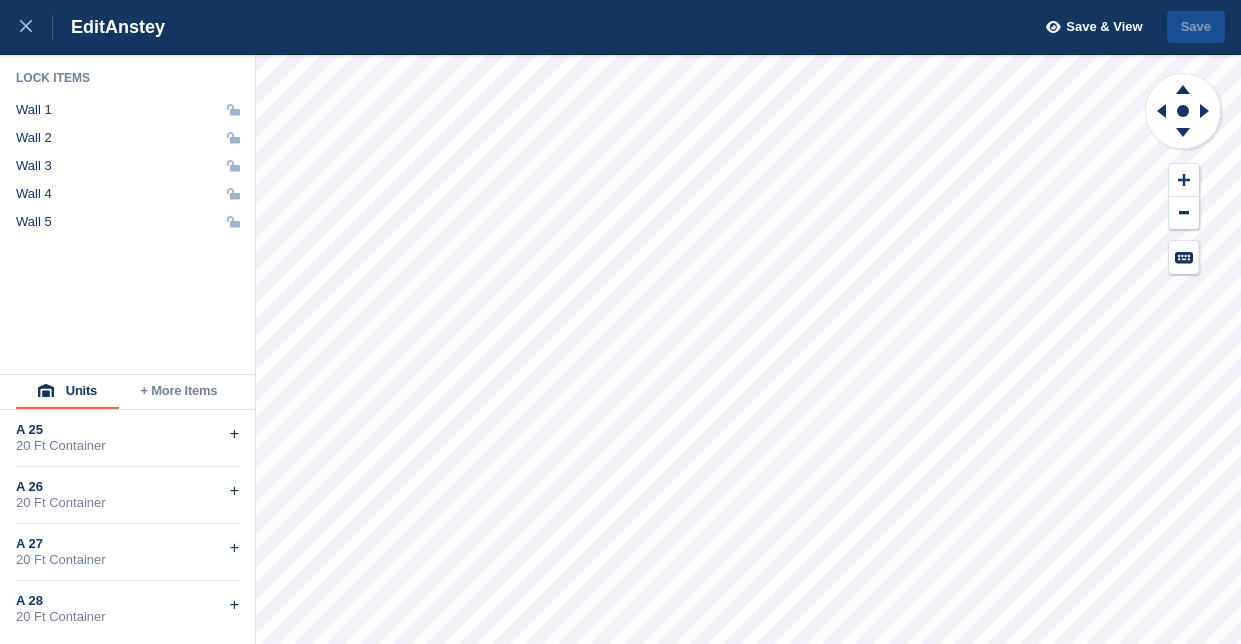 scroll, scrollTop: 0, scrollLeft: 0, axis: both 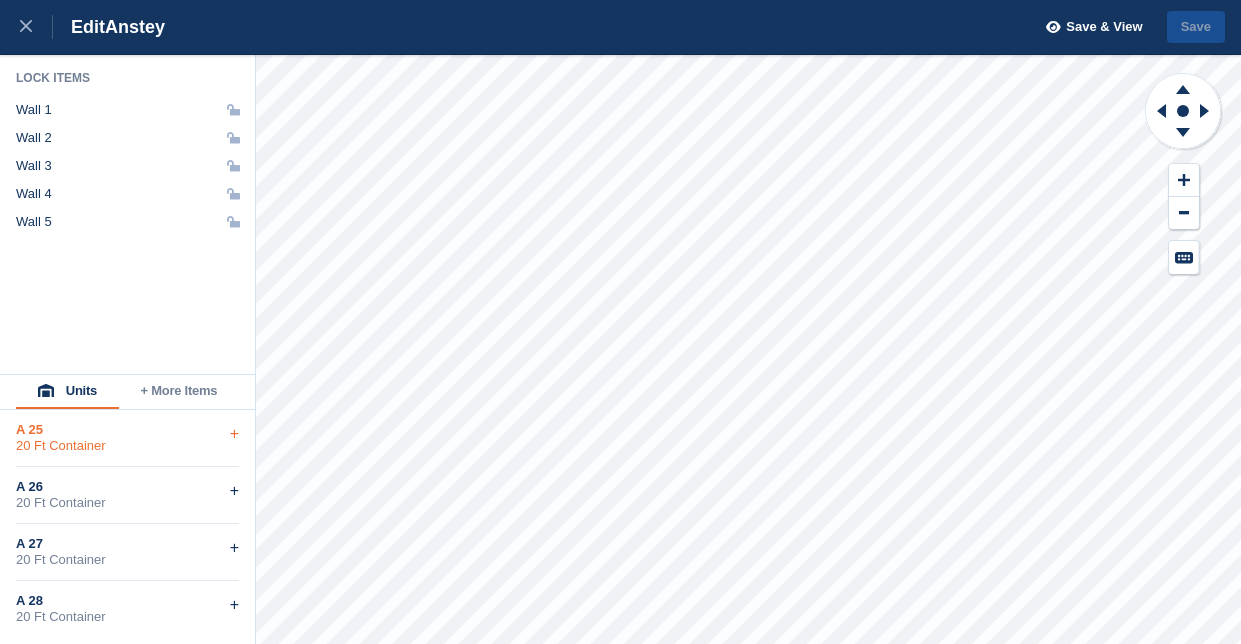 click on "20 Ft Container" at bounding box center [127, 446] 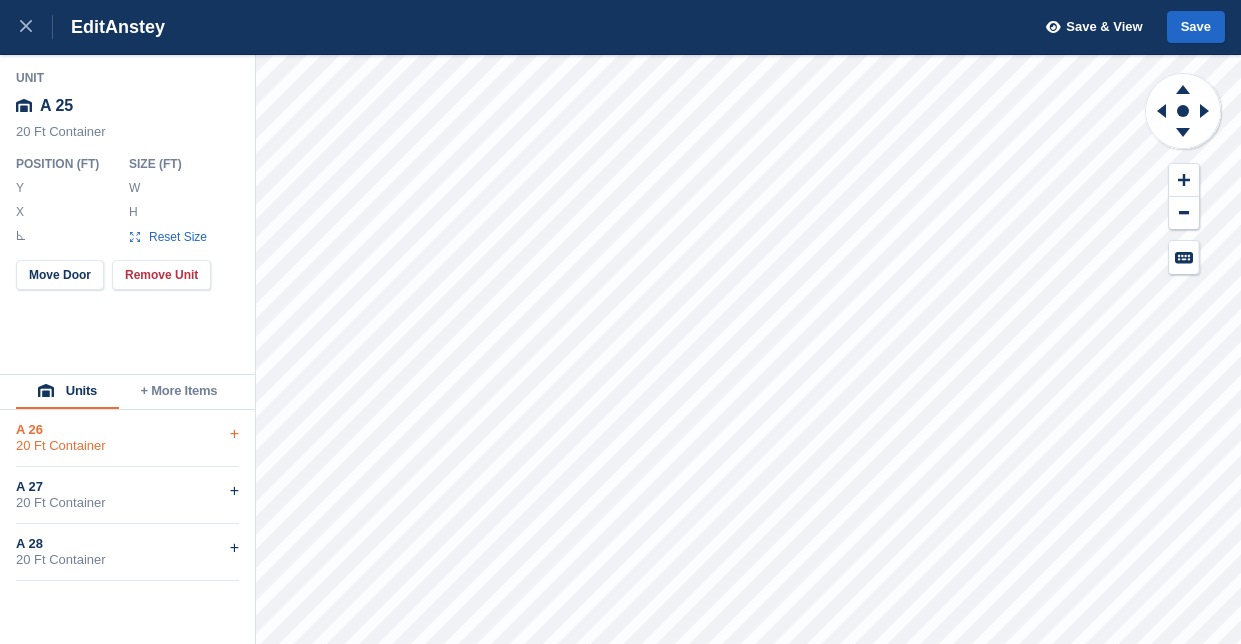 type on "******" 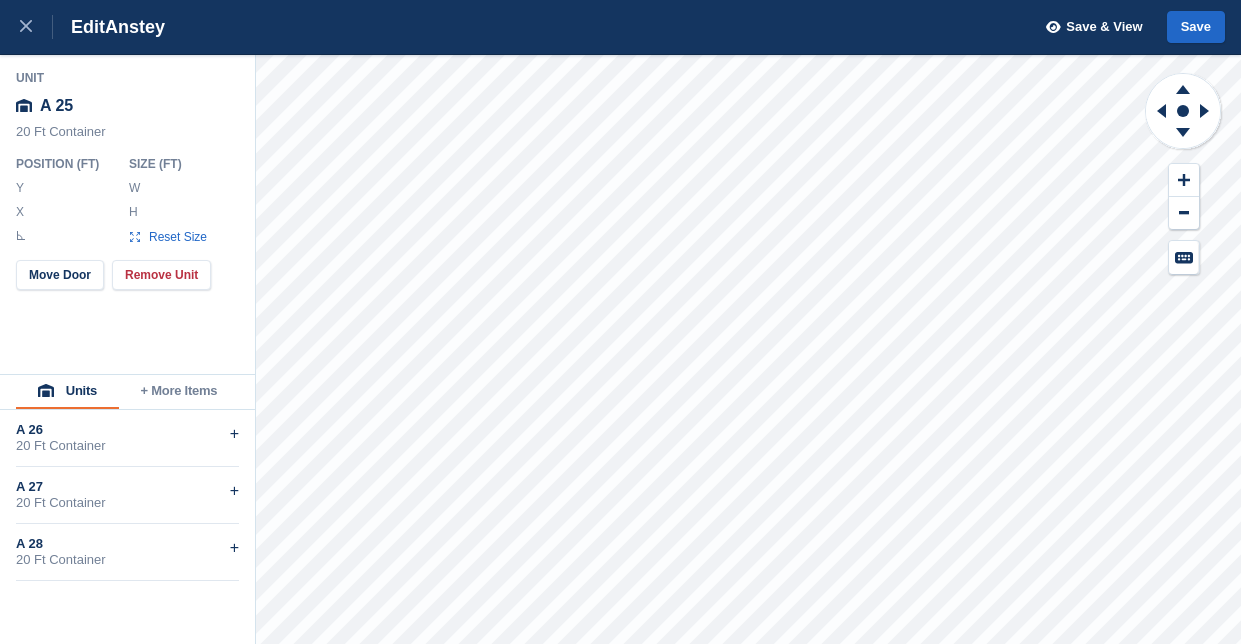 click on "*" at bounding box center [182, 188] 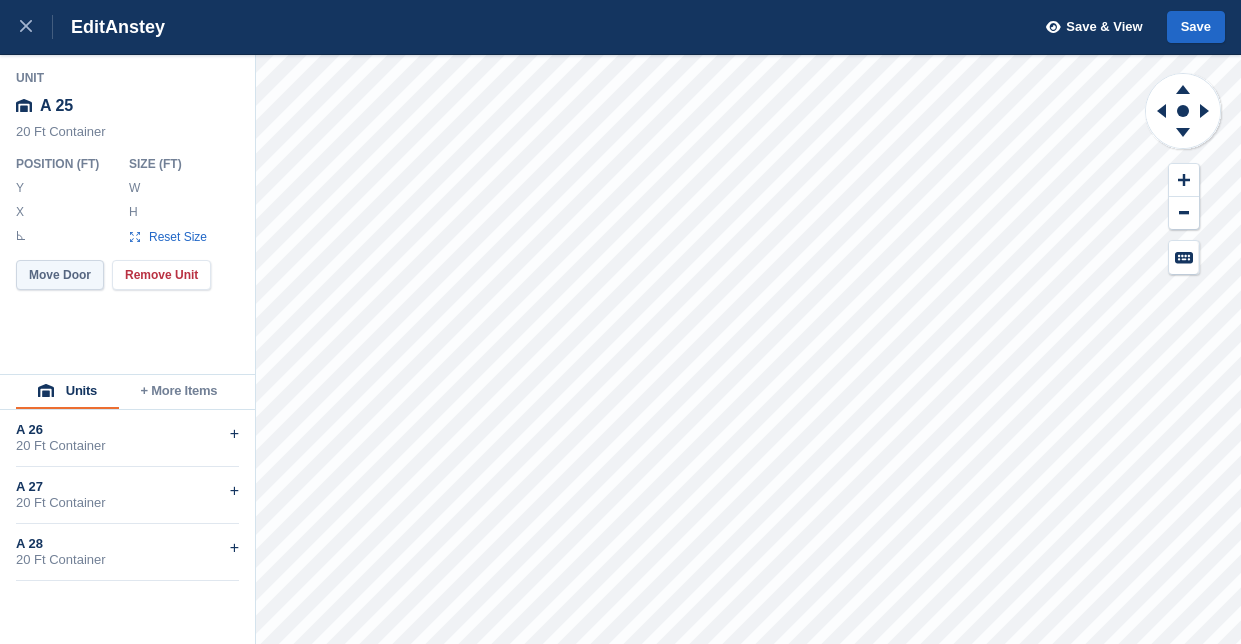 click on "Move Door" at bounding box center [60, 275] 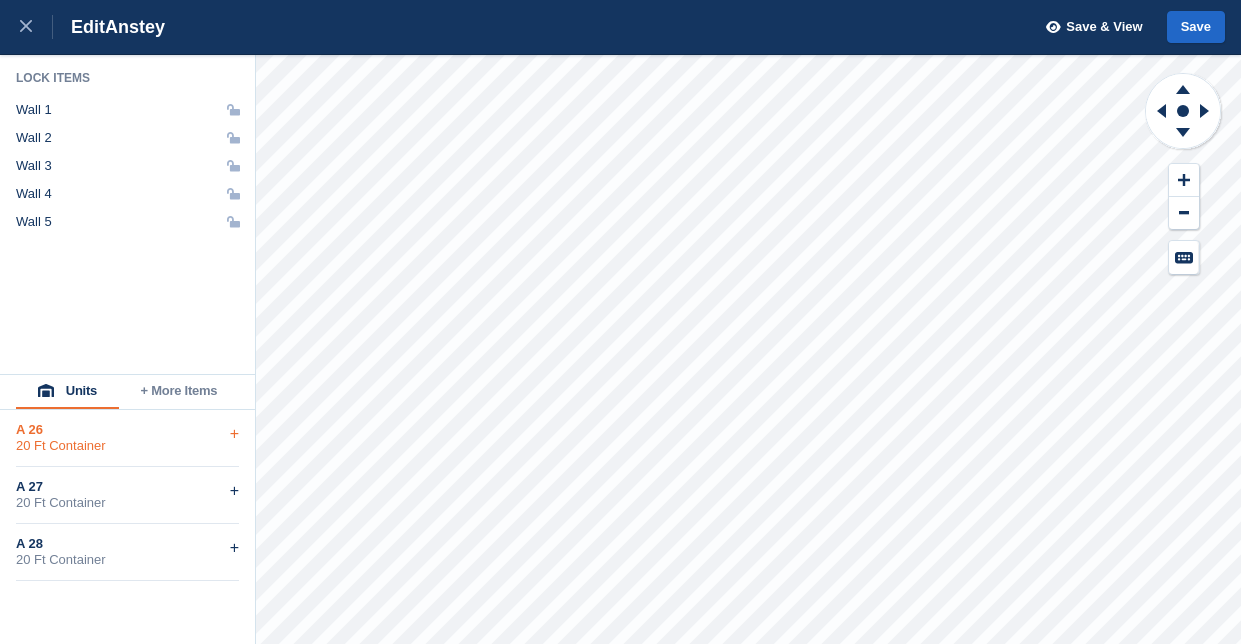 click on "20 Ft Container" at bounding box center (127, 446) 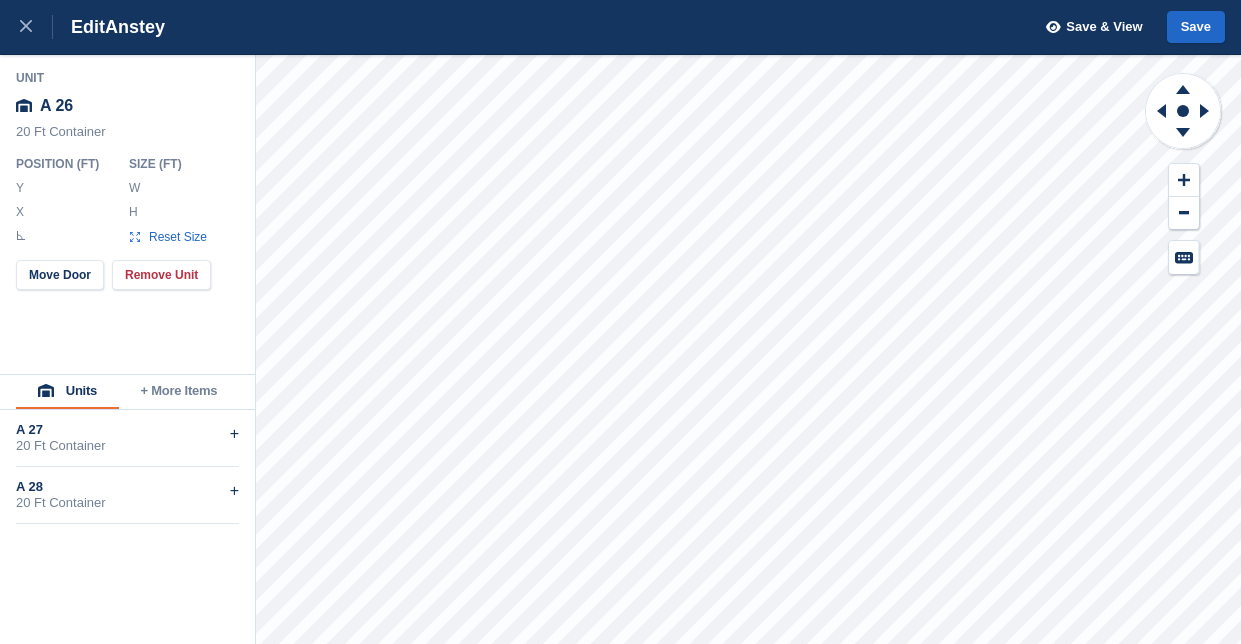 click on "20 Ft Container" at bounding box center (127, 446) 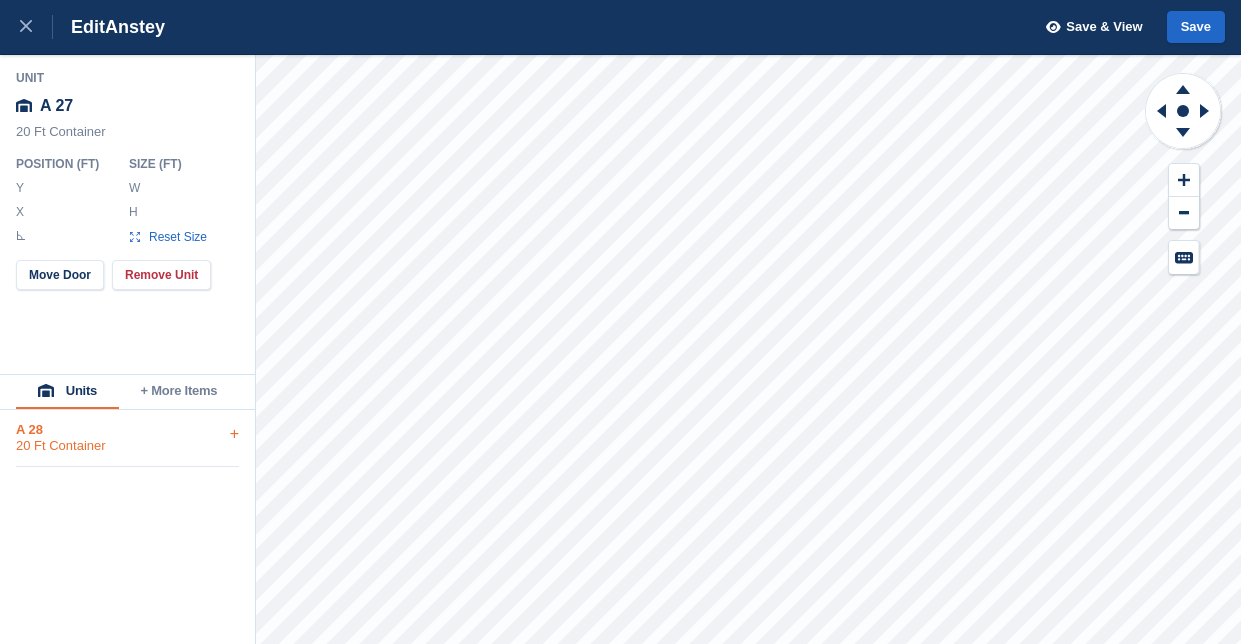 type on "*******" 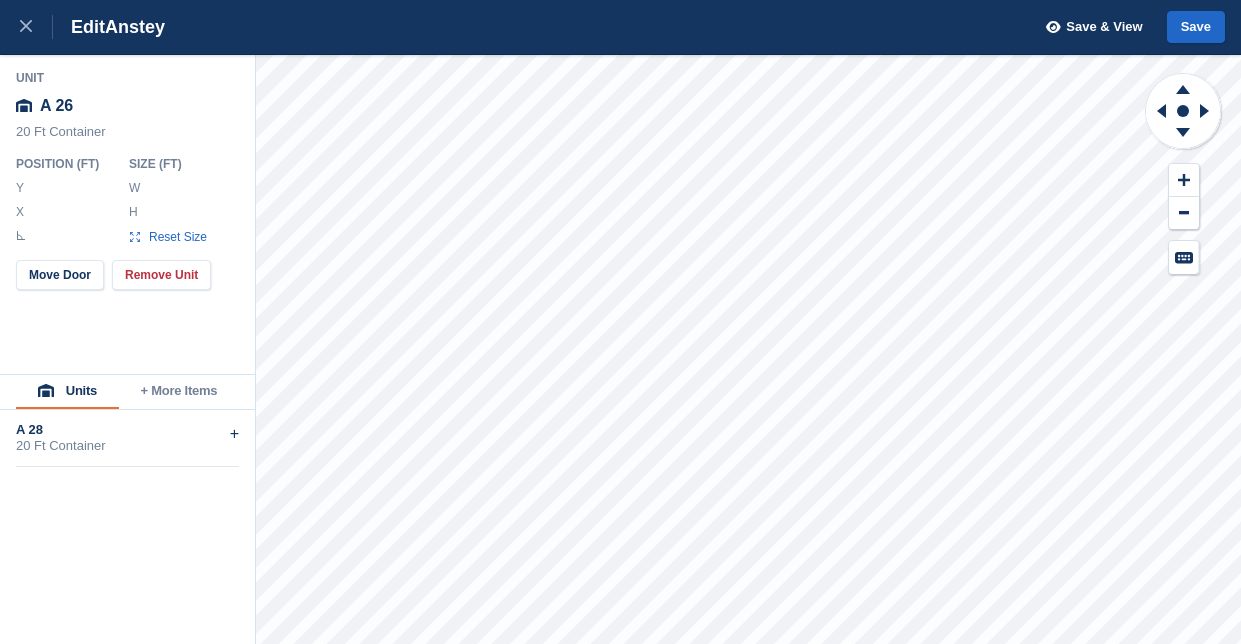 click on "*" at bounding box center [182, 188] 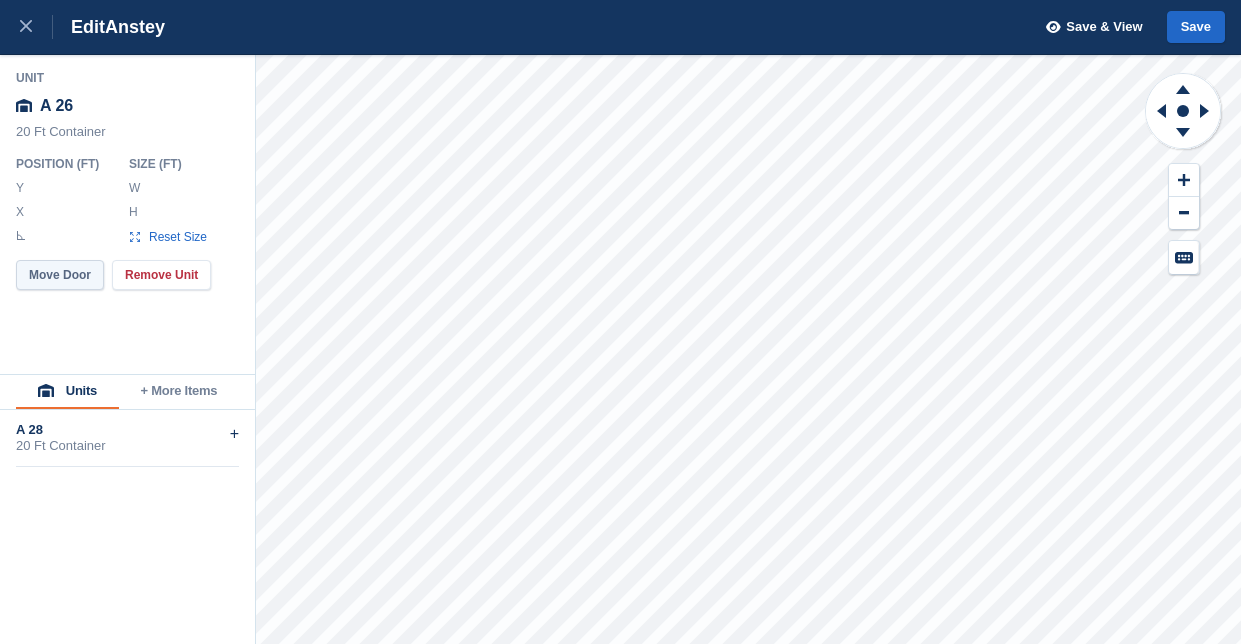 click on "Move Door" at bounding box center [60, 275] 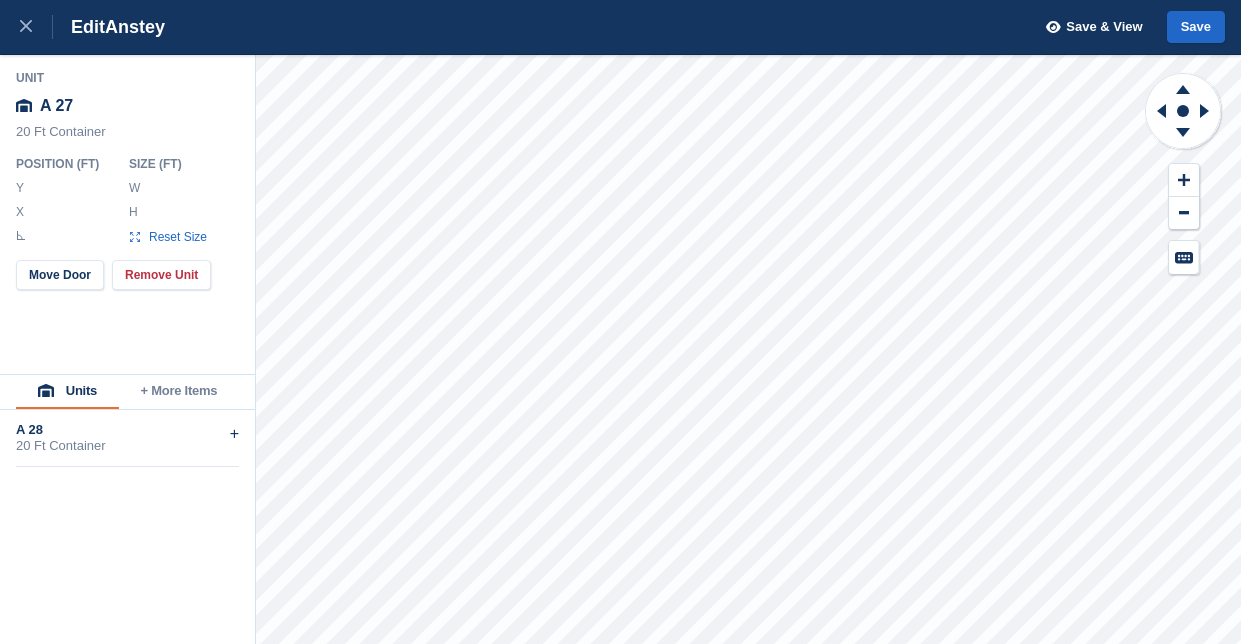 click on "*" at bounding box center [182, 188] 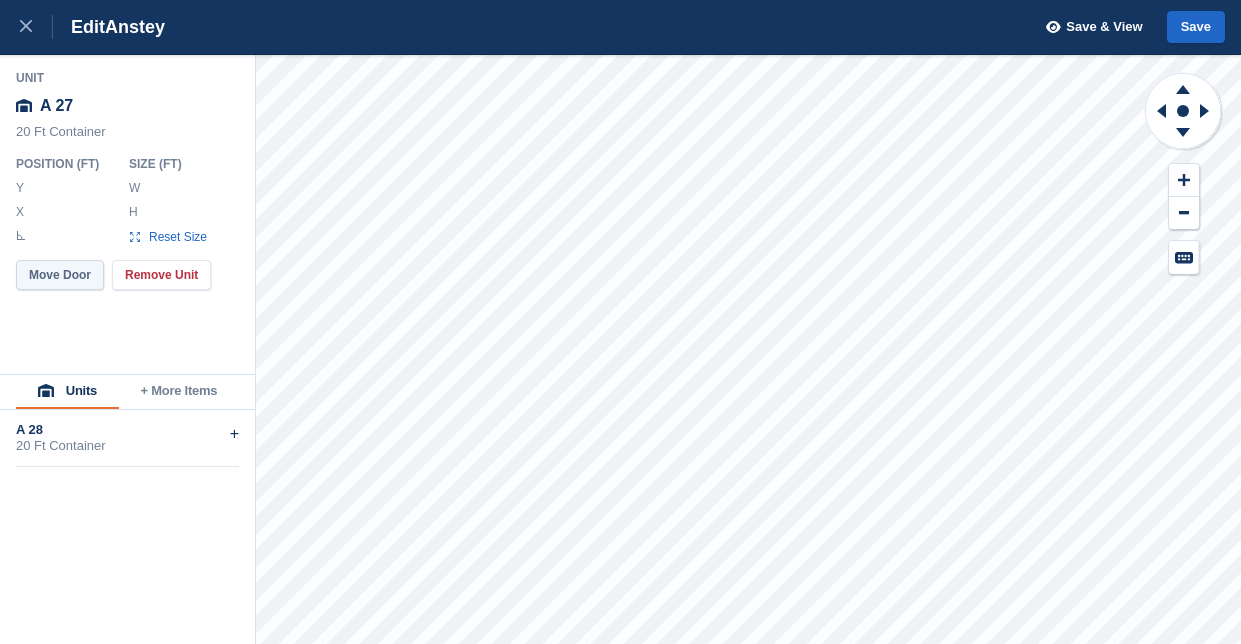 click on "Move Door" at bounding box center (60, 275) 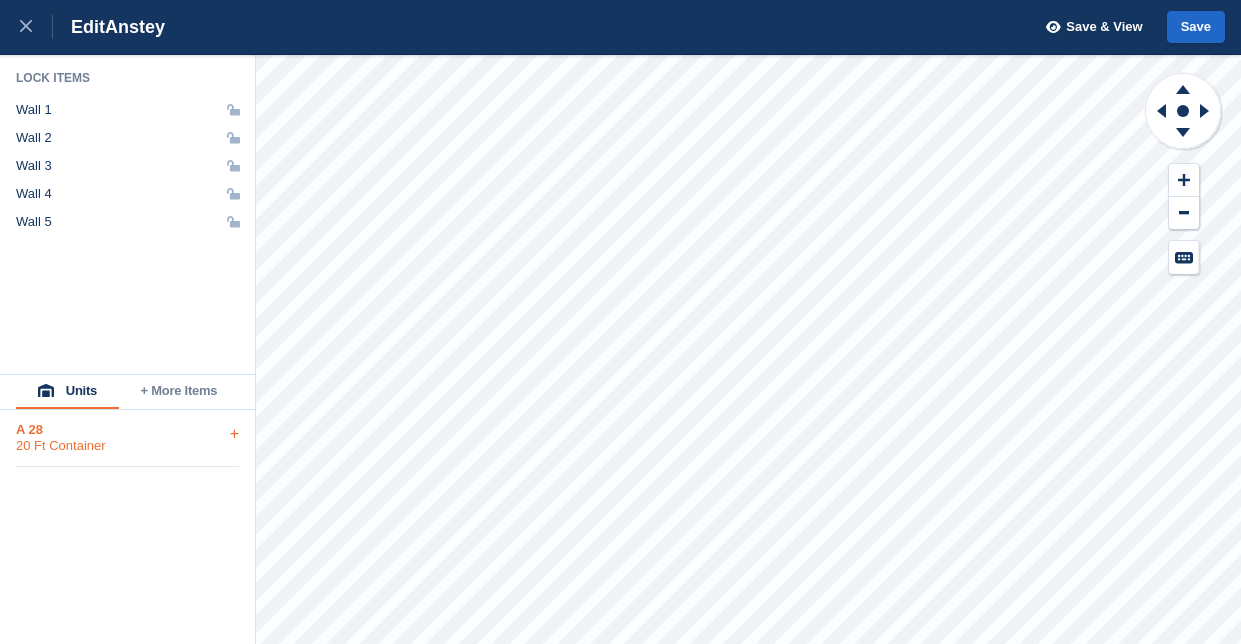 click on "20 Ft Container" at bounding box center (127, 446) 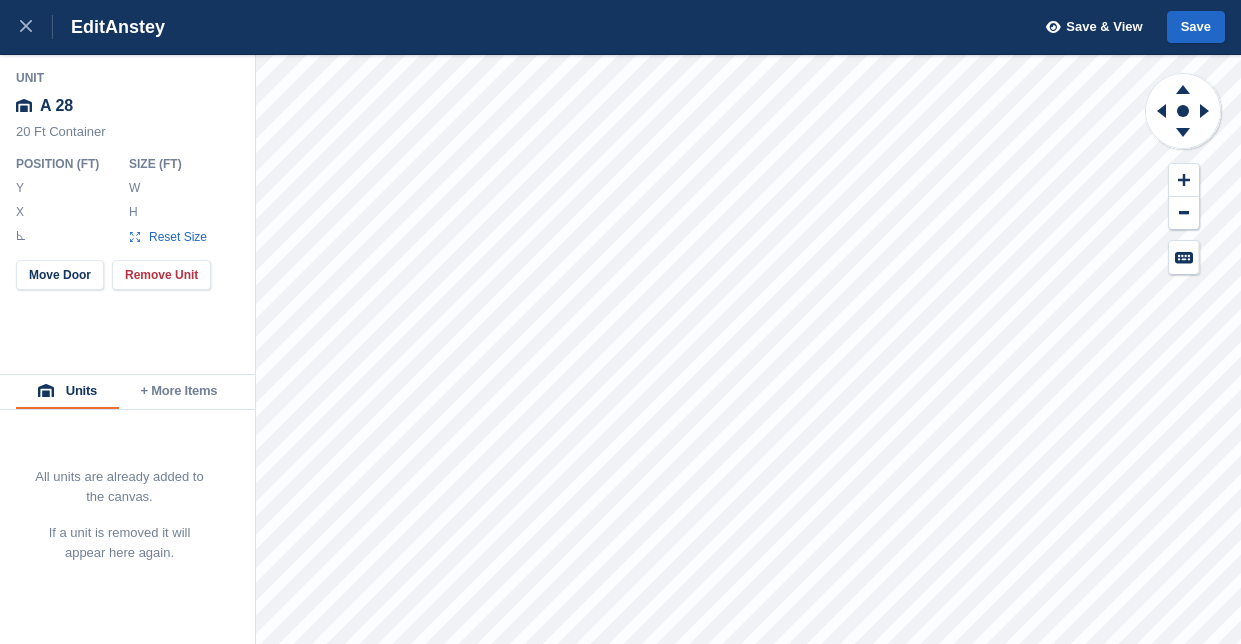 click on "*" at bounding box center (182, 188) 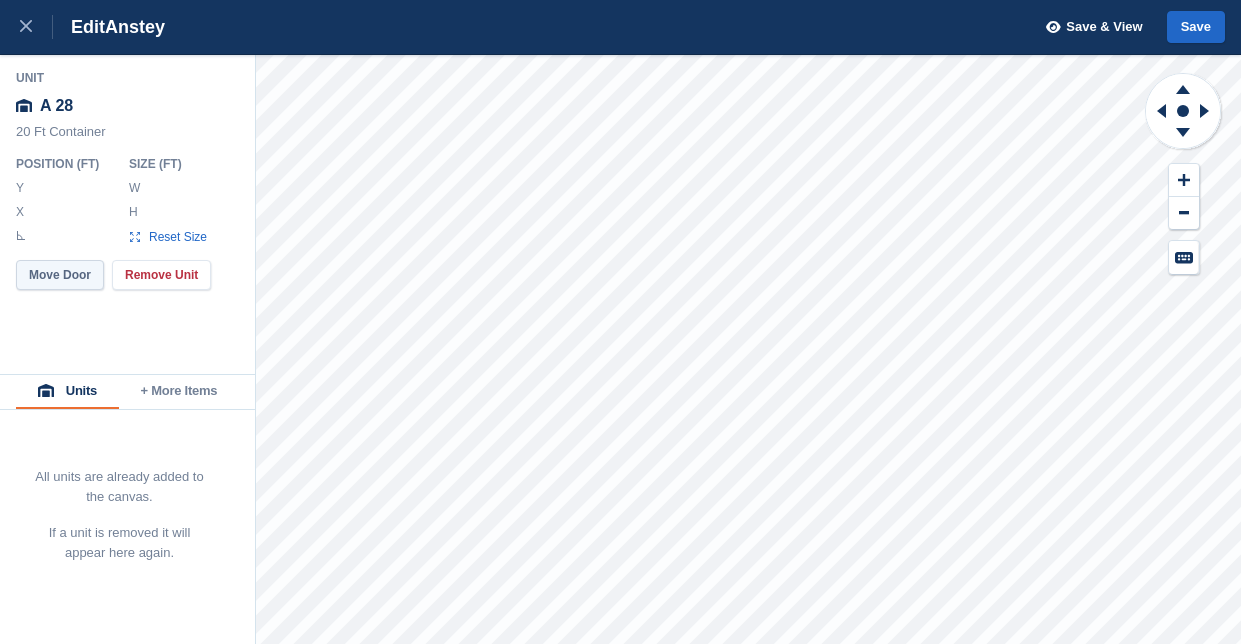 click on "Move Door" at bounding box center (60, 275) 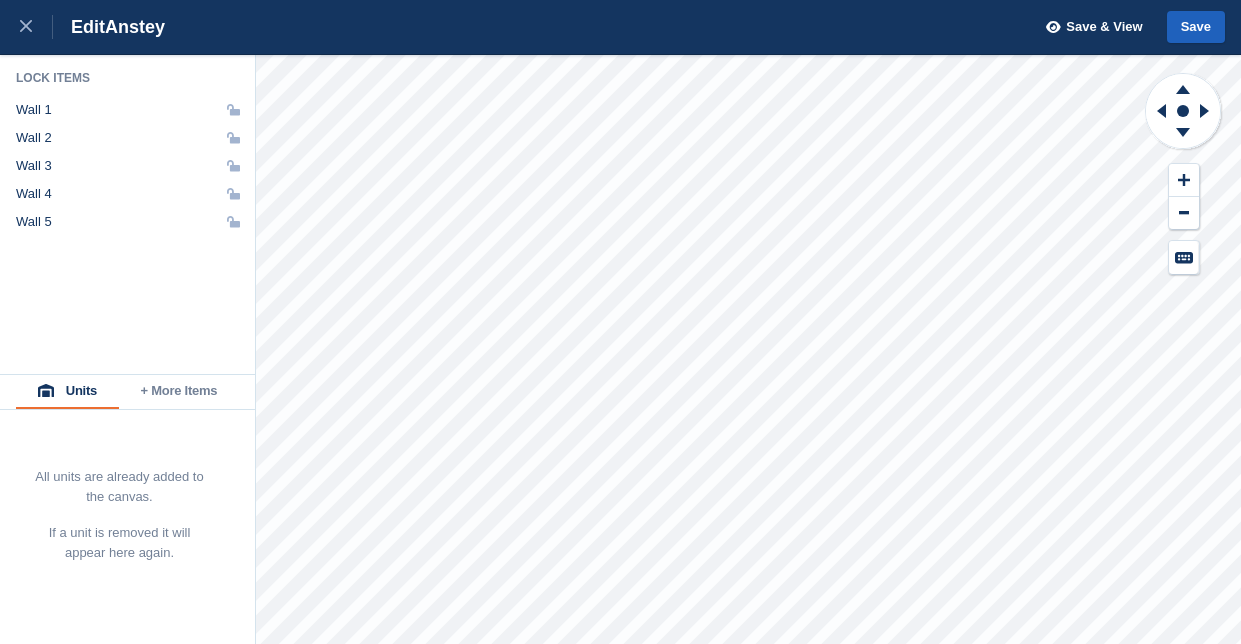 click on "Save" at bounding box center (1196, 27) 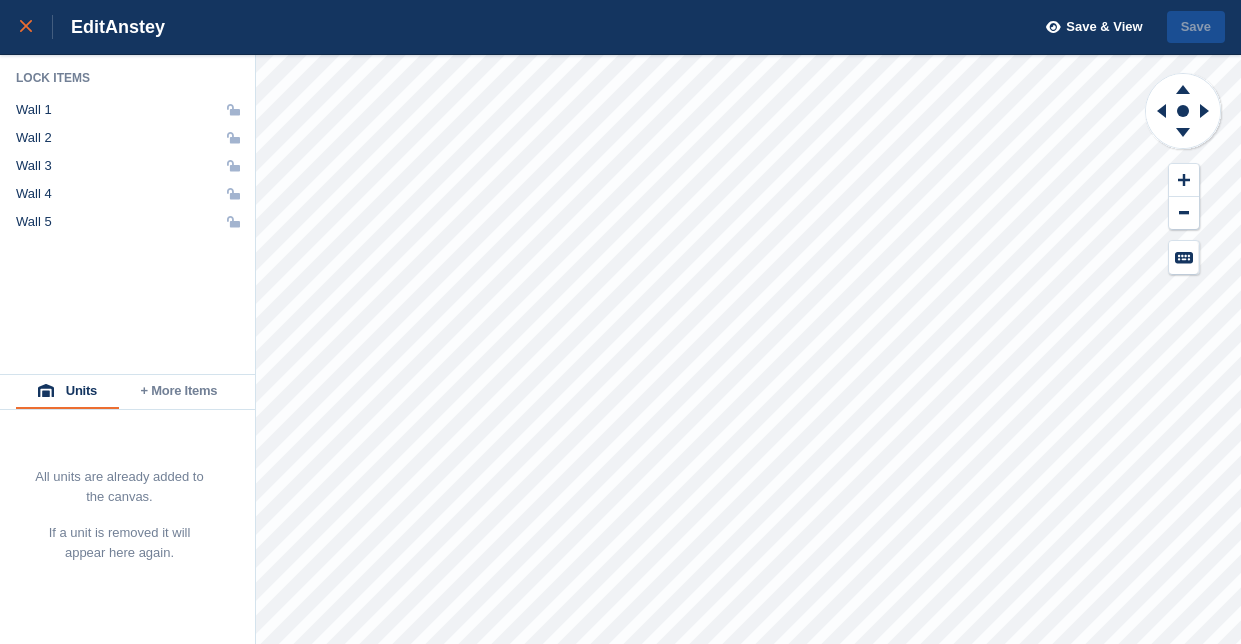 click at bounding box center [36, 27] 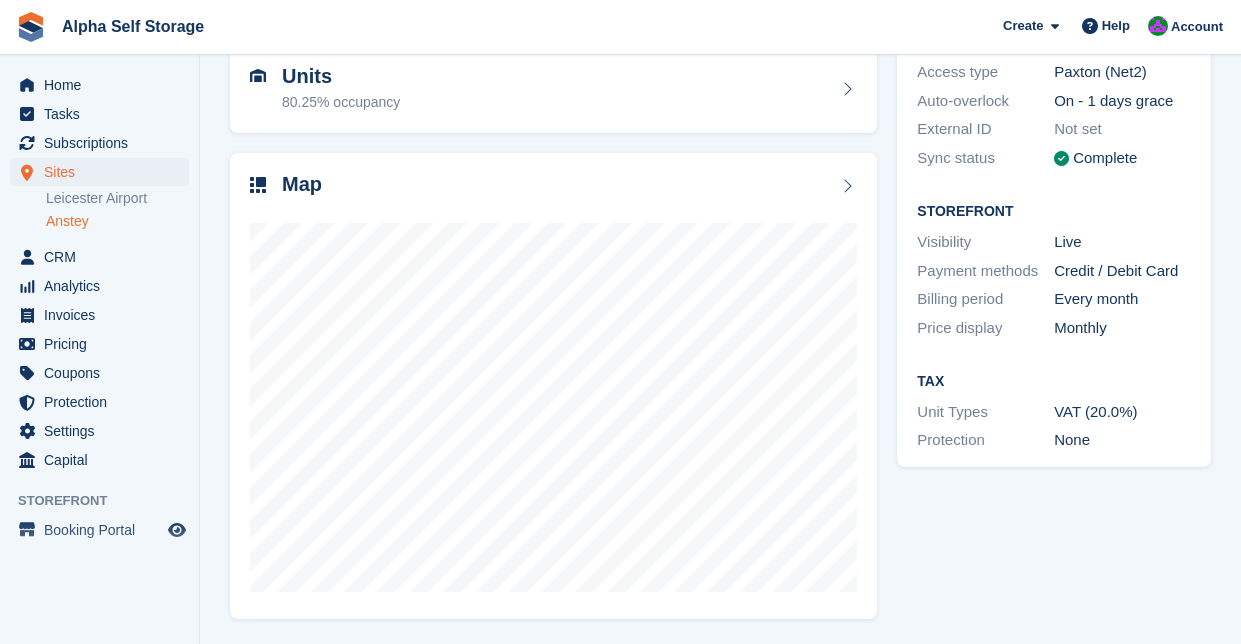 scroll, scrollTop: 208, scrollLeft: 0, axis: vertical 